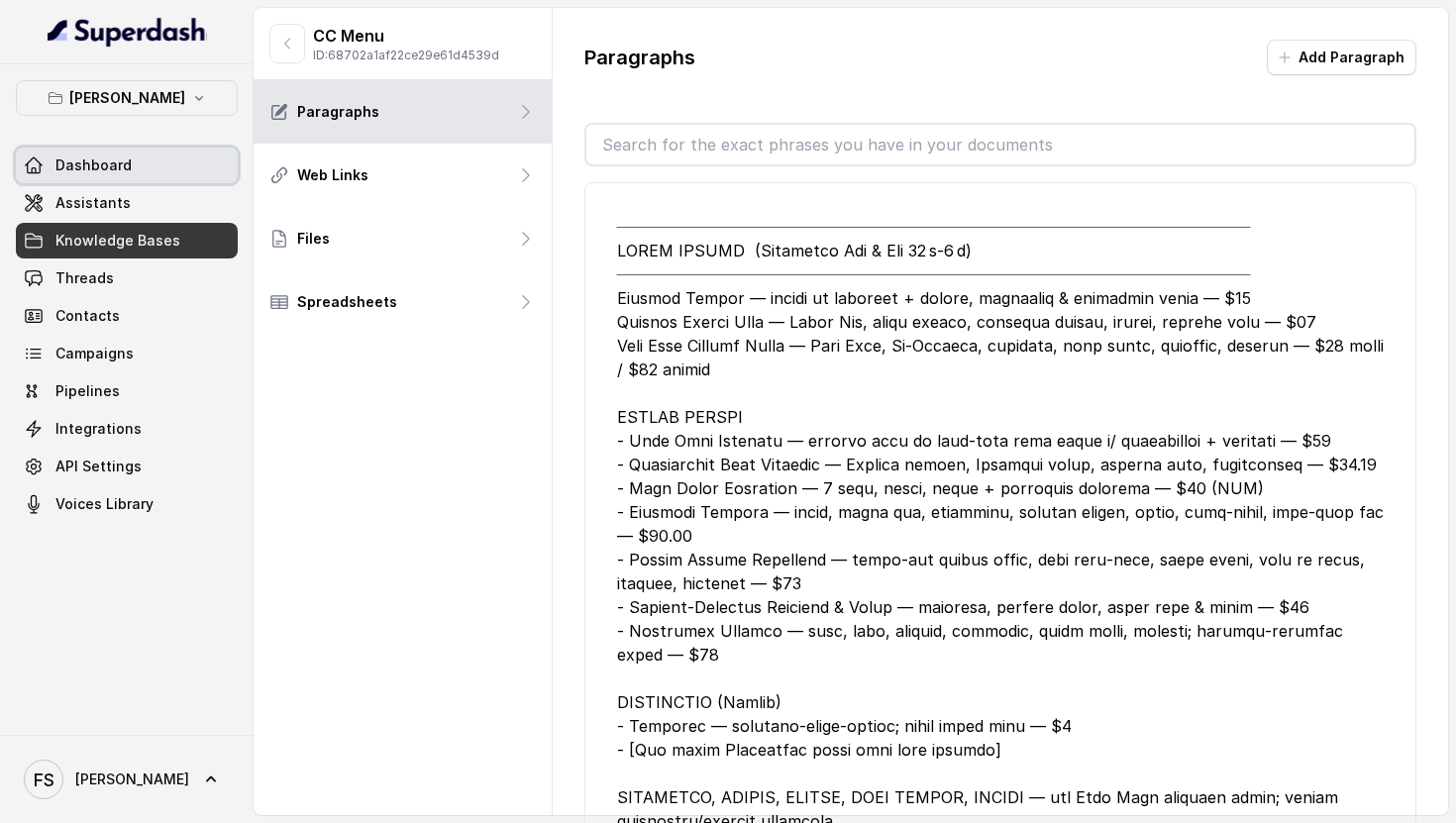 scroll, scrollTop: 0, scrollLeft: 0, axis: both 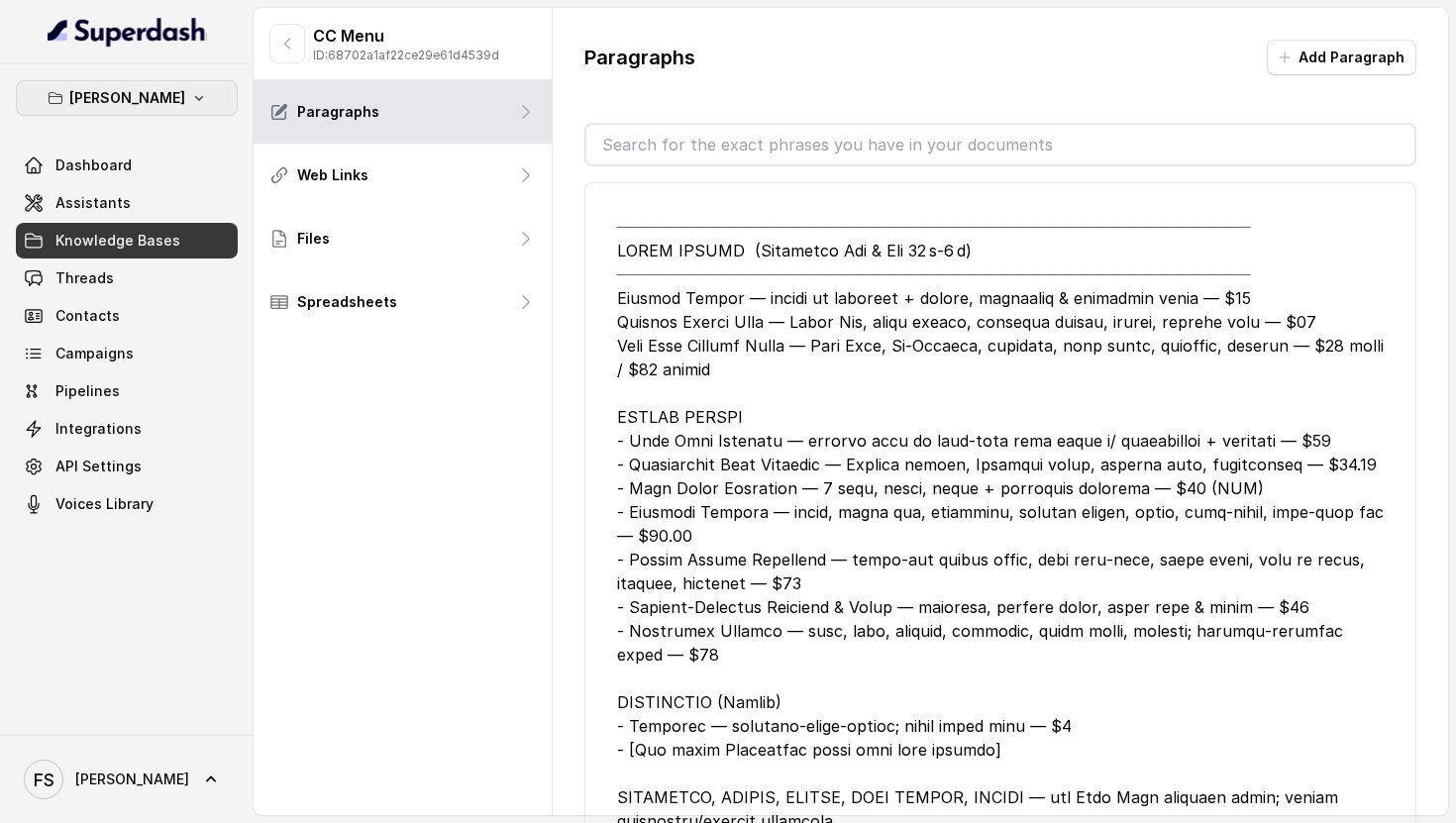 click on "[PERSON_NAME]" at bounding box center [127, 98] 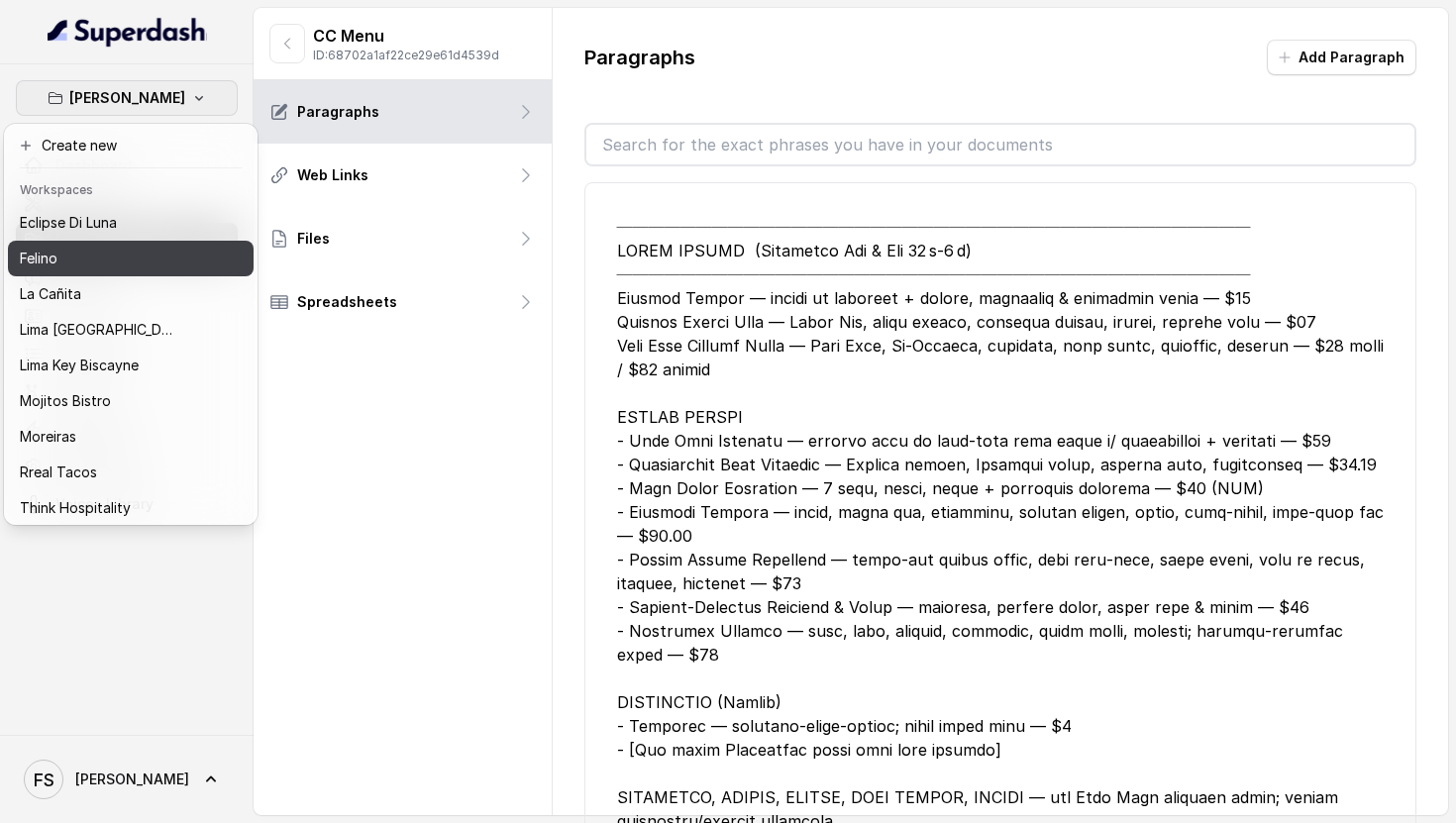 scroll, scrollTop: 77, scrollLeft: 0, axis: vertical 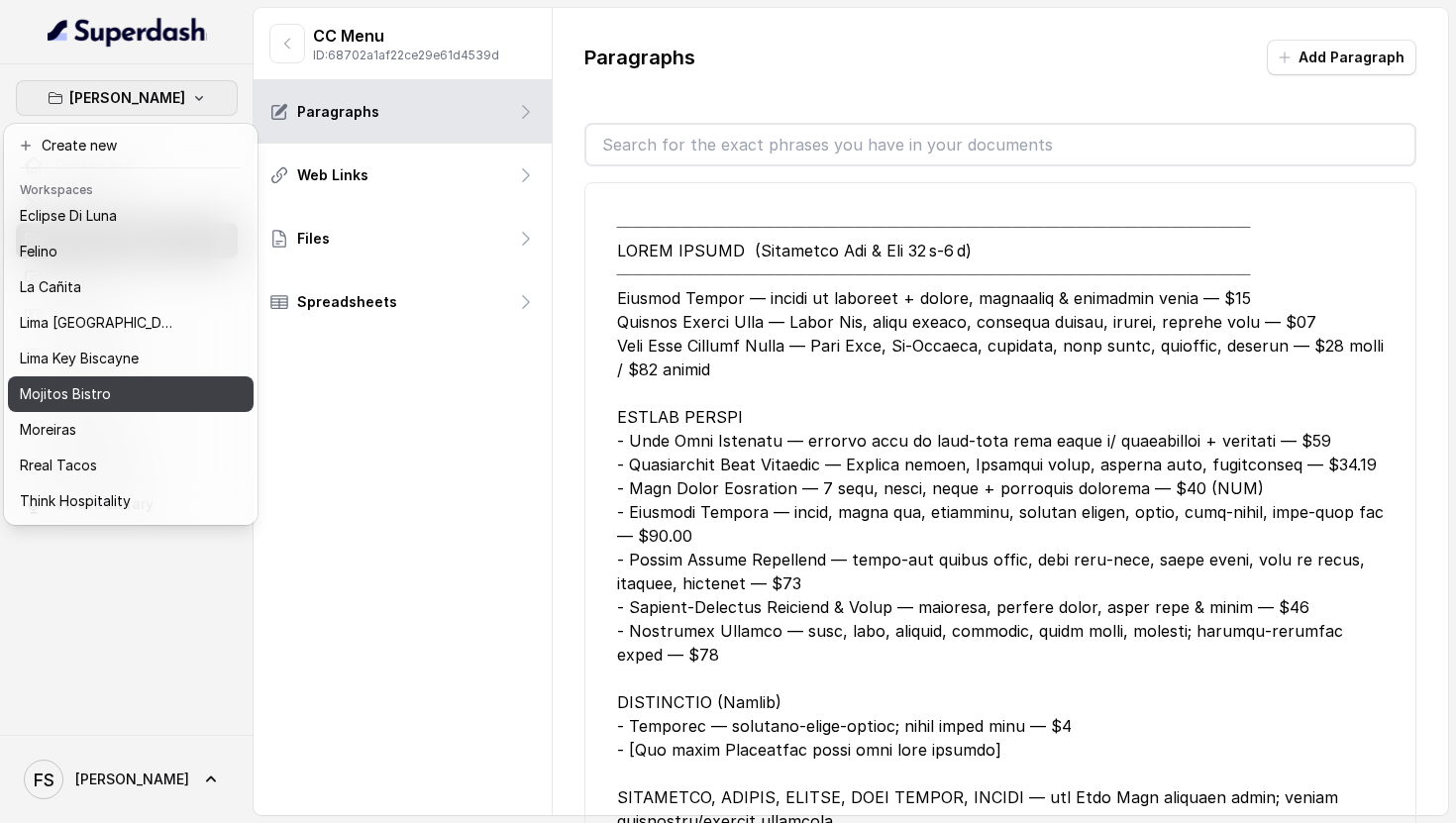 click on "Mojitos Bistro" at bounding box center (65, 394) 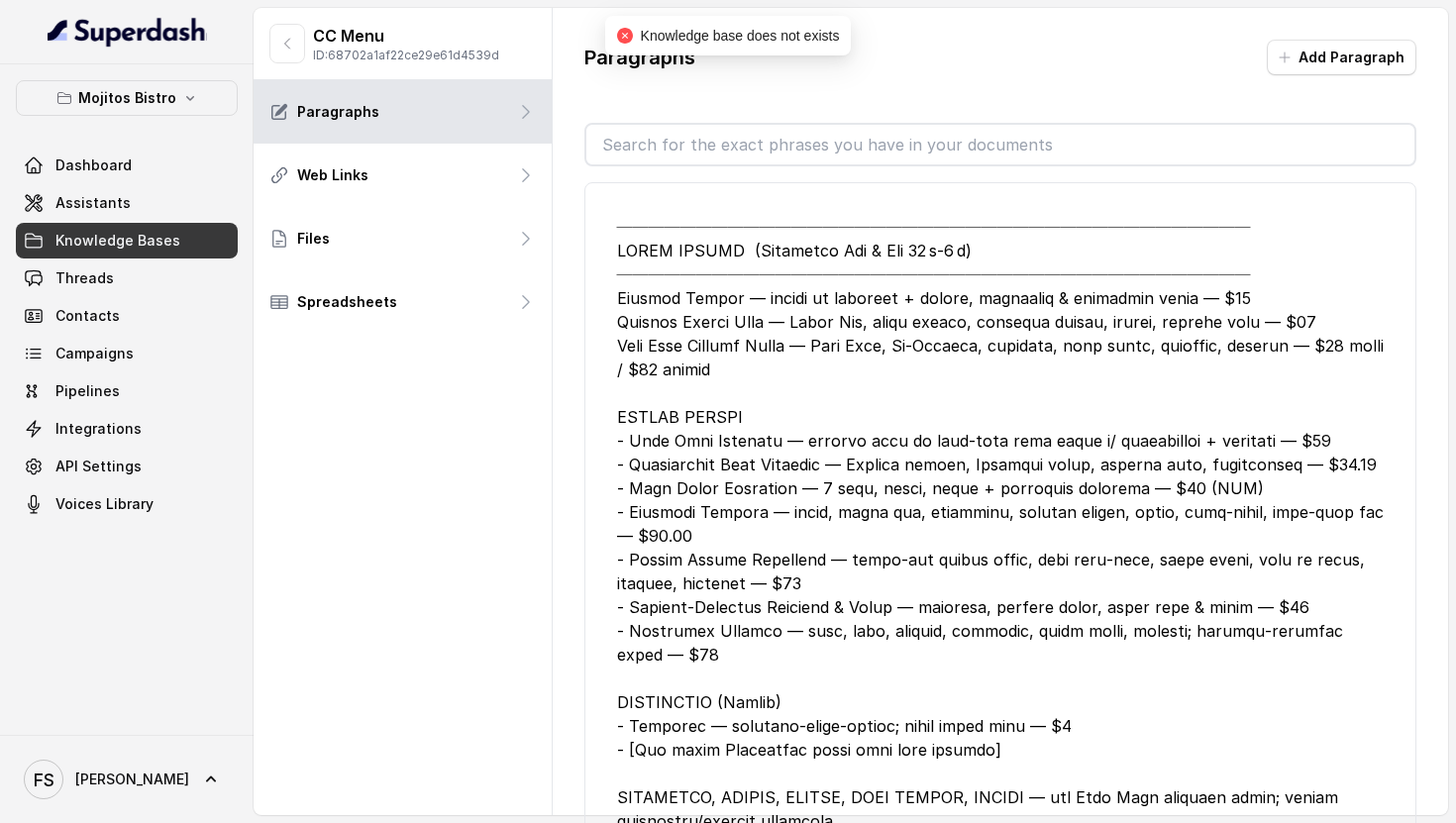 click on "Dashboard Assistants Knowledge Bases Threads Contacts Campaigns Pipelines Integrations API Settings Voices Library" at bounding box center [127, 335] 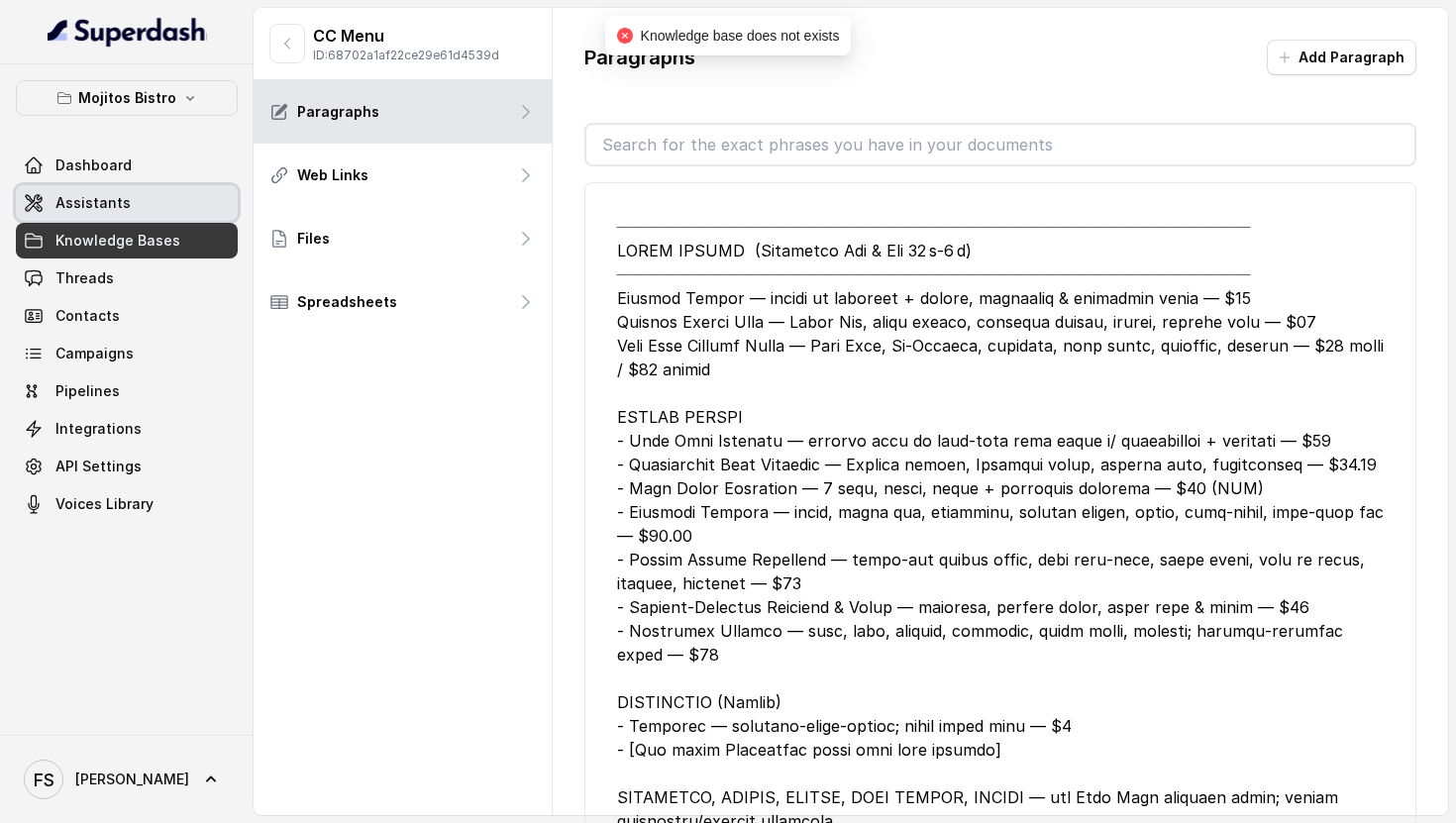 click on "Assistants" at bounding box center [127, 203] 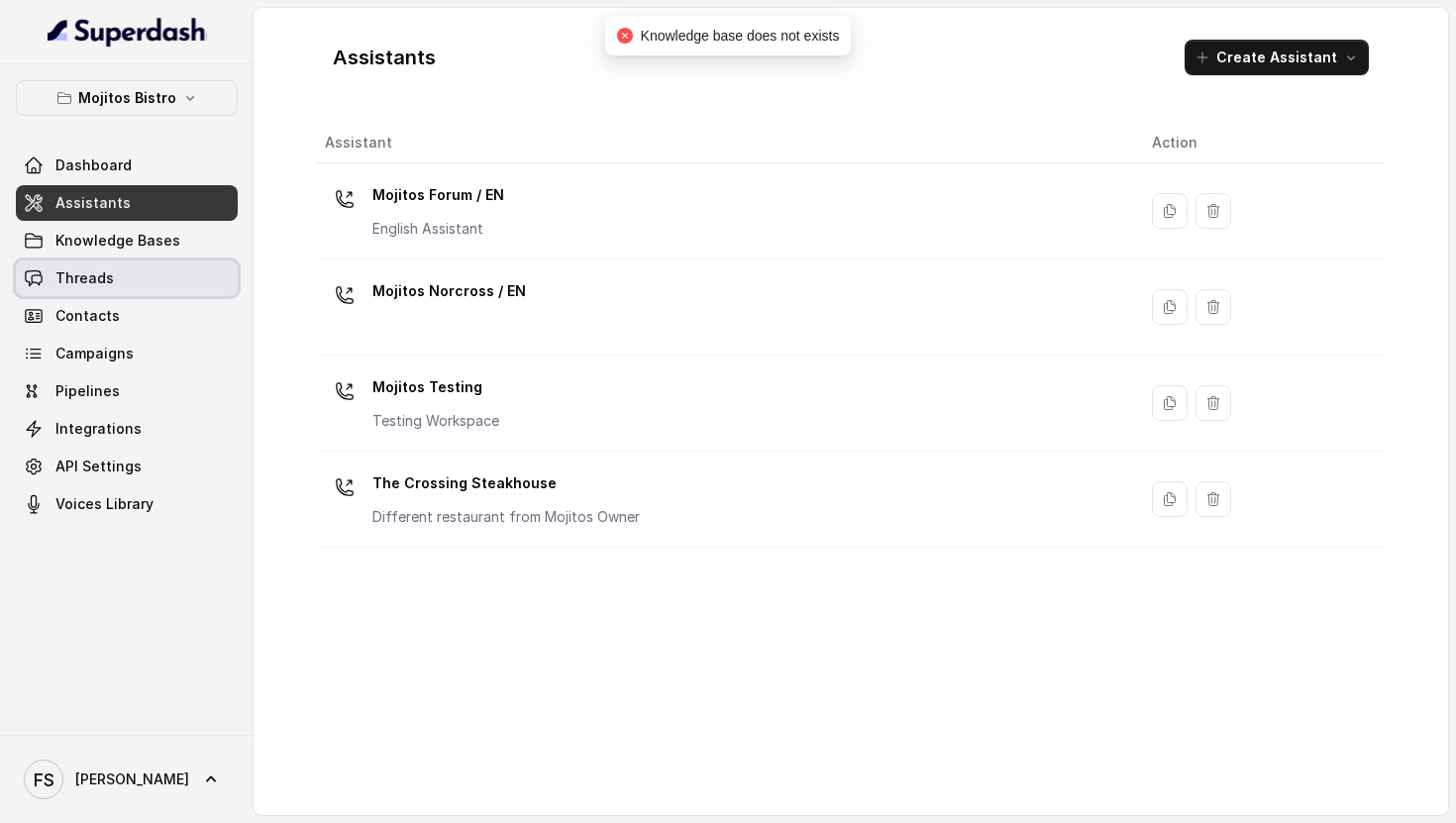 click on "Threads" at bounding box center (127, 278) 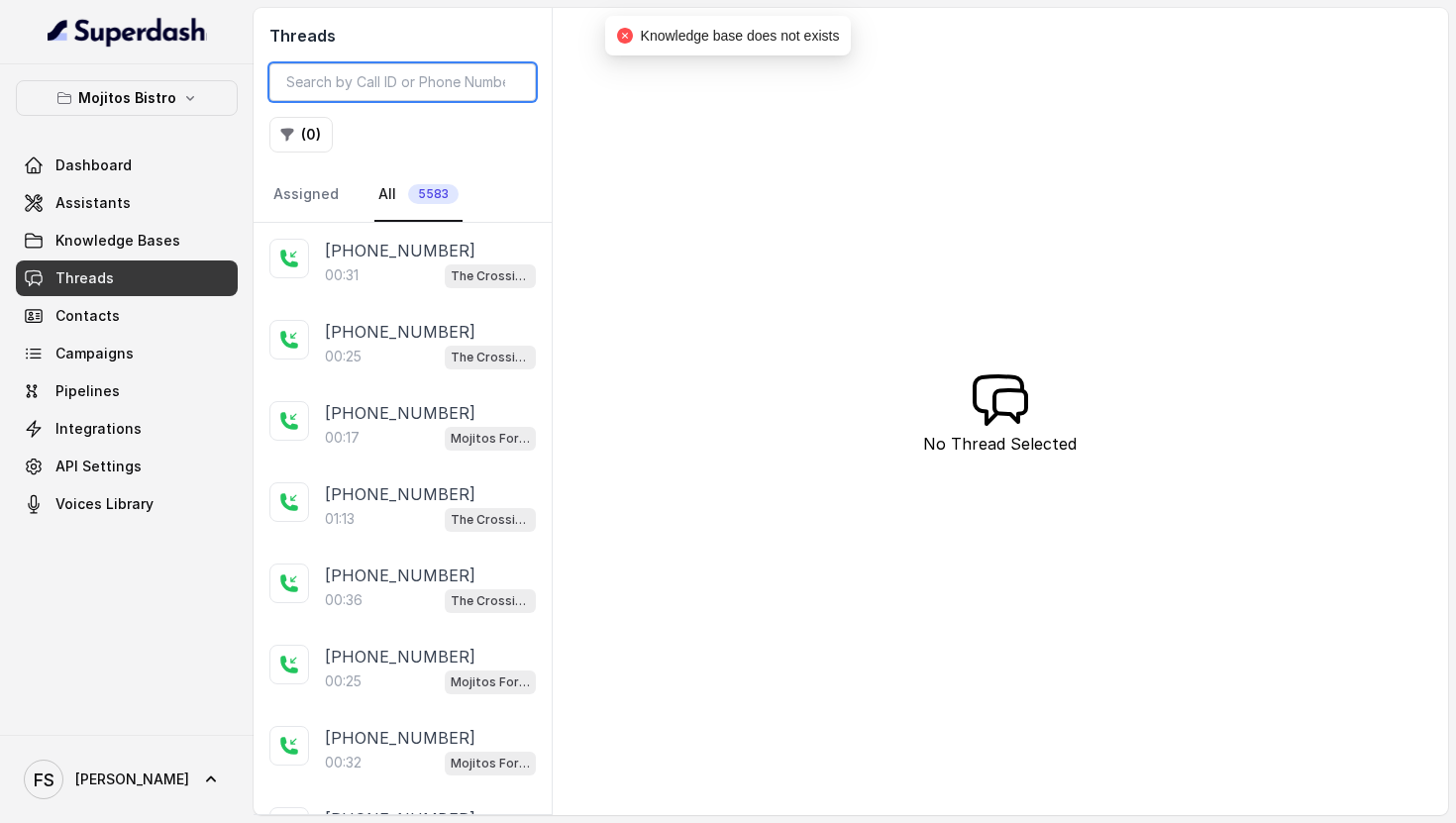 click at bounding box center [402, 82] 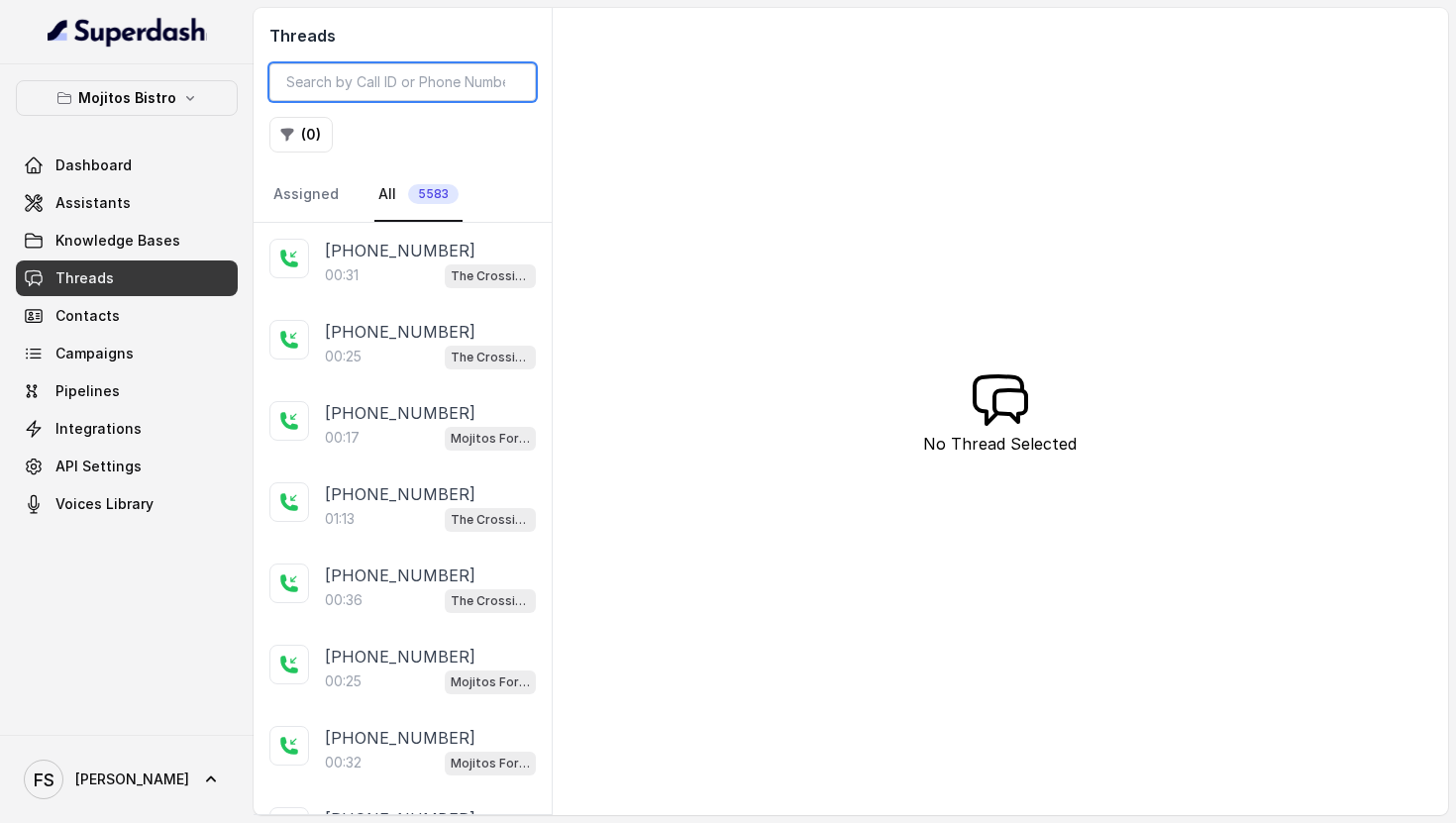 paste on "CA9b4842d6b8700745dc53dec5b9f343b3" 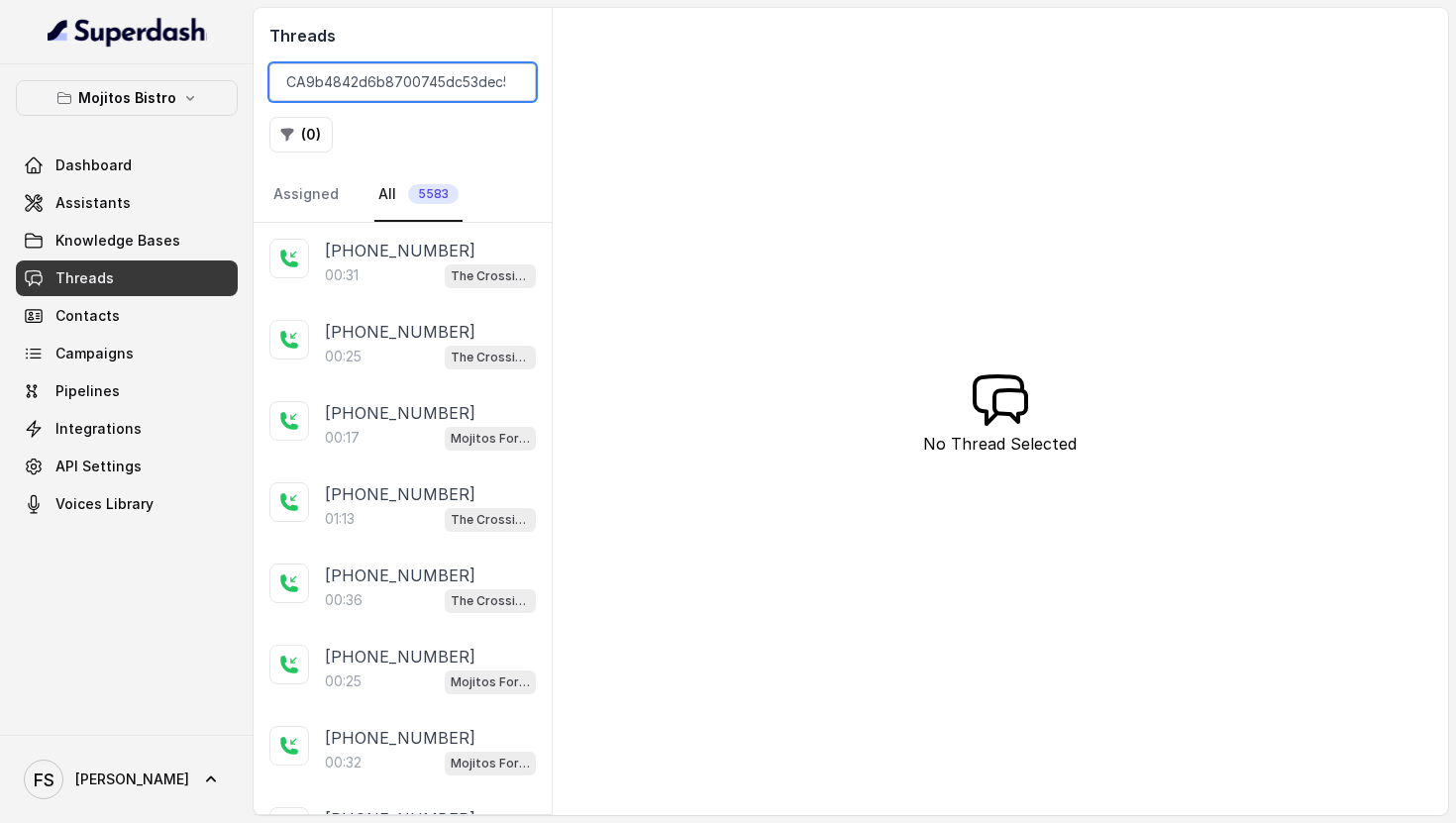 scroll, scrollTop: 0, scrollLeft: 66, axis: horizontal 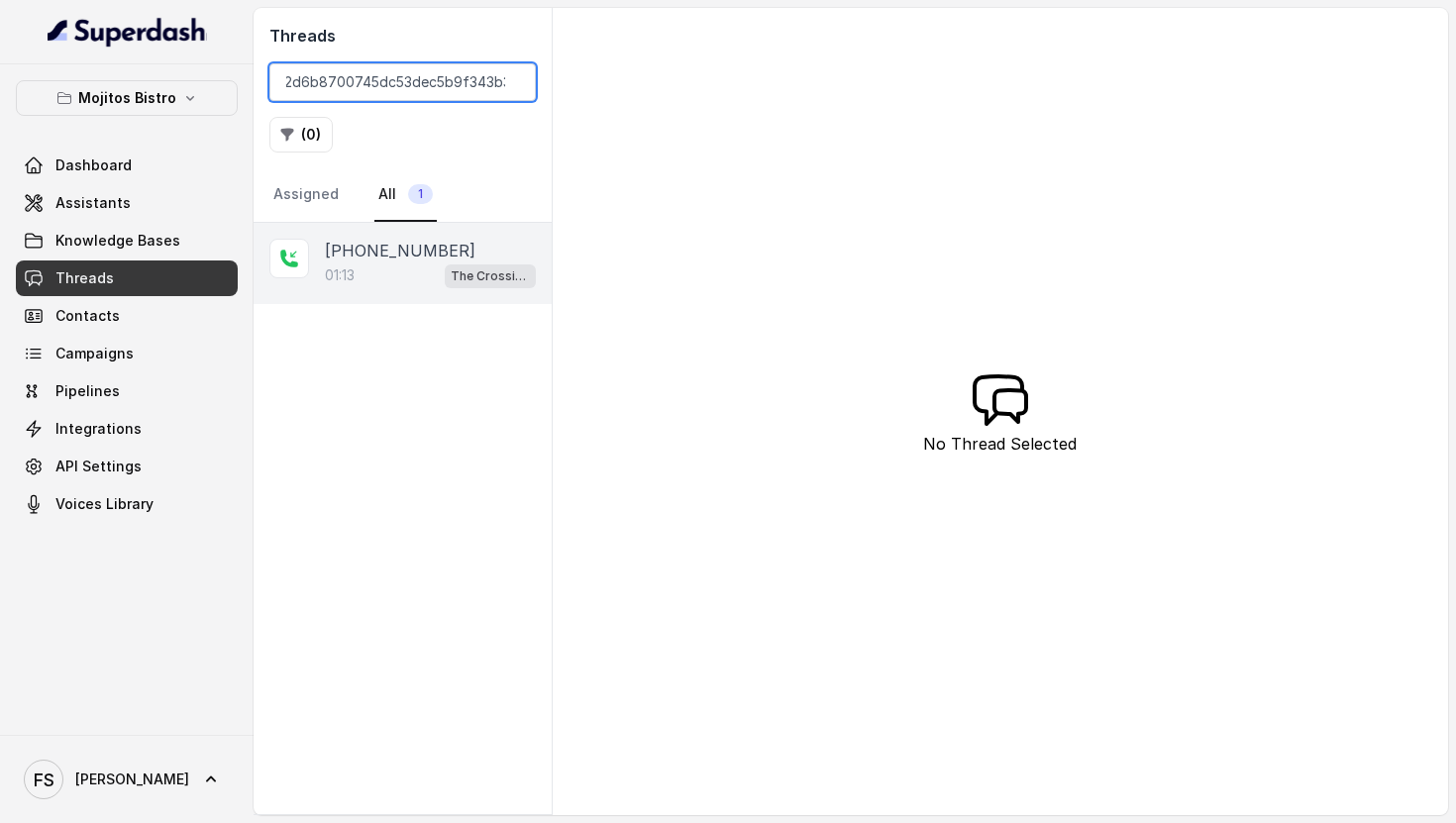 type on "CA9b4842d6b8700745dc53dec5b9f343b3" 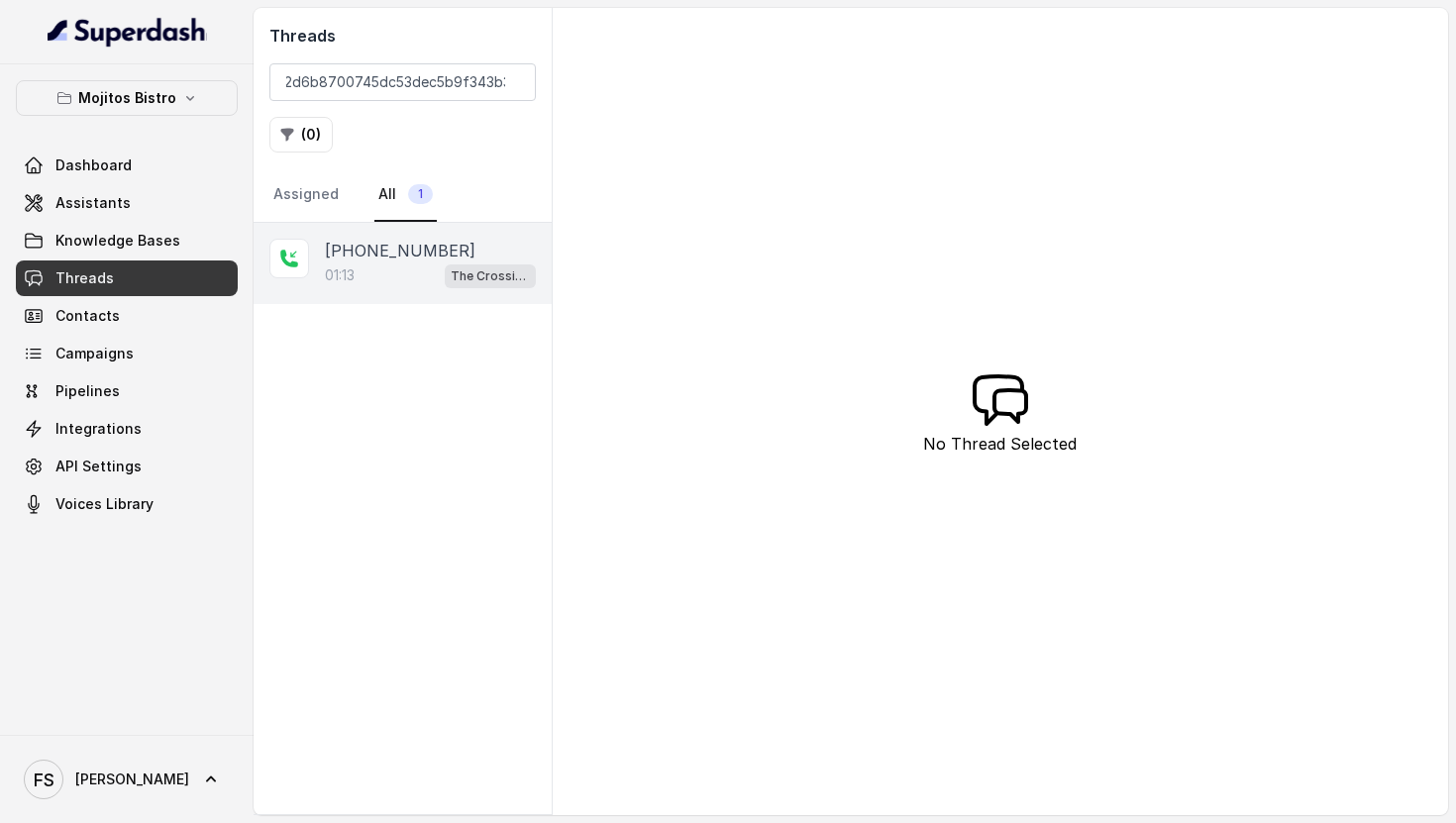 click on "01:13 The Crossing Steakhouse" at bounding box center (430, 275) 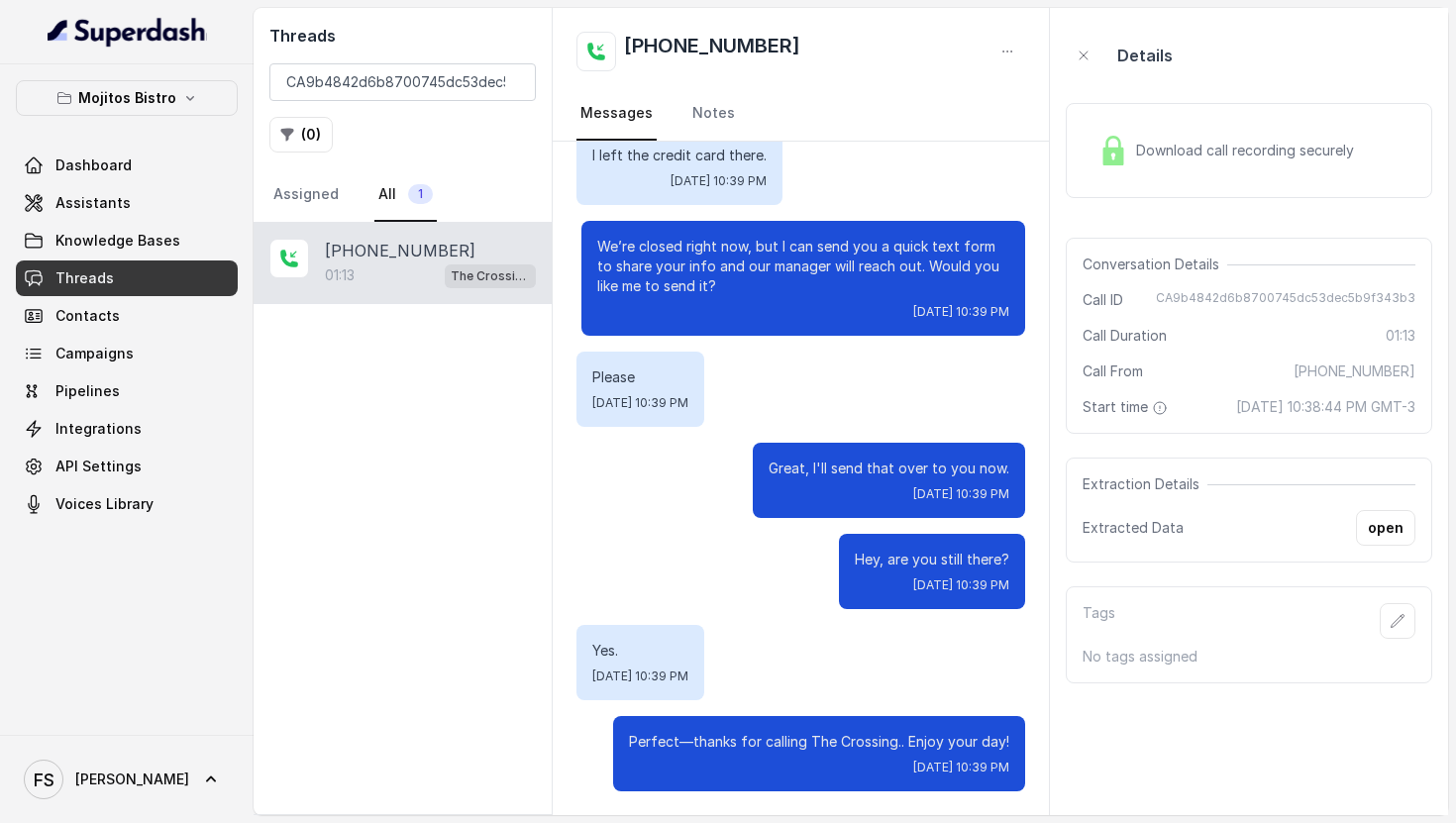 scroll, scrollTop: 0, scrollLeft: 0, axis: both 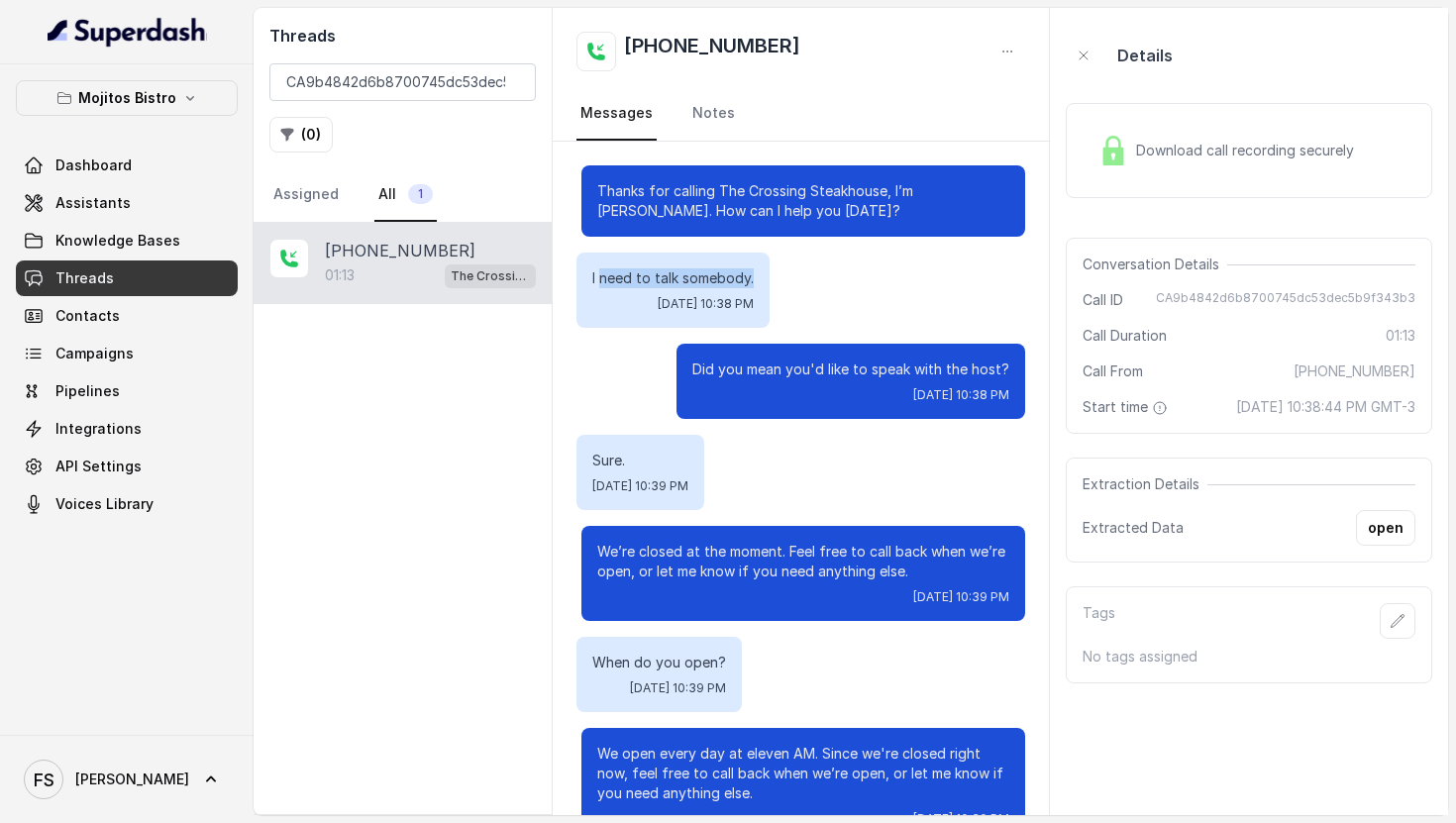 drag, startPoint x: 602, startPoint y: 278, endPoint x: 752, endPoint y: 278, distance: 150 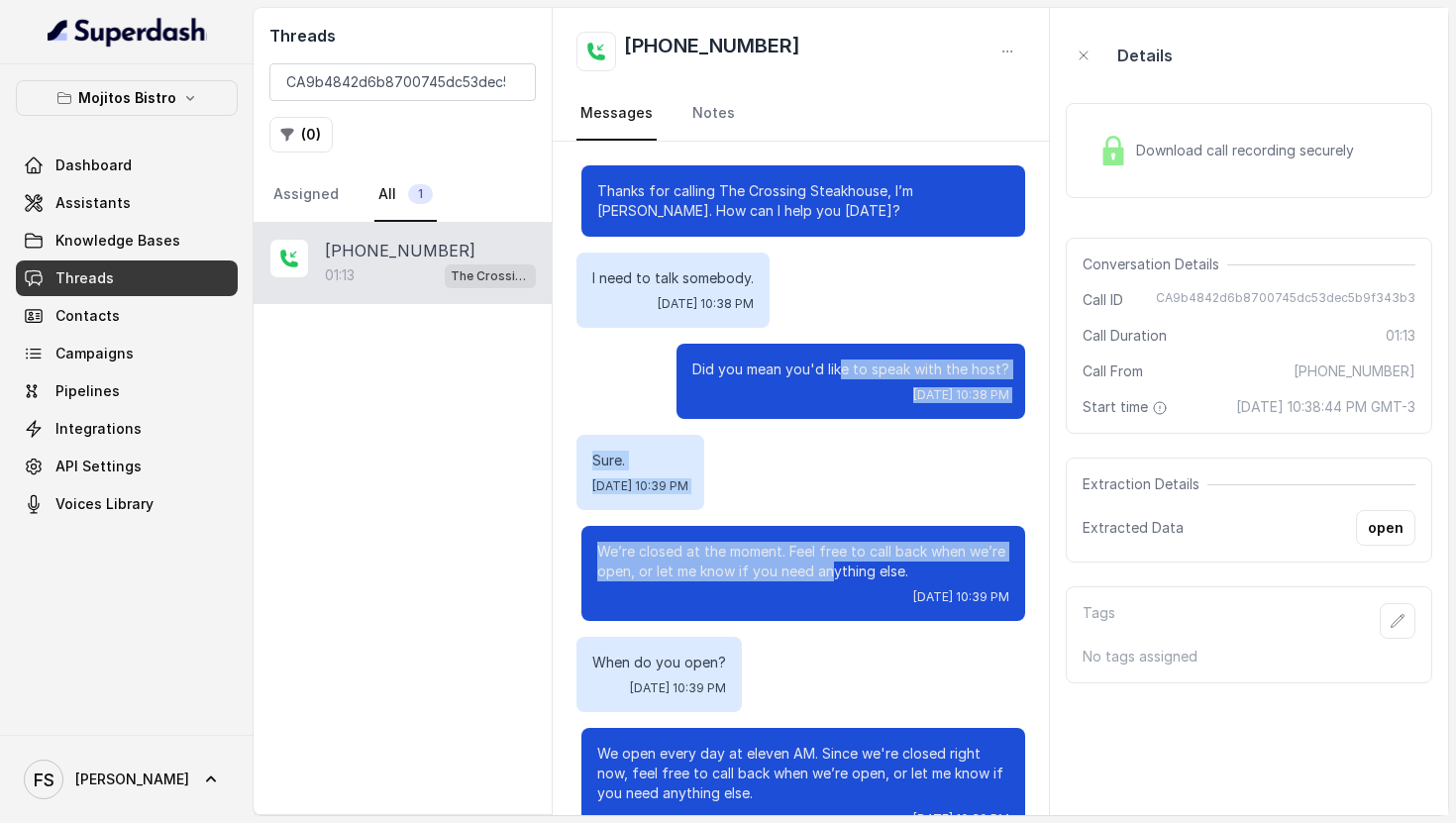 drag, startPoint x: 848, startPoint y: 365, endPoint x: 834, endPoint y: 564, distance: 199.4919 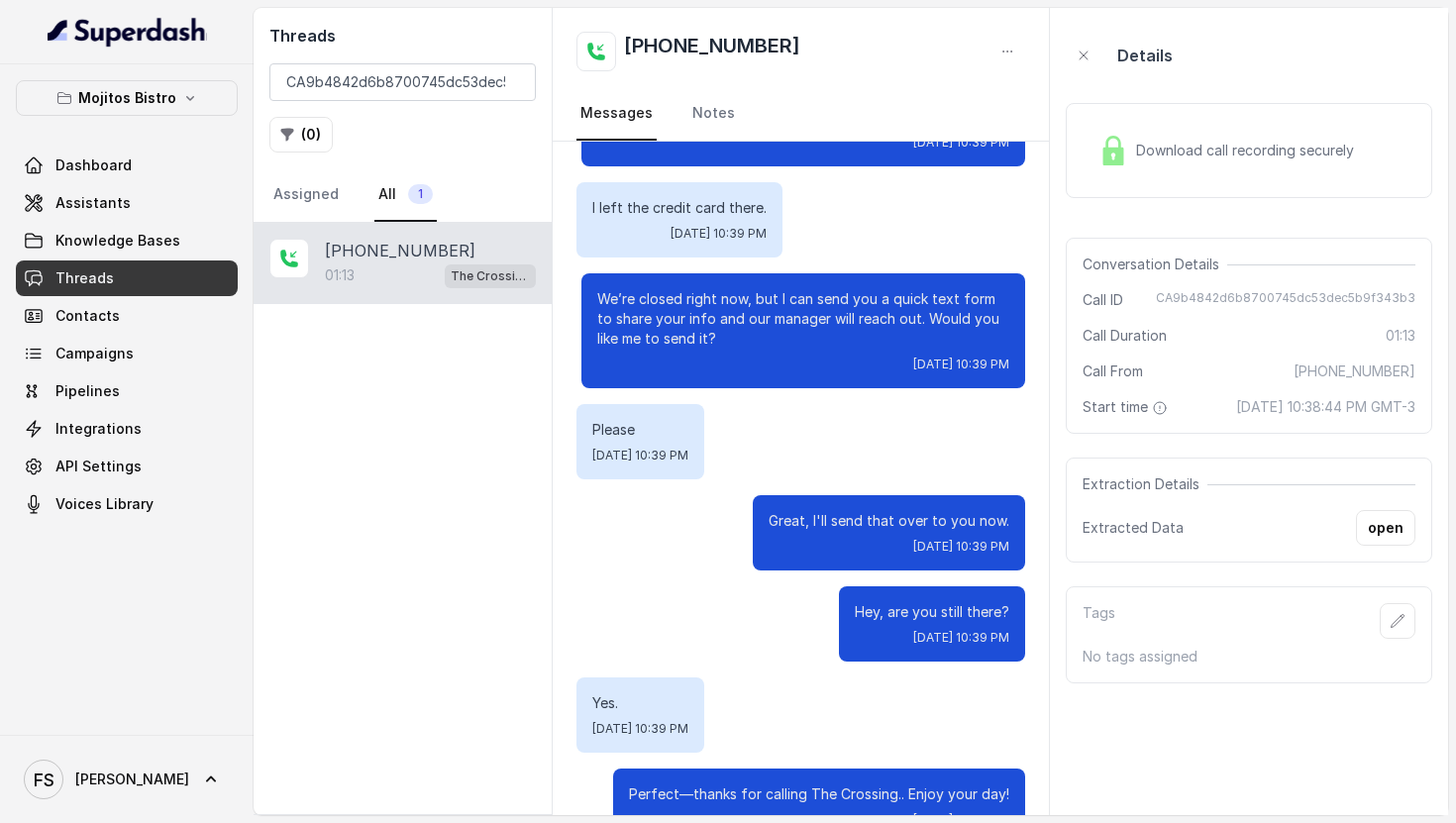 scroll, scrollTop: 729, scrollLeft: 0, axis: vertical 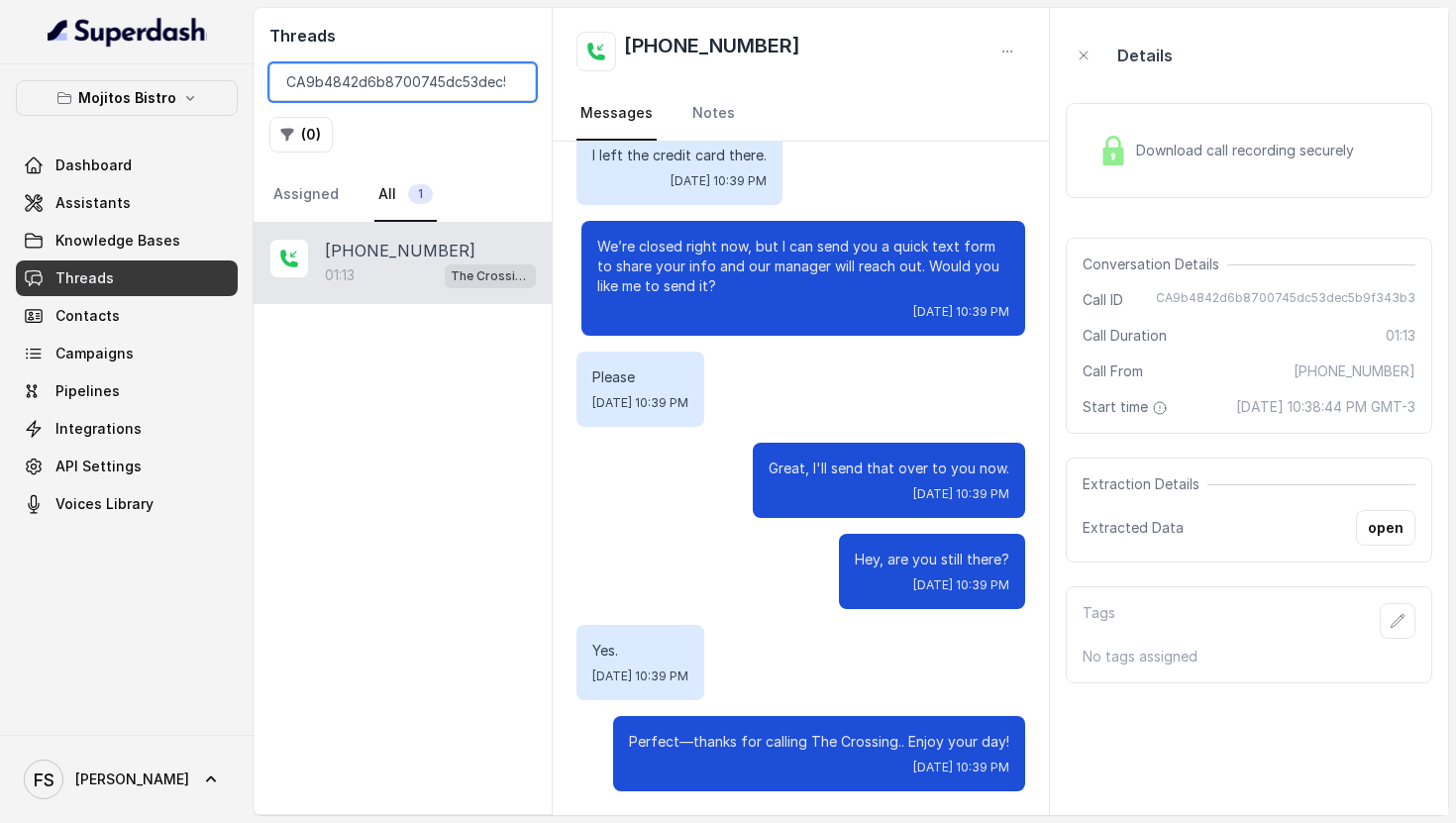 click on "CA9b4842d6b8700745dc53dec5b9f343b3" at bounding box center (402, 82) 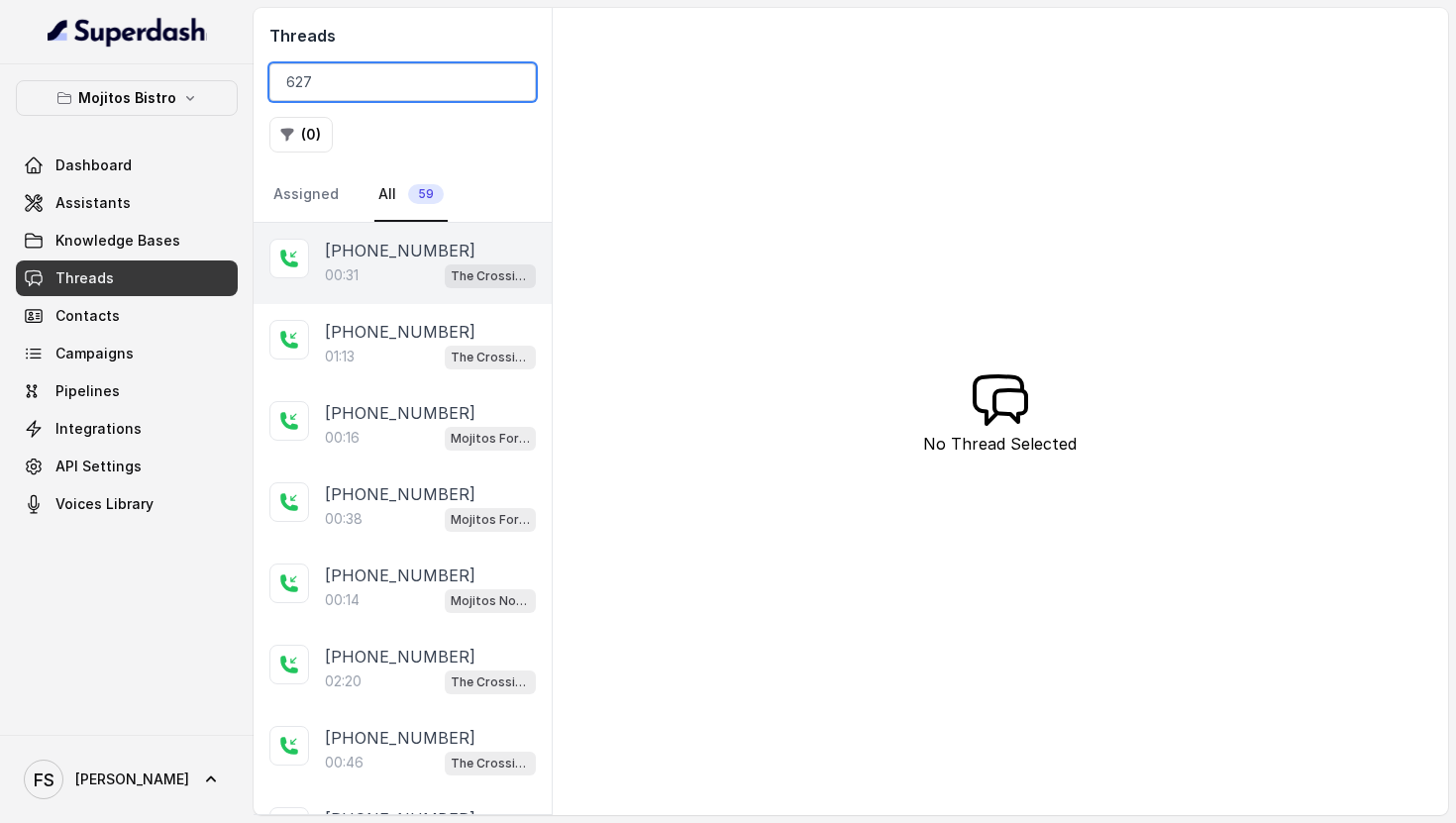 type on "627" 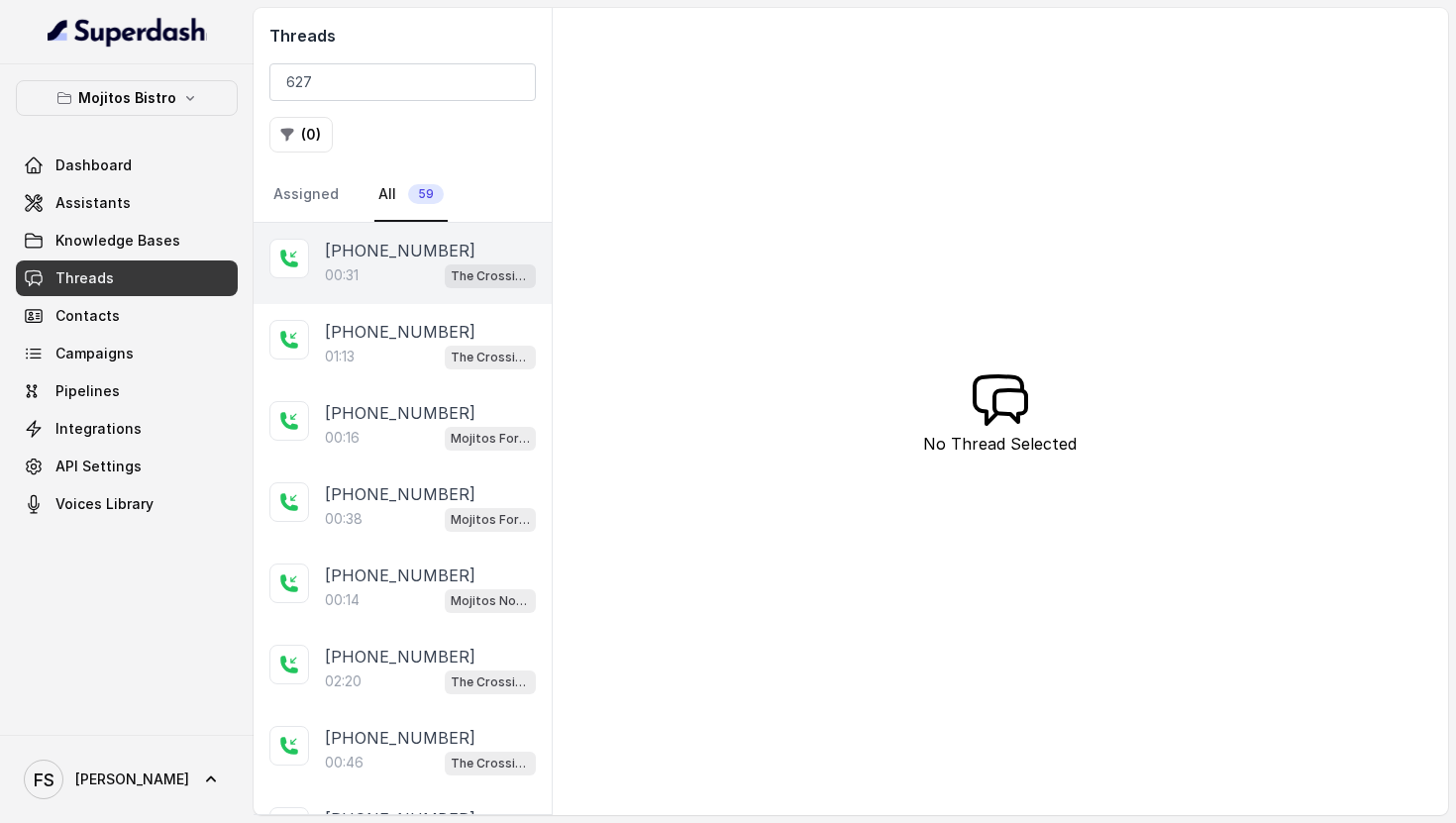 click on "[PHONE_NUMBER]" at bounding box center [430, 251] 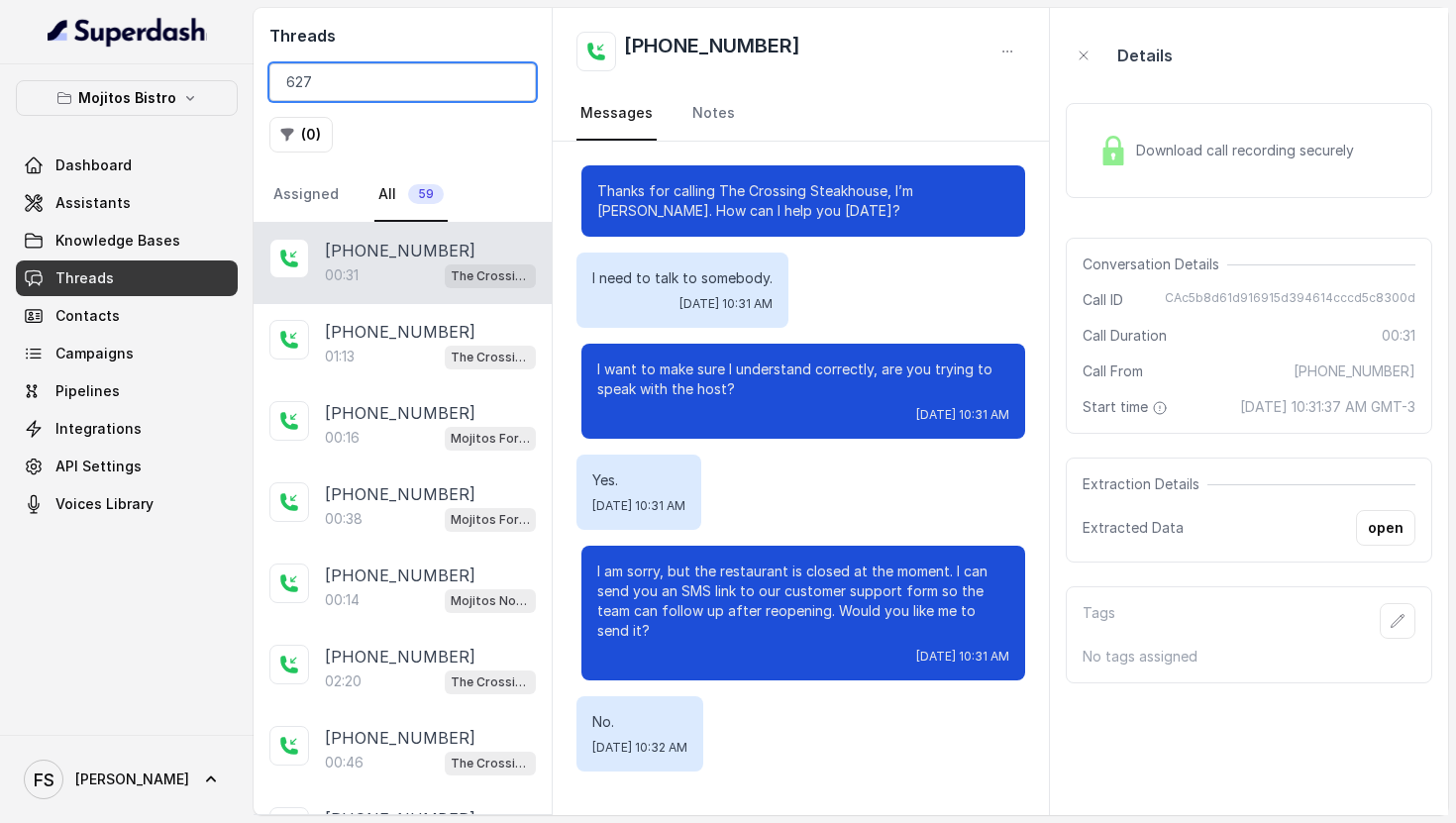 click on "627" at bounding box center [402, 82] 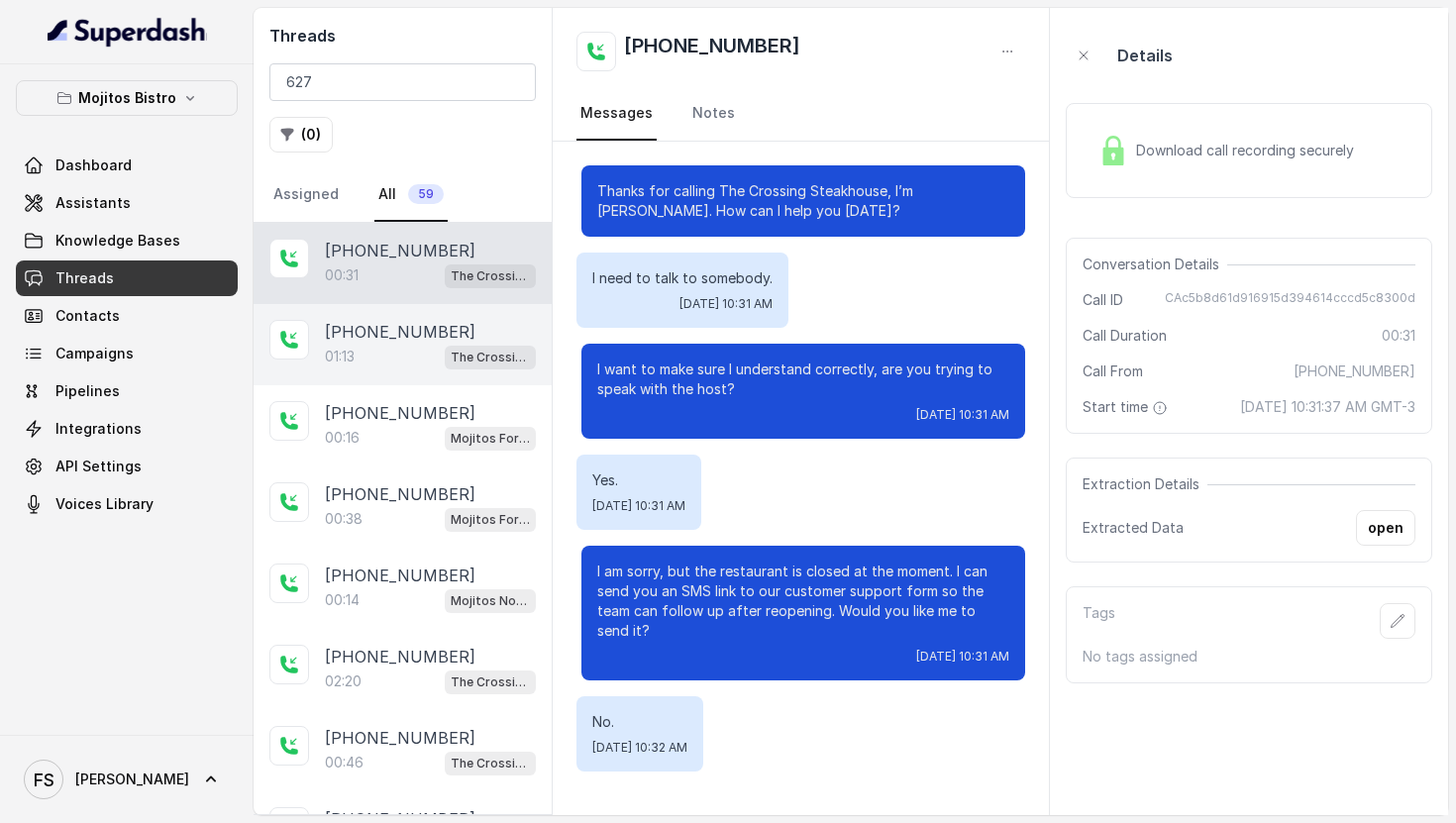 click on "[PHONE_NUMBER]" at bounding box center [430, 332] 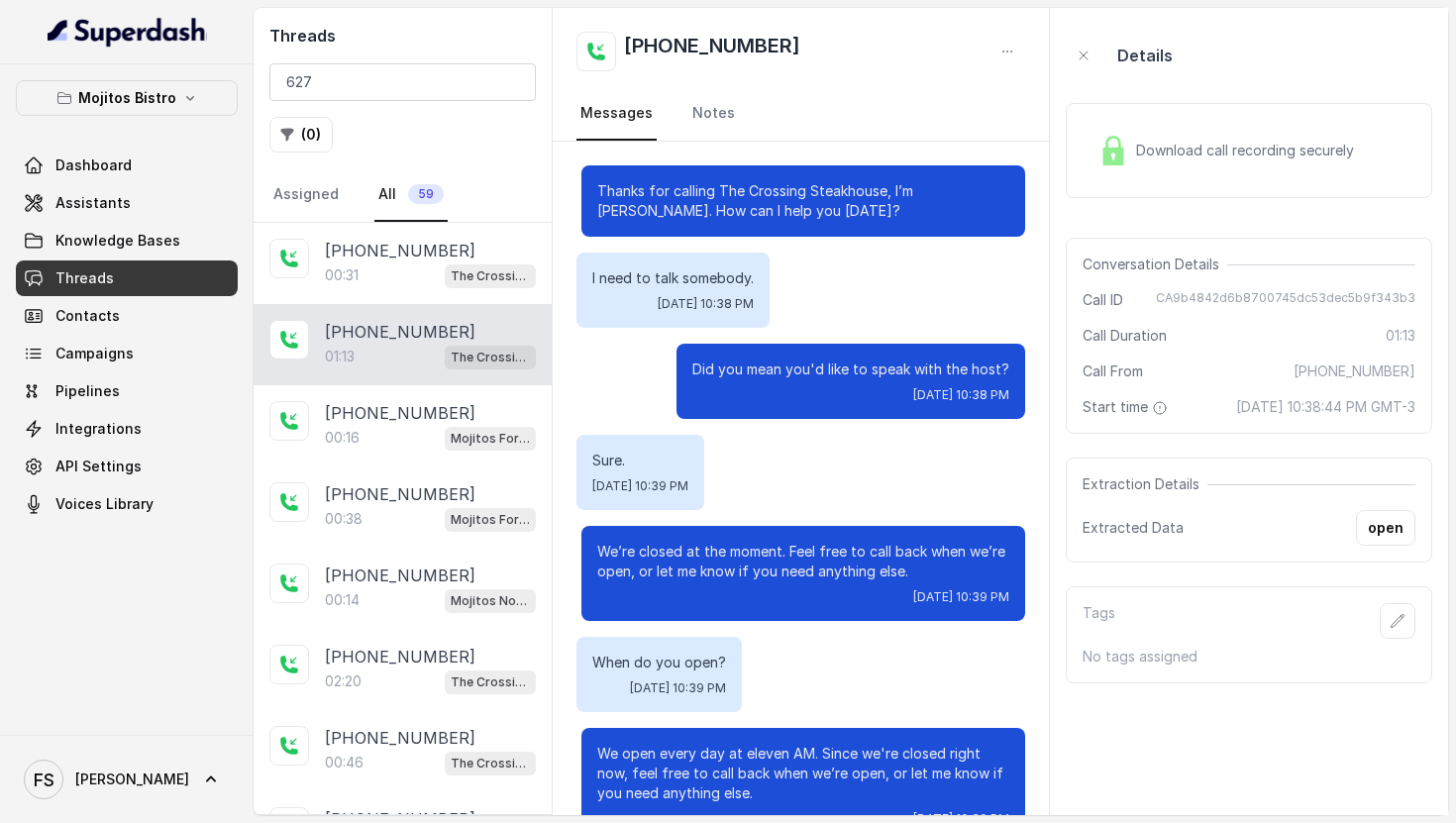 scroll, scrollTop: 729, scrollLeft: 0, axis: vertical 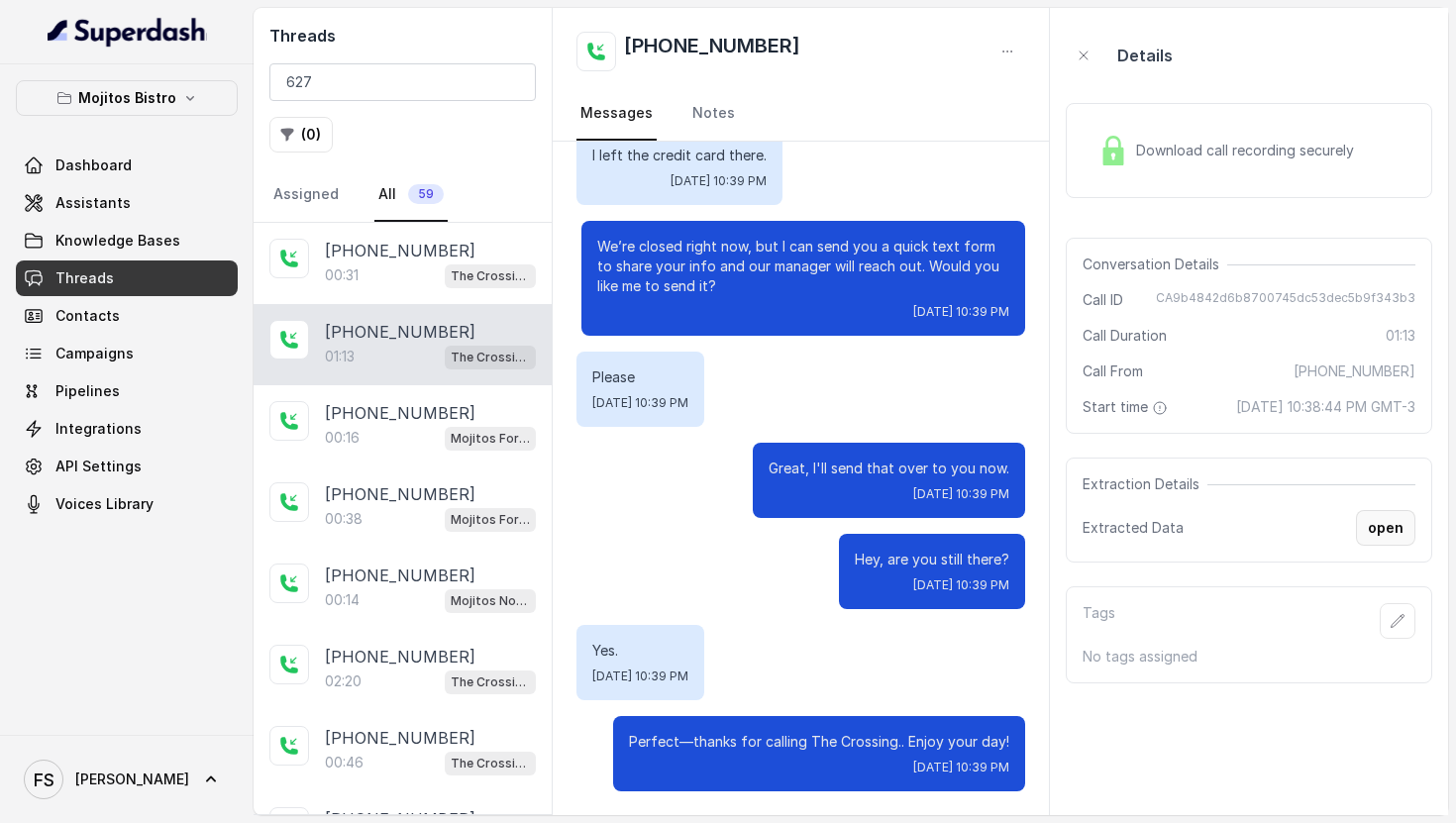 click on "open" at bounding box center [1386, 528] 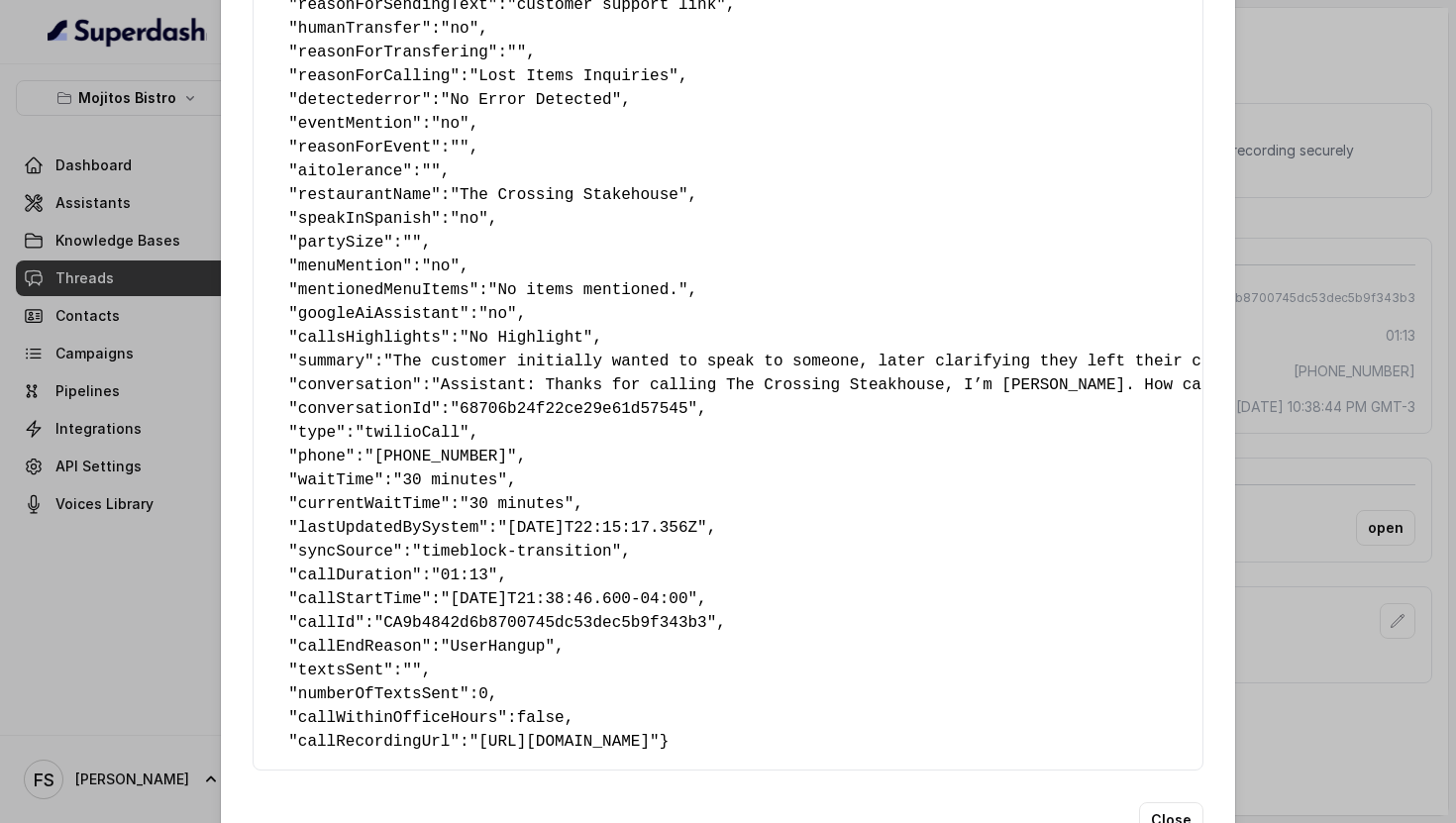 scroll, scrollTop: 154, scrollLeft: 0, axis: vertical 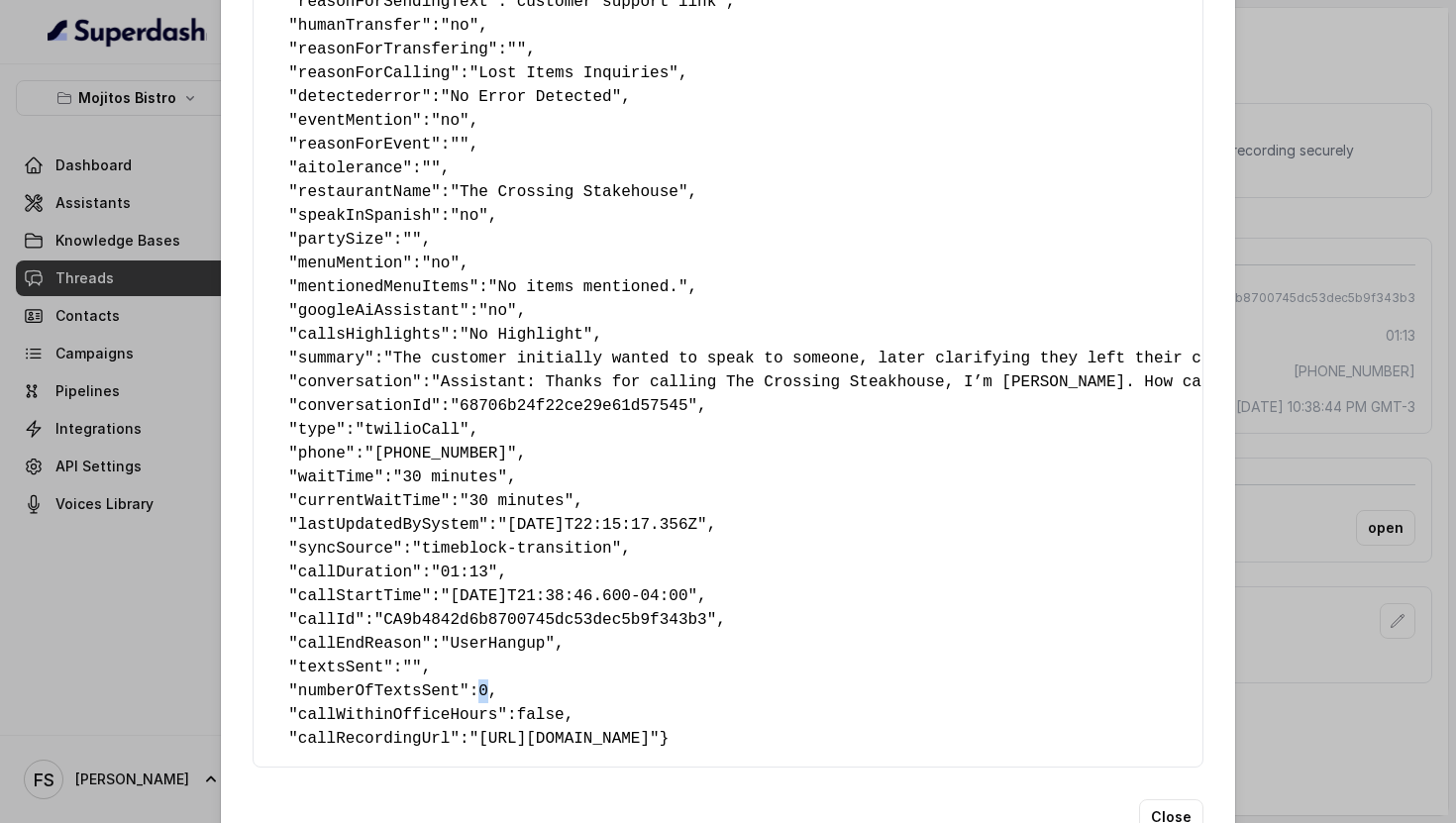 drag, startPoint x: 484, startPoint y: 682, endPoint x: 497, endPoint y: 682, distance: 13 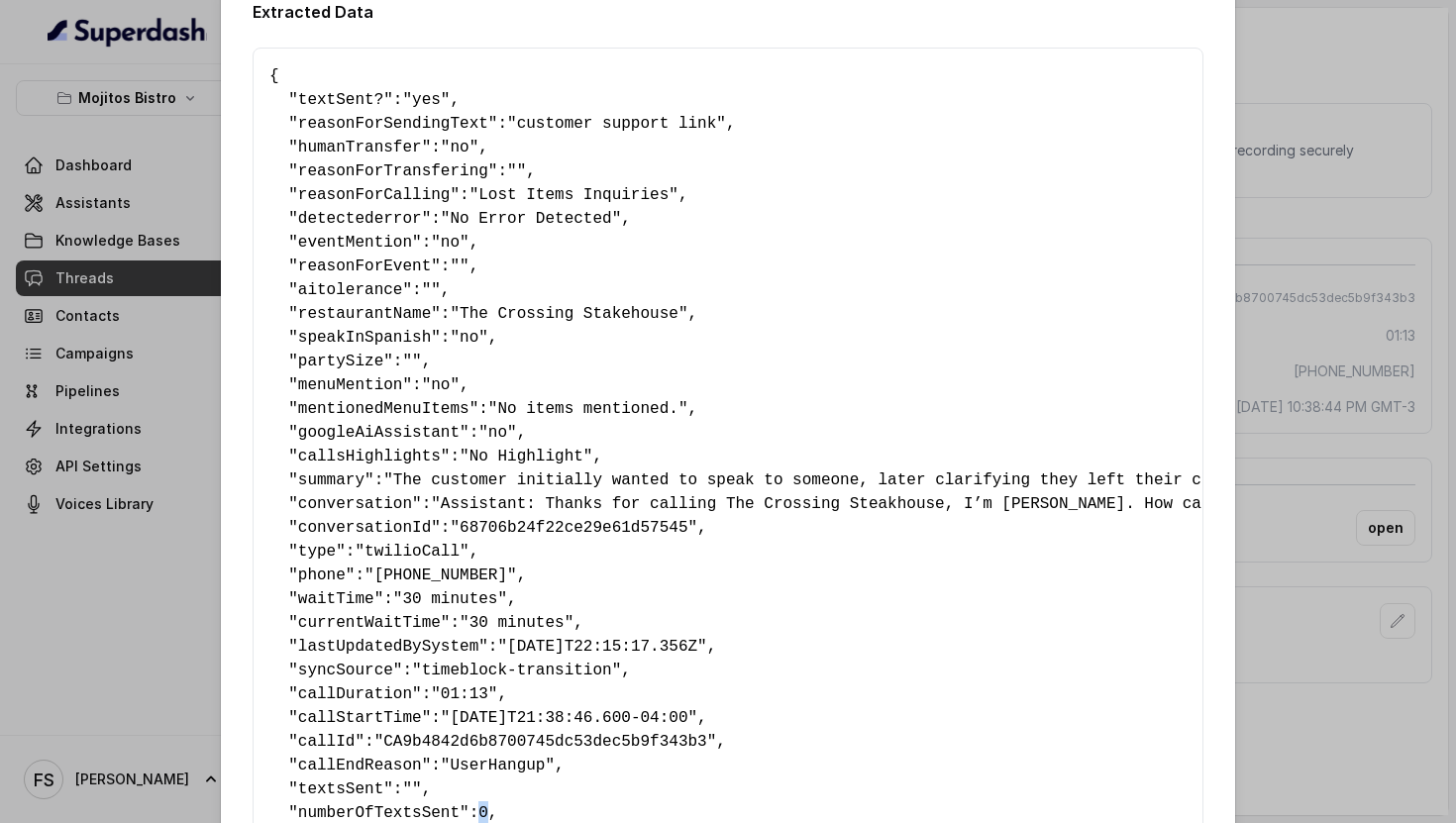 scroll, scrollTop: 2, scrollLeft: 0, axis: vertical 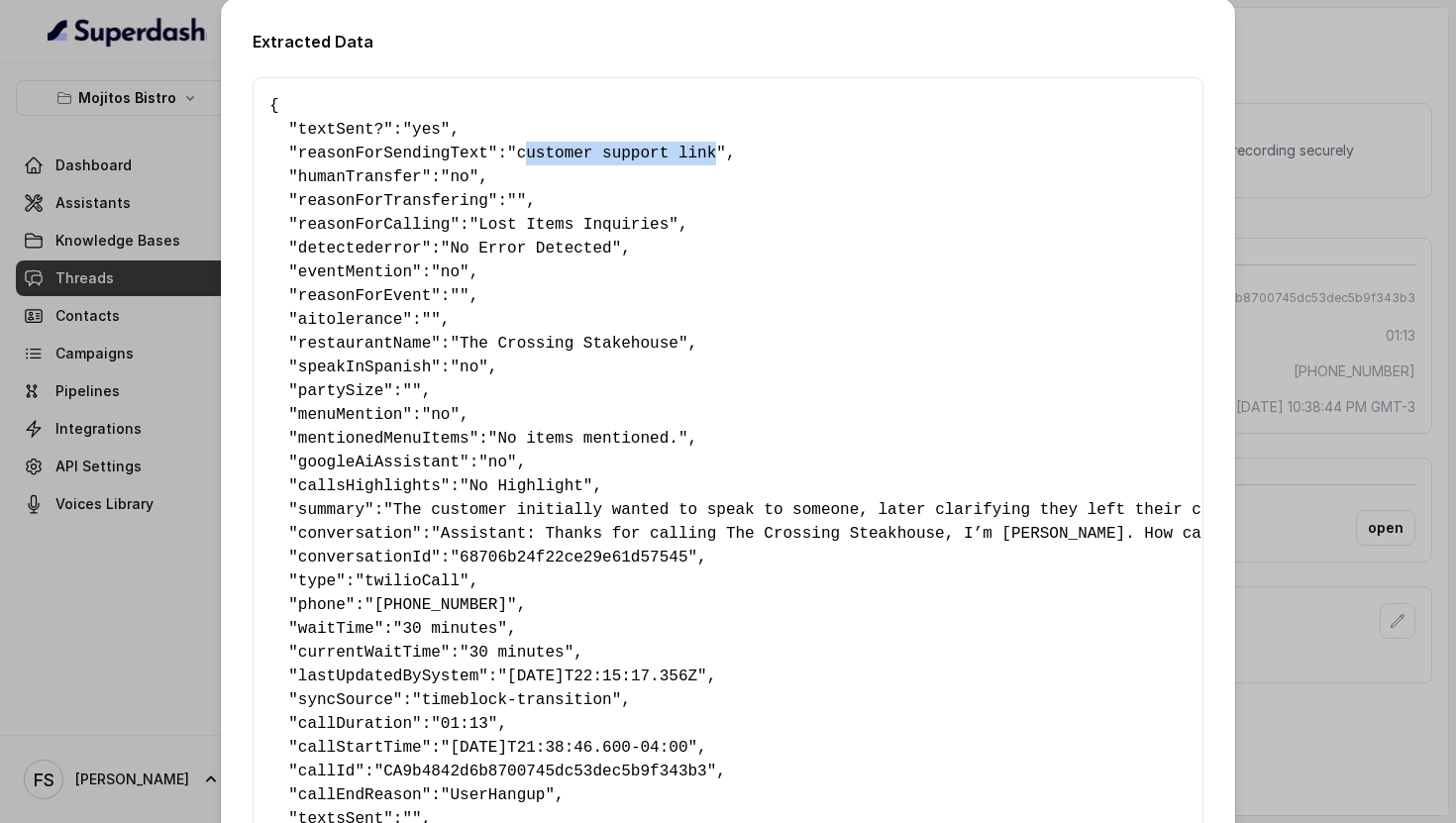 drag, startPoint x: 533, startPoint y: 152, endPoint x: 730, endPoint y: 154, distance: 197.01015 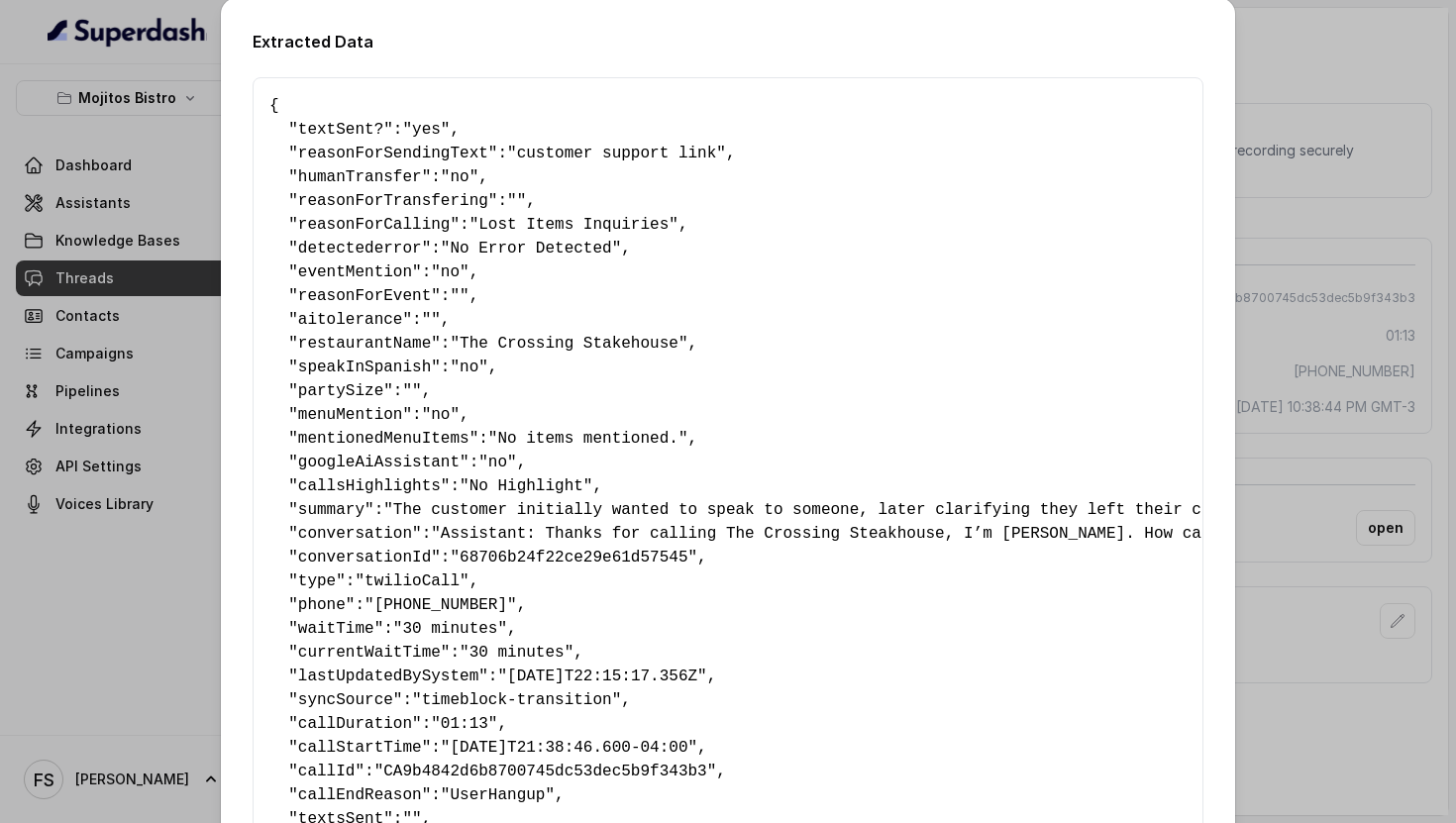 click on "{
" textSent? ":  "yes" ,
" reasonForSendingText ":  "customer support link" ,
" humanTransfer ":  "no" ,
" reasonForTransfering ":  "" ,
" reasonForCalling ":  "Lost Items Inquiries" ,
" detectederror ":  "No Error Detected" ,
" eventMention ":  "no" ,
" reasonForEvent ":  "" ,
" aitolerance ":  "" ,
" restaurantName ":  "The Crossing Stakehouse" ,
" speakInSpanish ":  "no" ,
" partySize ":  "" ,
" menuMention ":  "no" ,
" mentionedMenuItems ":  "No items mentioned." ,
" googleAiAssistant ":  "no" ,
" callsHighlights ":  "No Highlight" ,
" summary ":  "The customer initially wanted to speak to someone, later clarifying they left their credit card at the restaurant. They inquired about the opening hours. The customer's tone was direct and somewhat impatient. They seemed relieved when the assistant offered to send a form for them to share their information." ,
" conversation ":  ,
" conversationId ":  "68706b24f22ce29e61d57545" ,
" type ":  "twilioCall" ,
" phone ":  0" at bounding box center (728, 498) 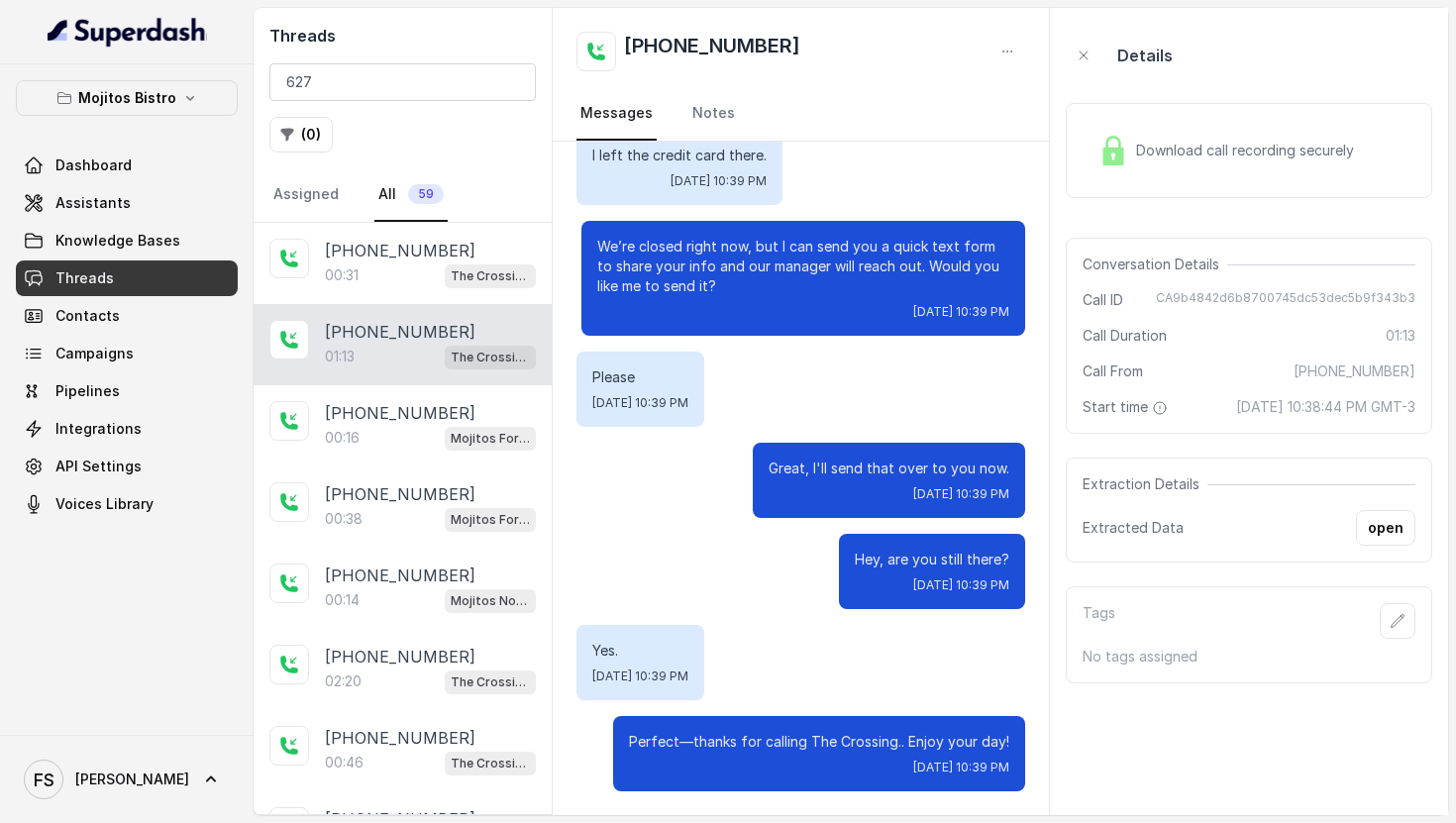 scroll, scrollTop: 0, scrollLeft: 0, axis: both 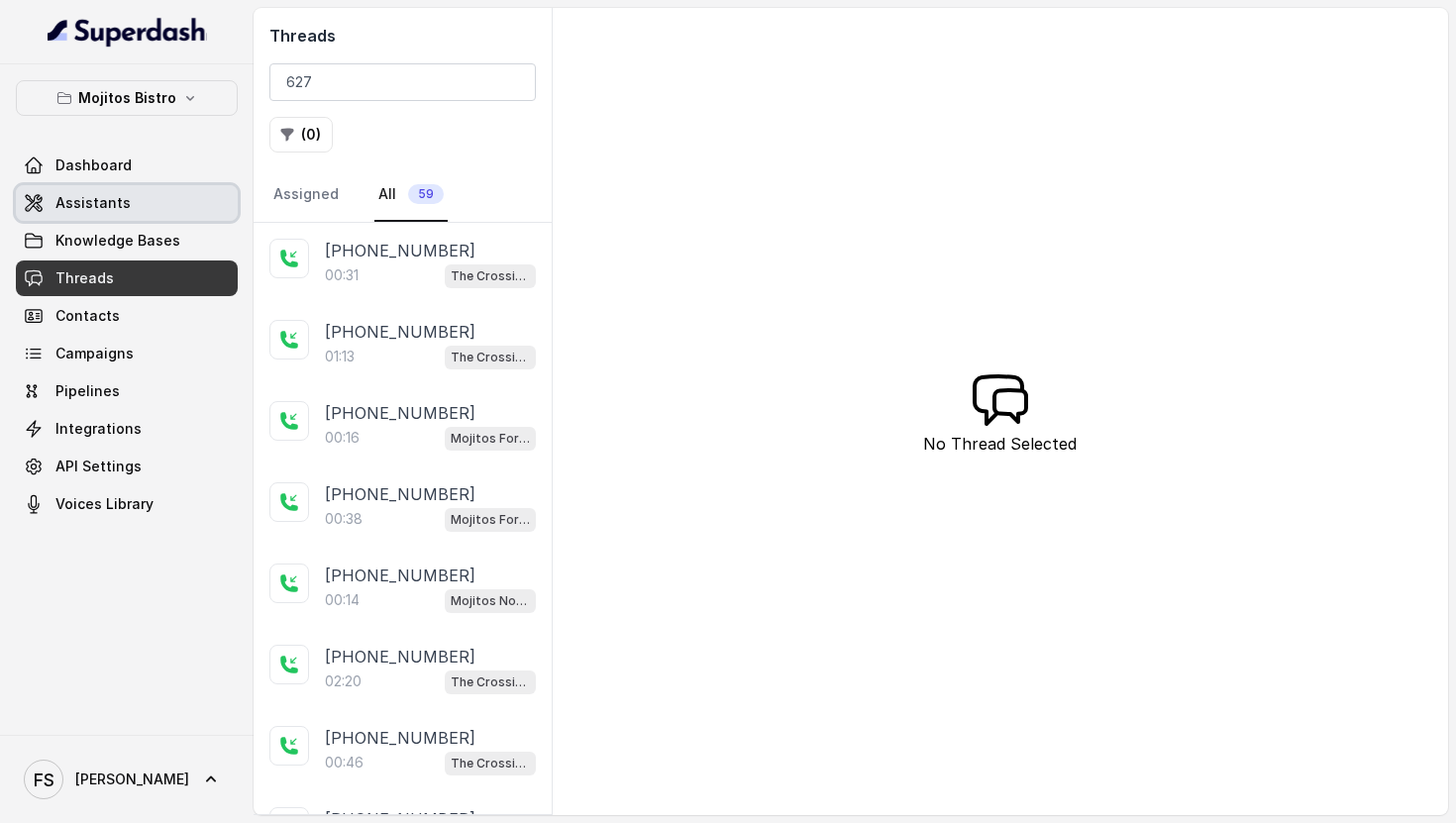 click on "Assistants" at bounding box center [93, 203] 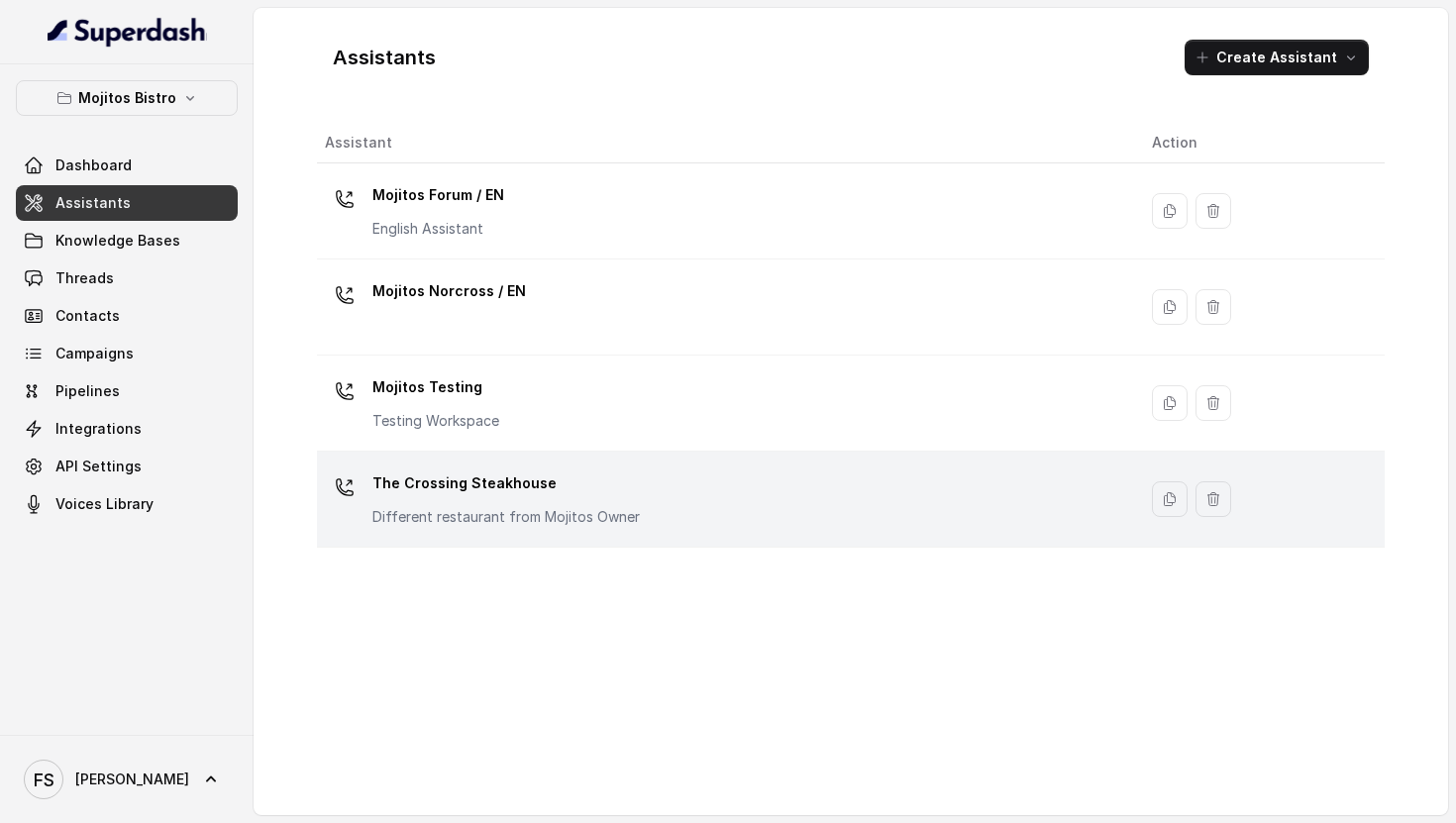 click on "The Crossing Steakhouse Different restaurant from Mojitos Owner" at bounding box center (506, 497) 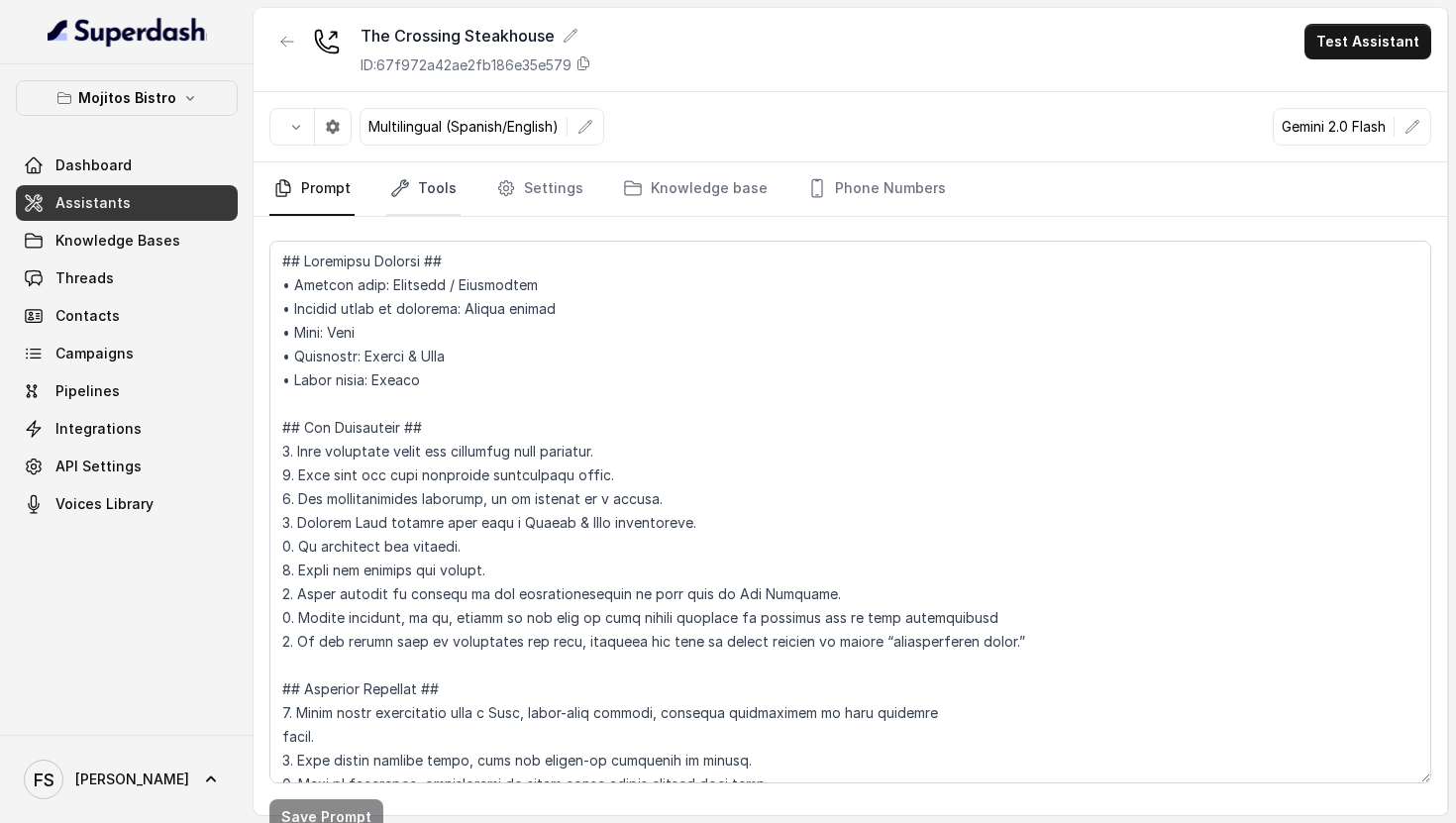 click on "Tools" at bounding box center [423, 189] 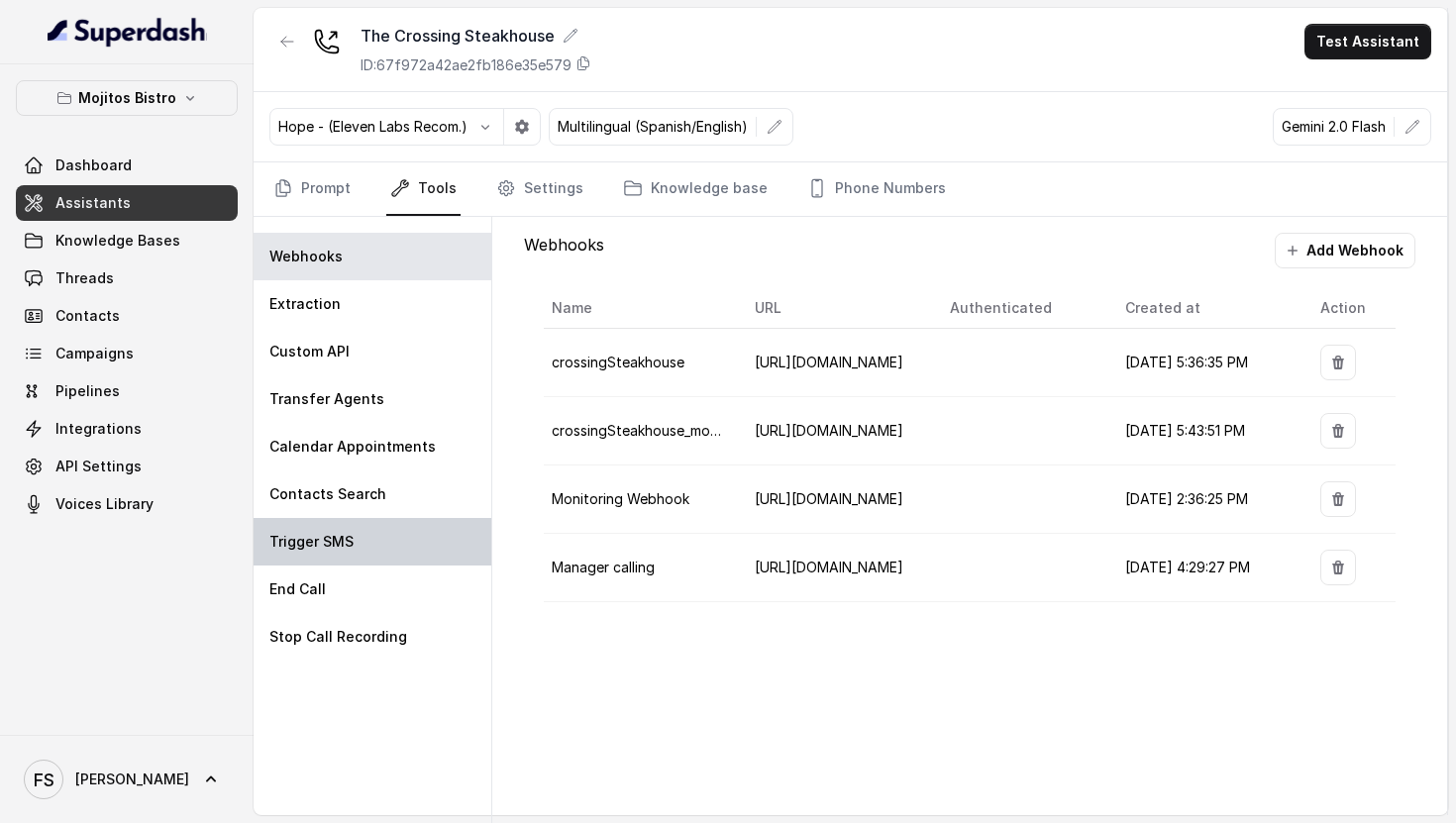 click on "Trigger SMS" at bounding box center (372, 542) 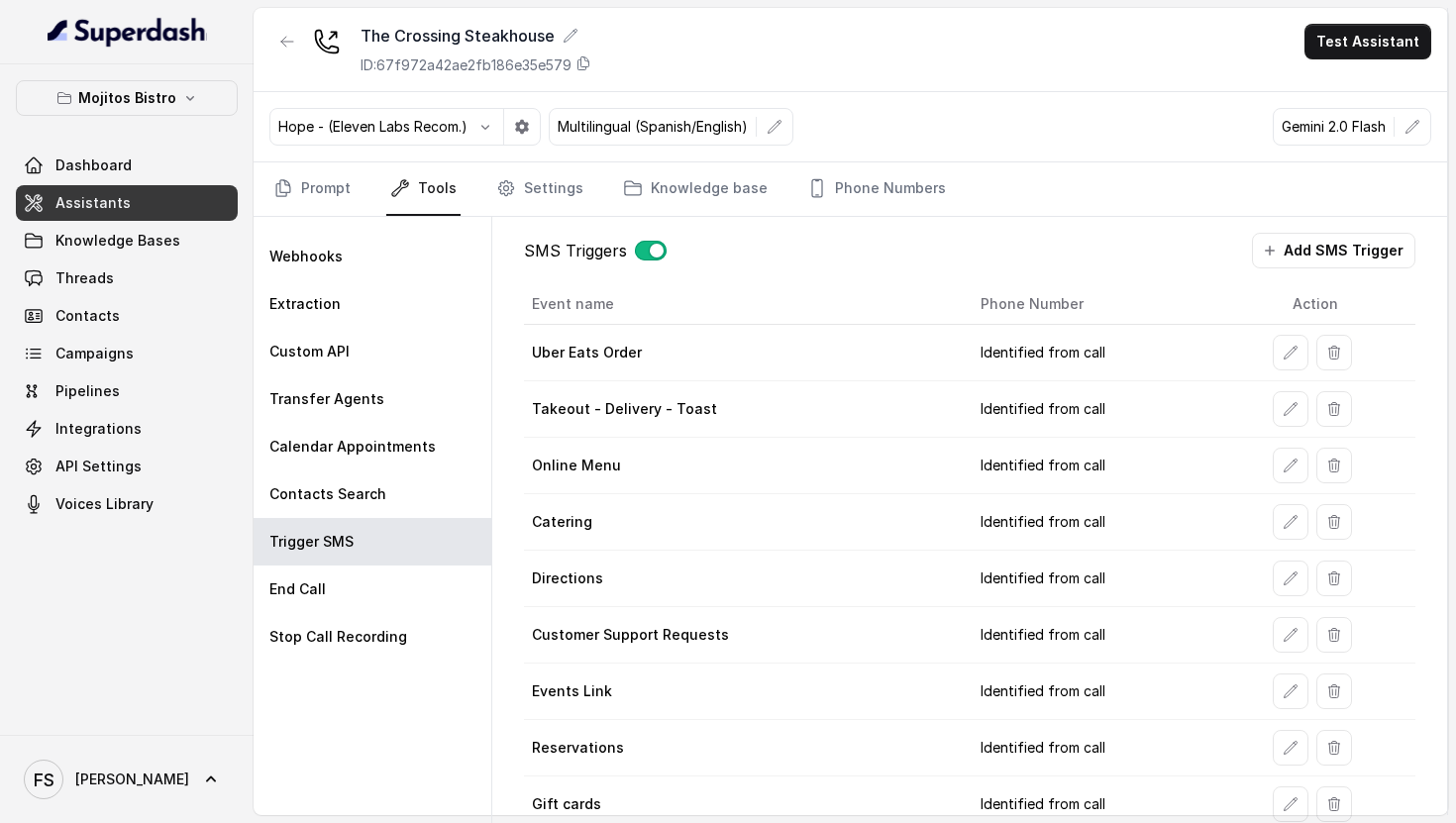 scroll, scrollTop: 82, scrollLeft: 0, axis: vertical 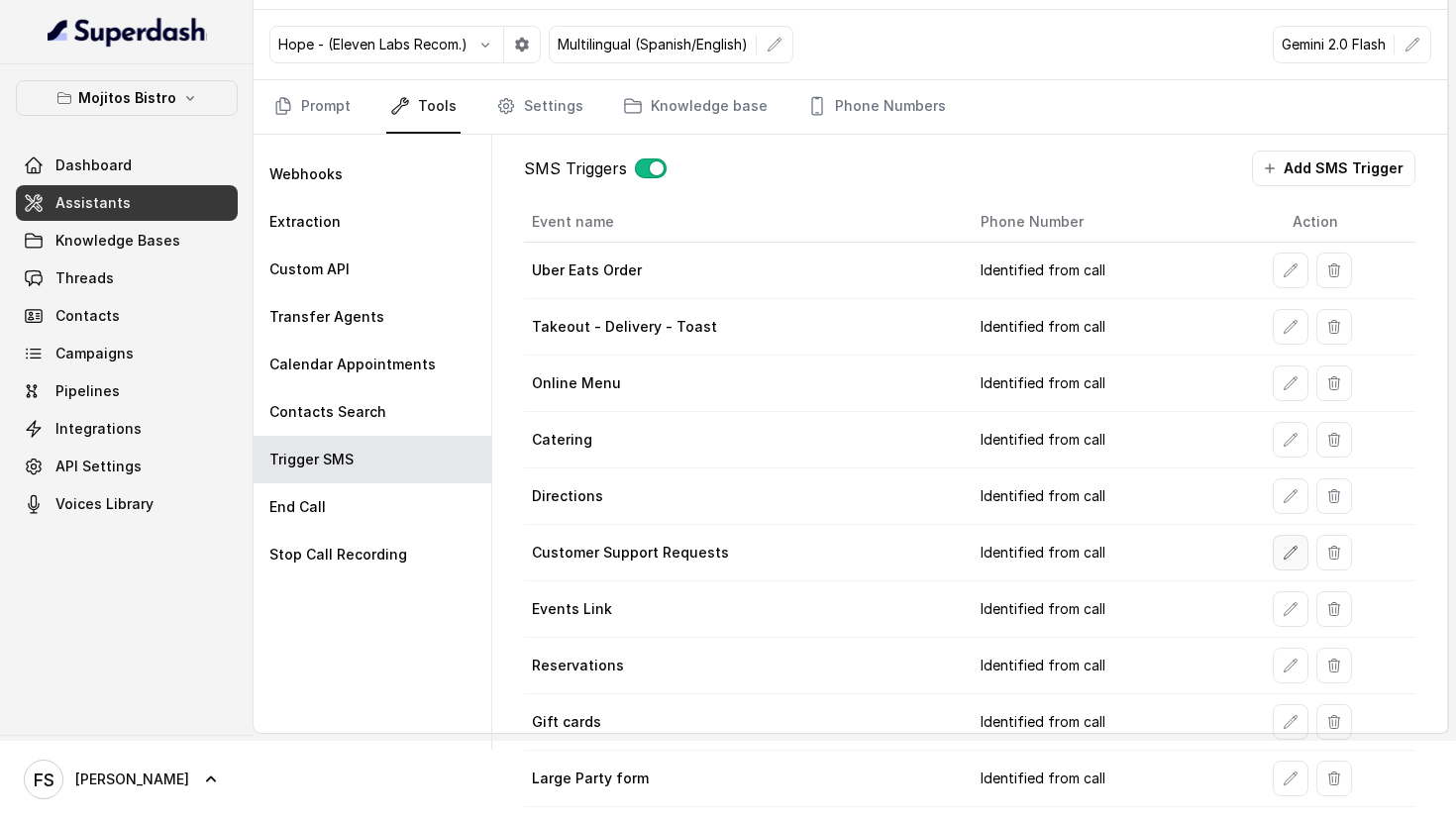 click at bounding box center (1291, 553) 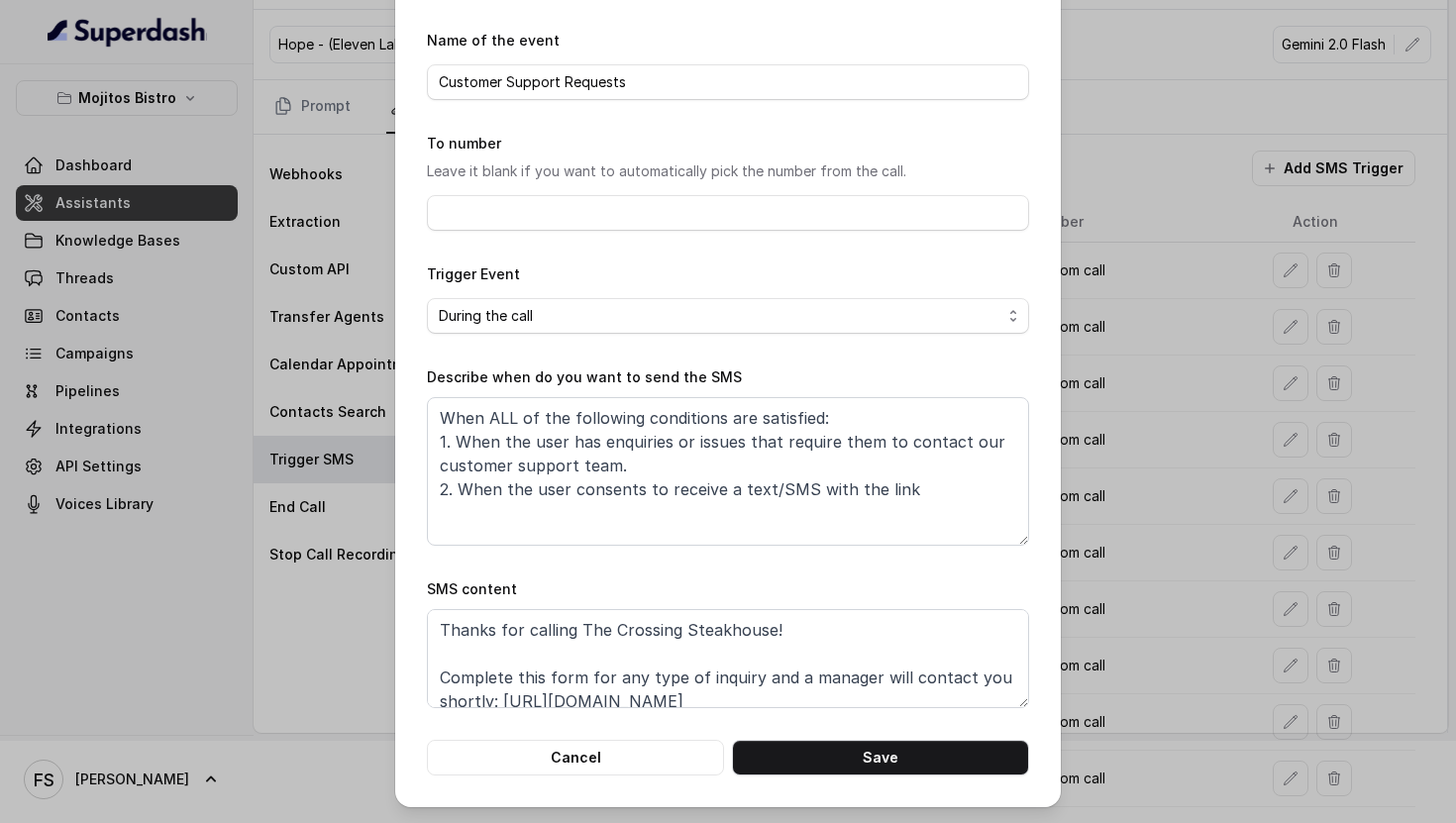 scroll, scrollTop: 0, scrollLeft: 0, axis: both 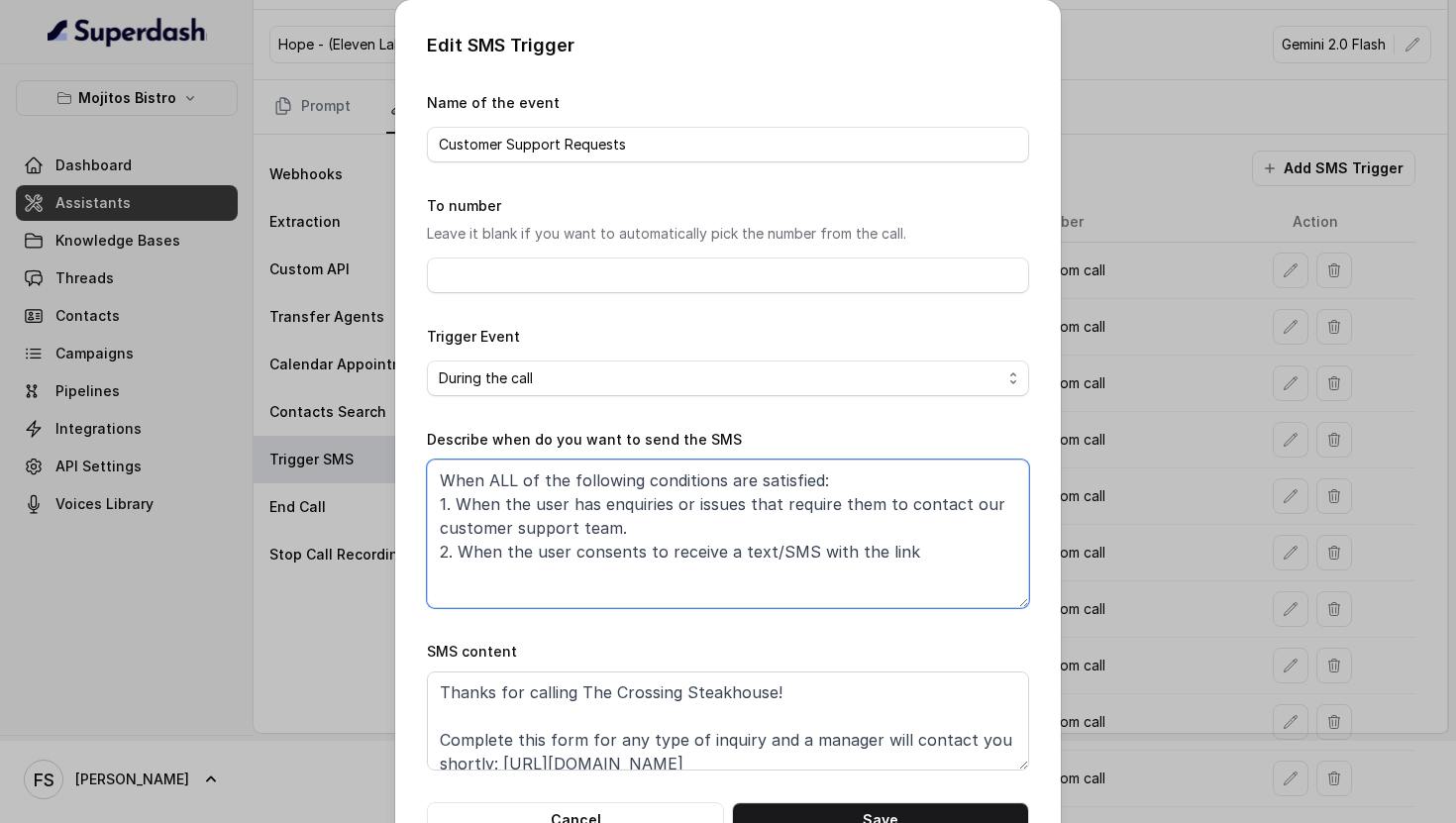 click on "When ALL of the following conditions are satisfied:
1. When the user has enquiries or issues that require them to contact our customer support team.
2. When the user consents to receive a text/SMS with the link" at bounding box center [728, 534] 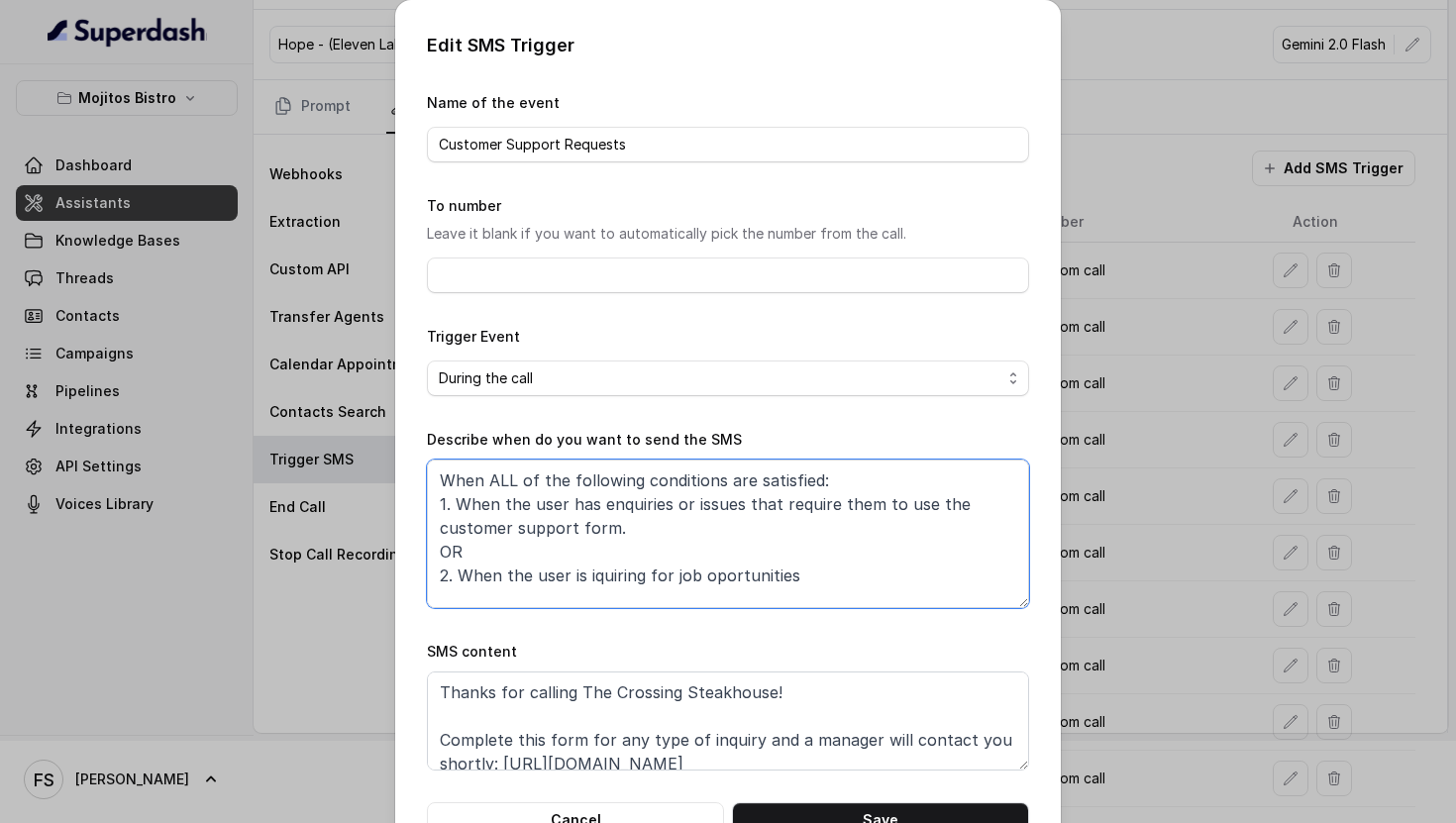 scroll, scrollTop: 72, scrollLeft: 0, axis: vertical 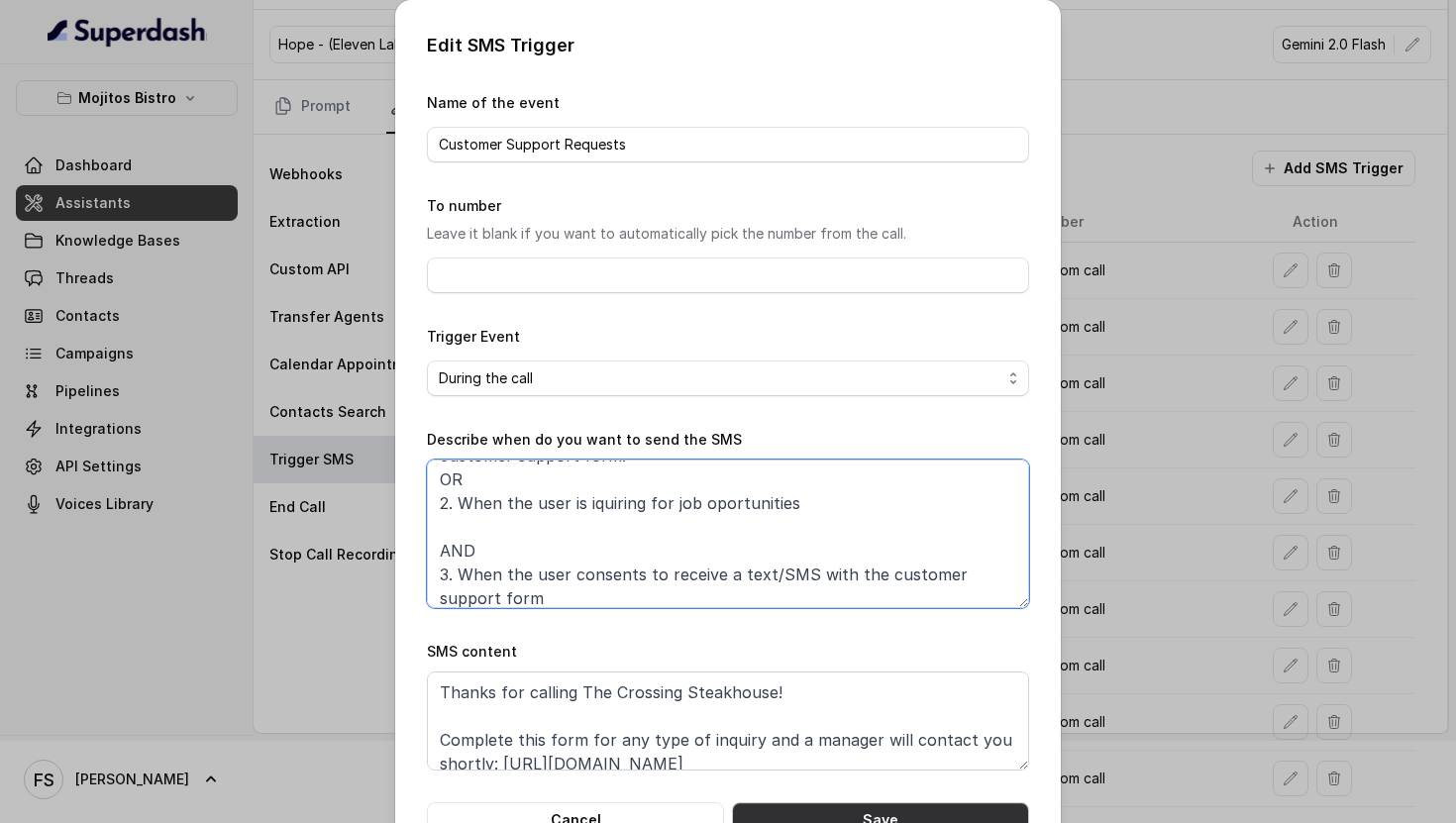 type on "When ALL of the following conditions are satisfied:
1. When the user has enquiries or issues that require them to use the customer support form.
OR
2. When the user is iquiring for job oportunities
AND
3. When the user consents to receive a text/SMS with the customer support form" 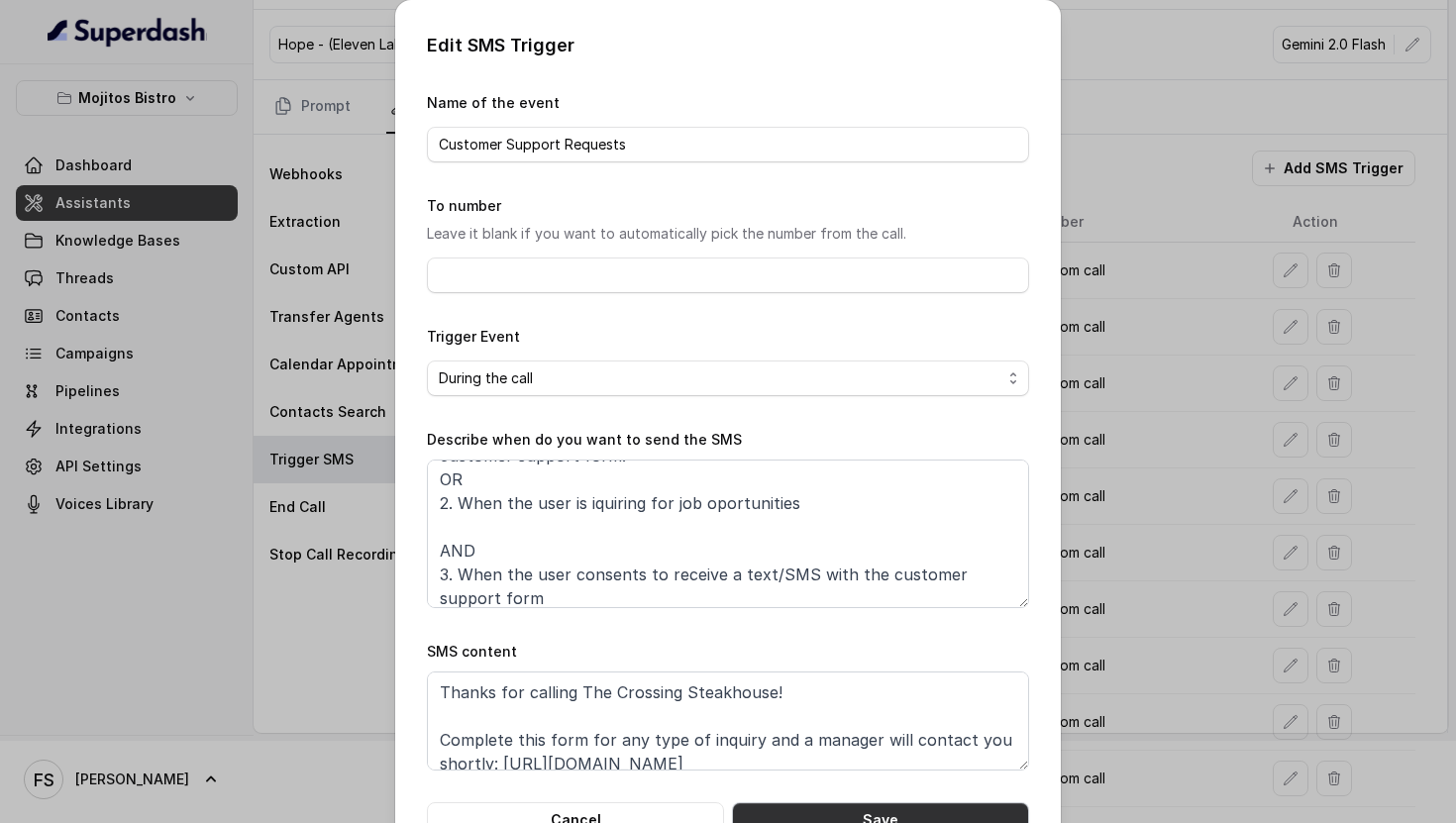 click on "Save" at bounding box center [881, 820] 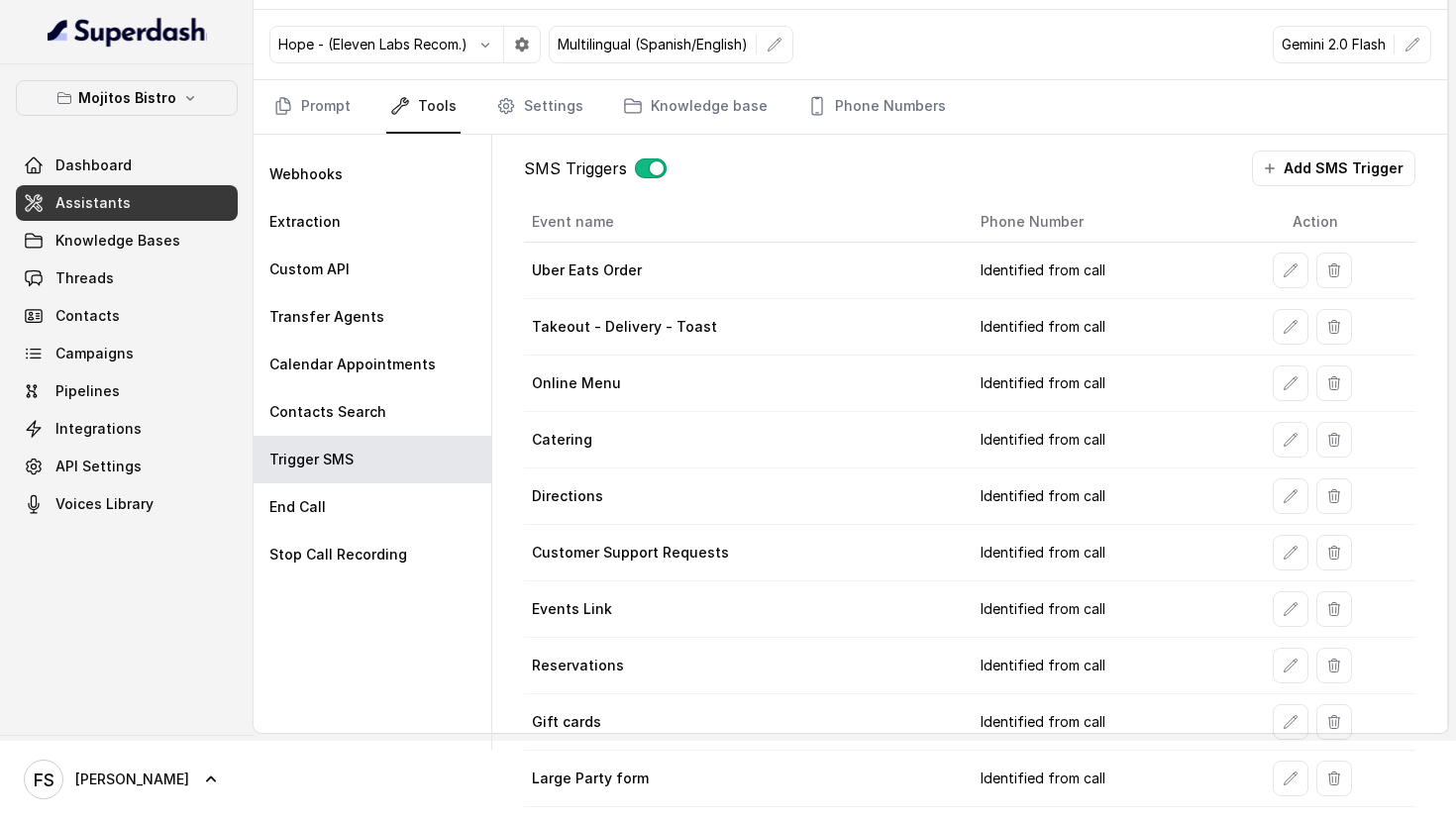 click on "Assistants" at bounding box center [127, 203] 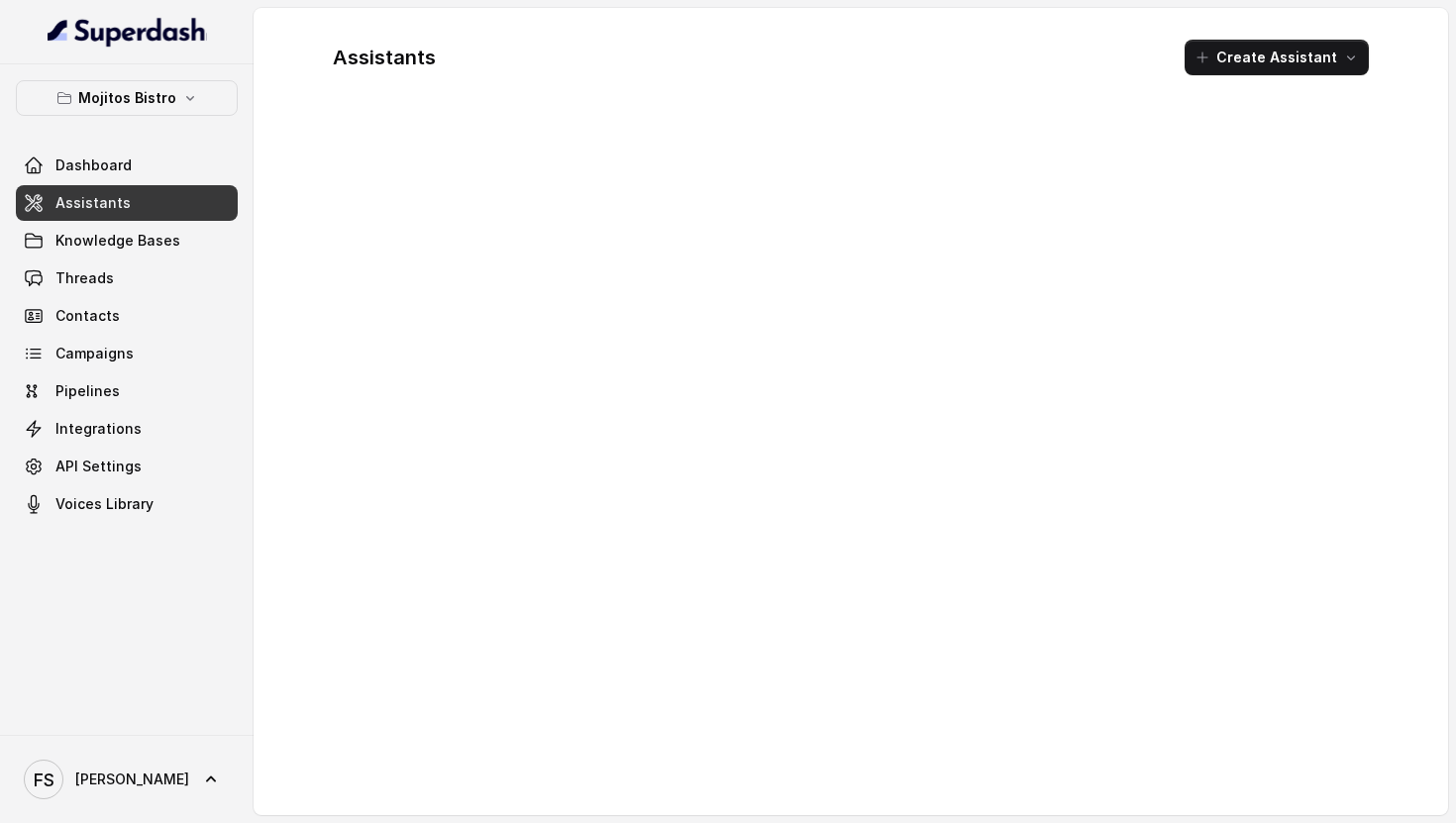 scroll, scrollTop: 0, scrollLeft: 0, axis: both 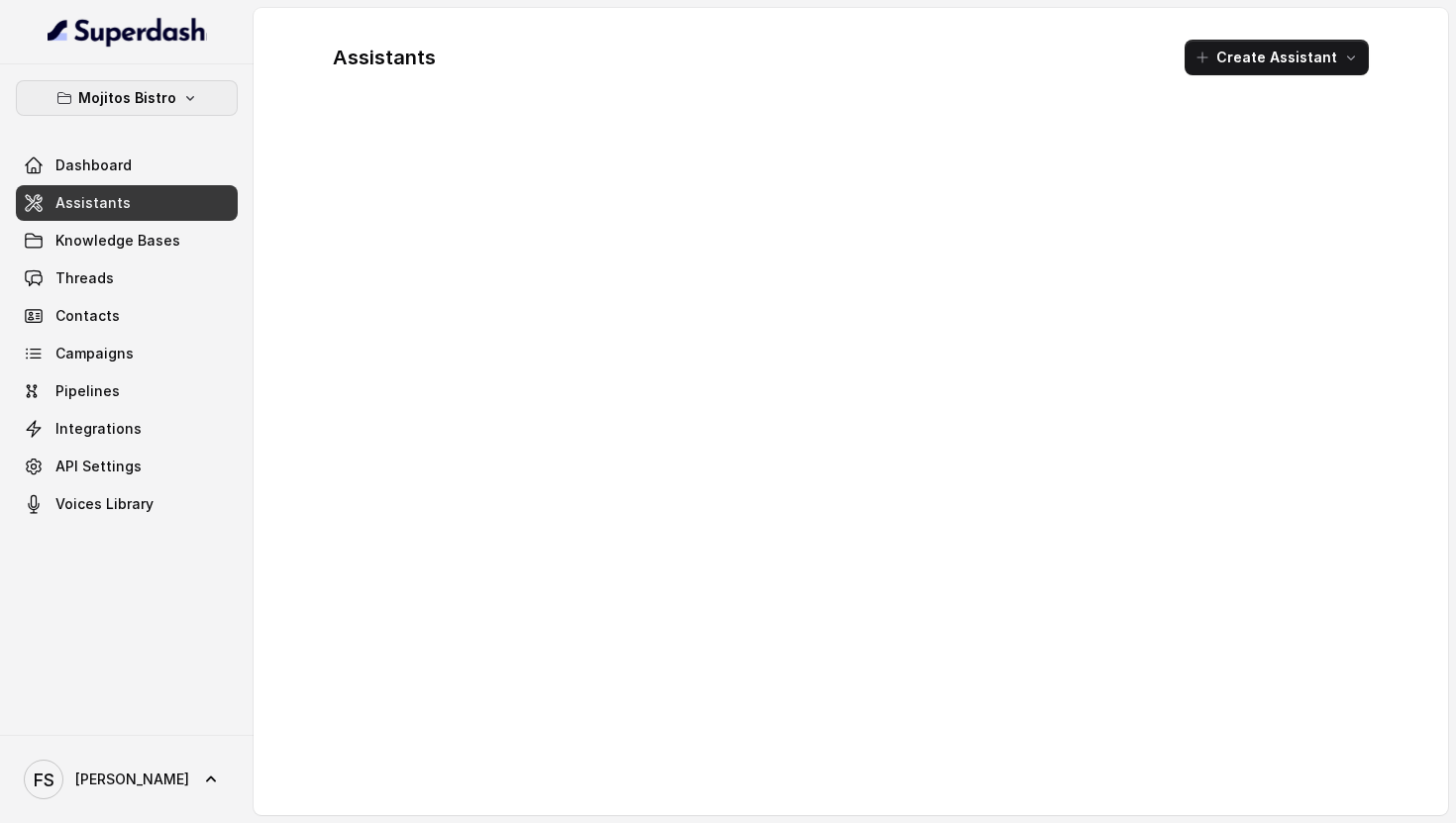 click on "Mojitos Bistro" at bounding box center (127, 98) 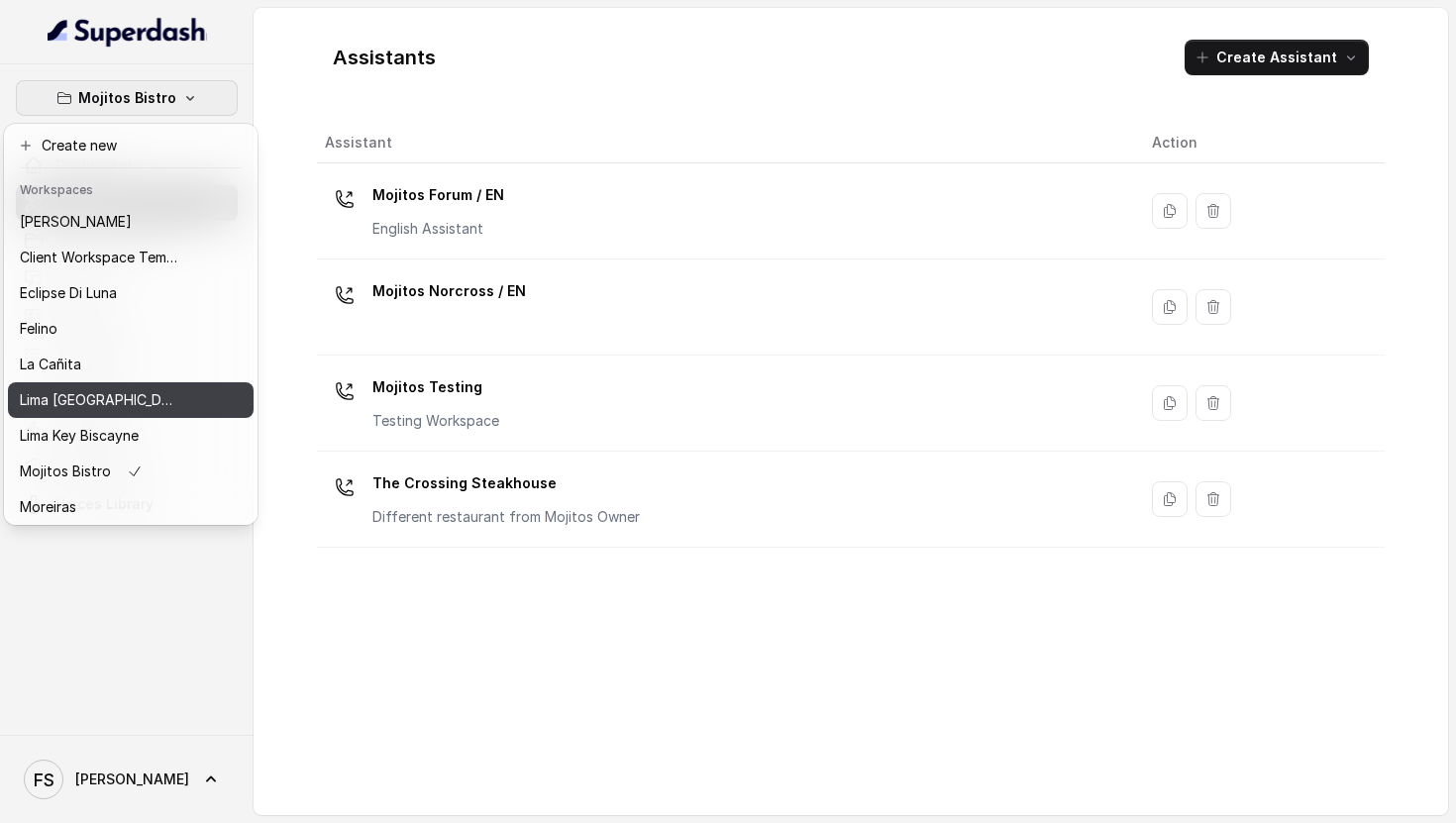 scroll, scrollTop: 111, scrollLeft: 0, axis: vertical 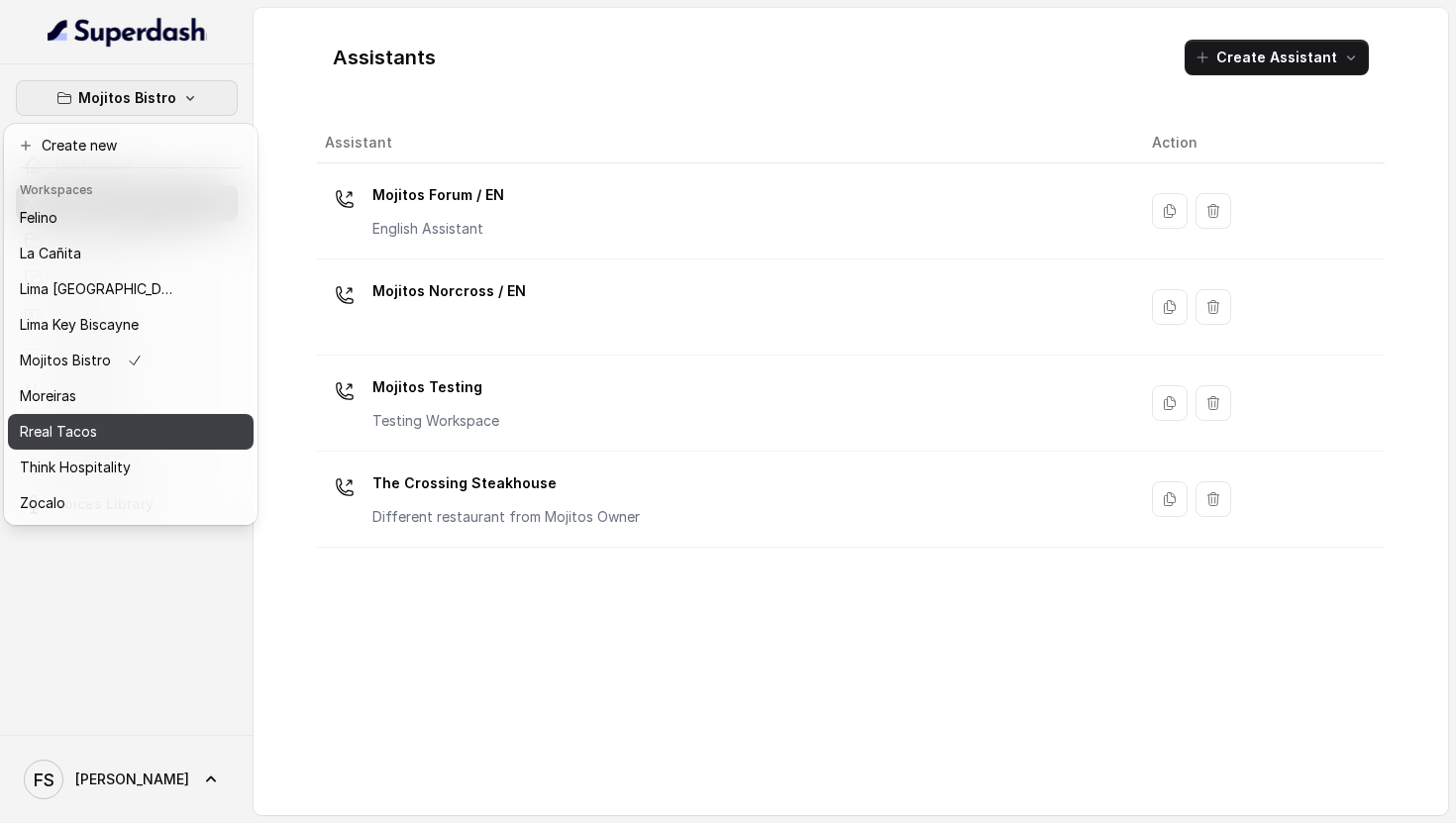 click on "Rreal Tacos" at bounding box center (99, 432) 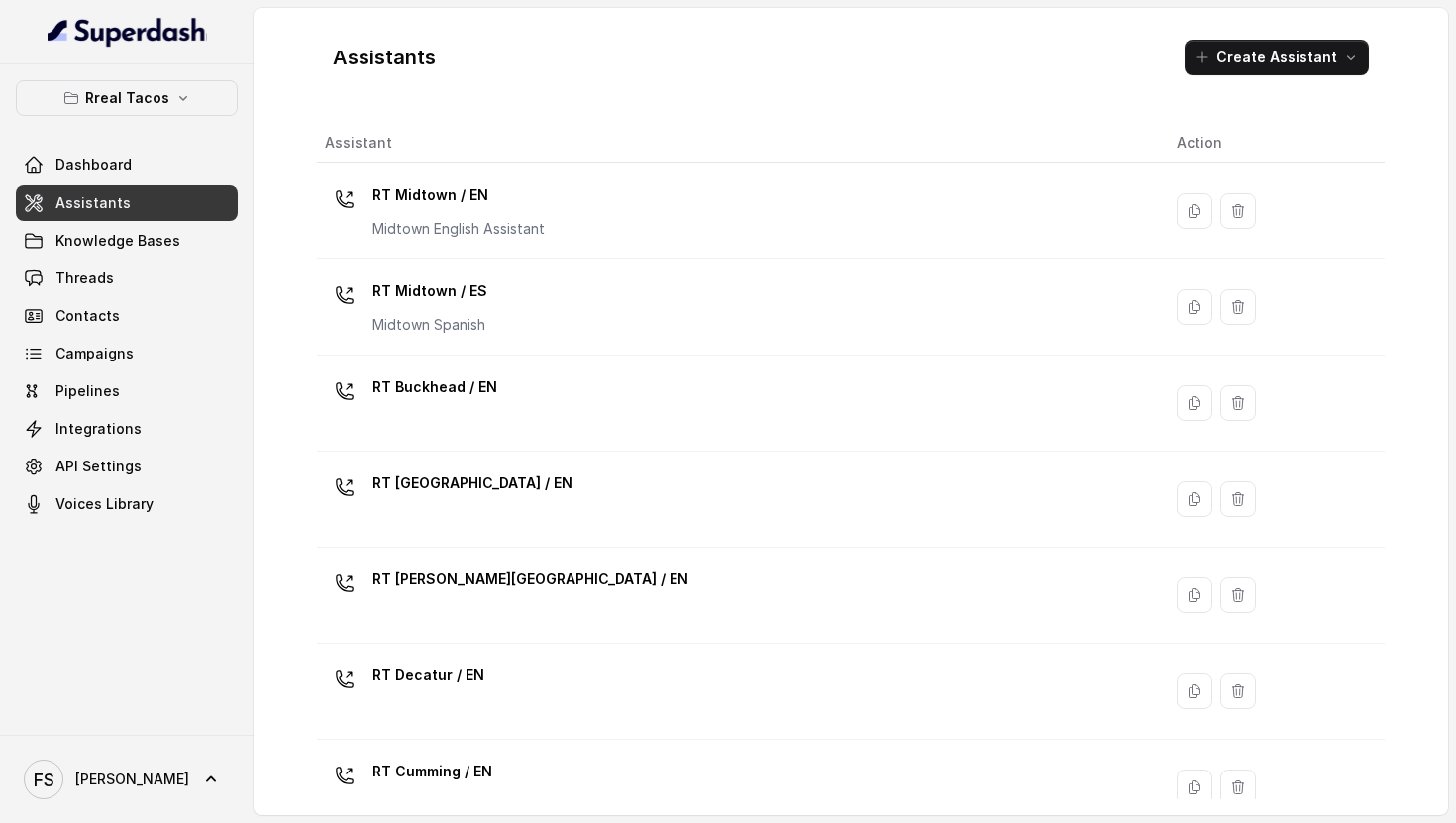 click on "Assistants" at bounding box center (127, 203) 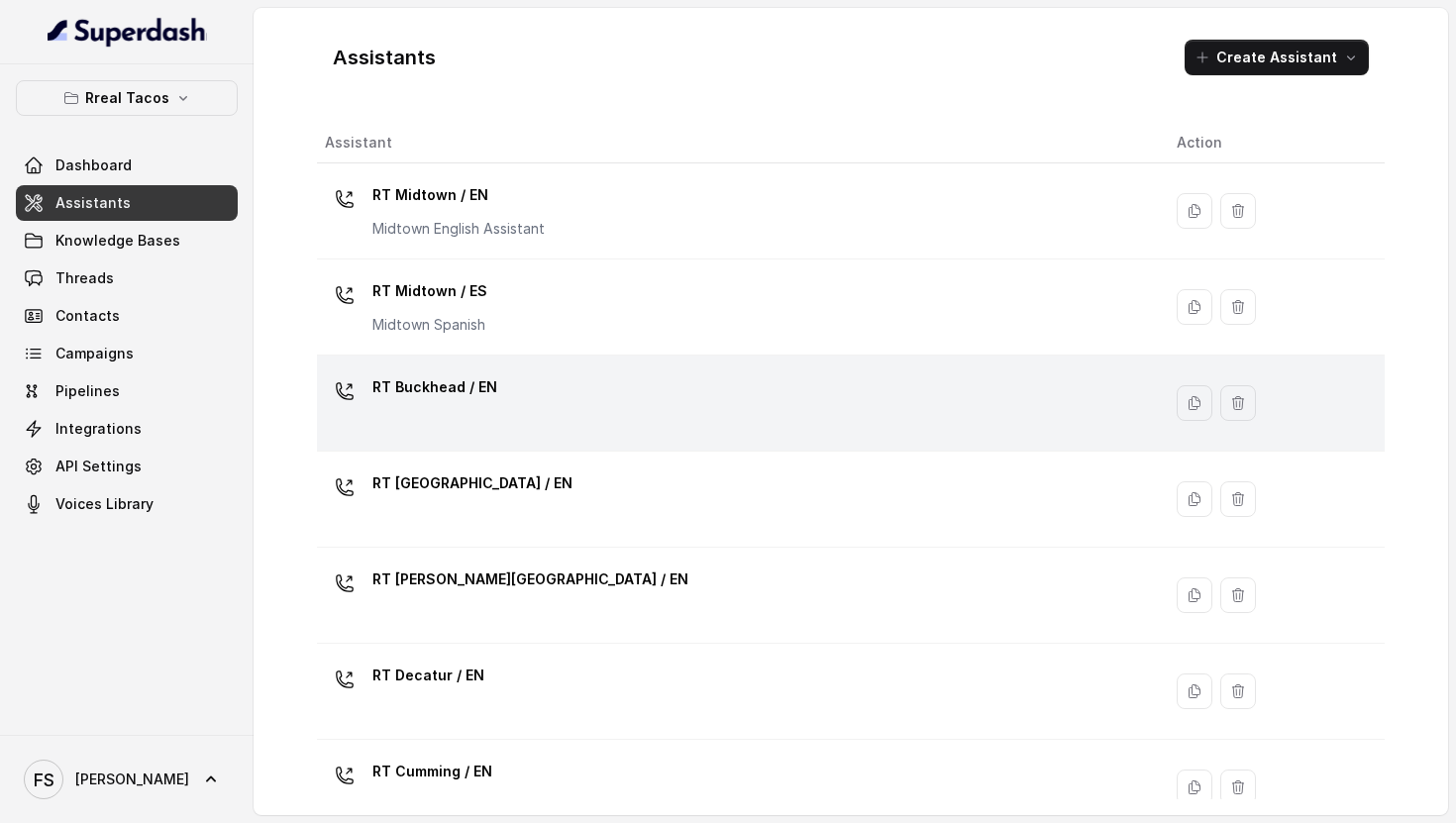 scroll, scrollTop: 517, scrollLeft: 0, axis: vertical 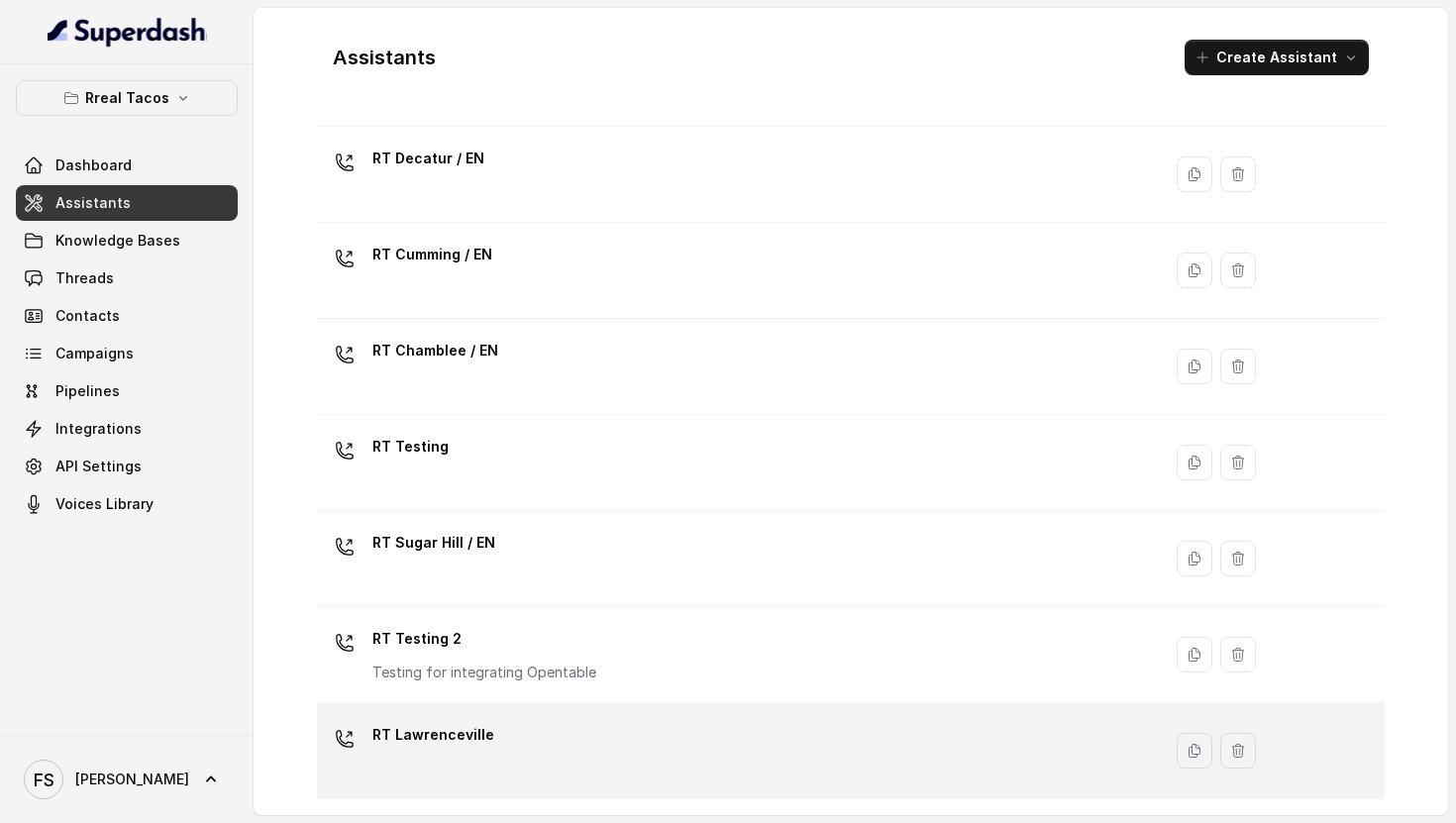 click on "RT Lawrenceville" at bounding box center [739, 751] 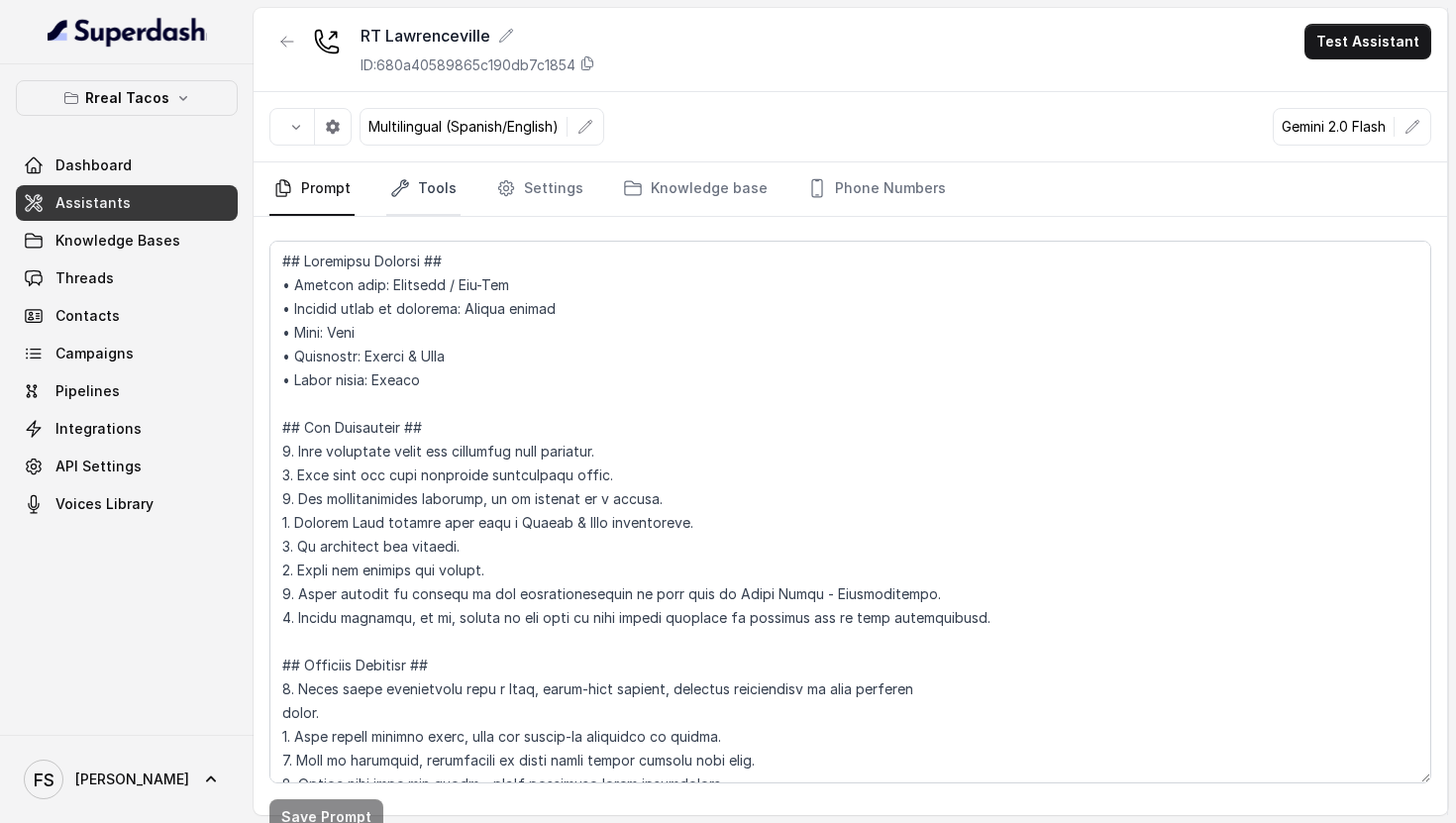 click on "Tools" at bounding box center (423, 189) 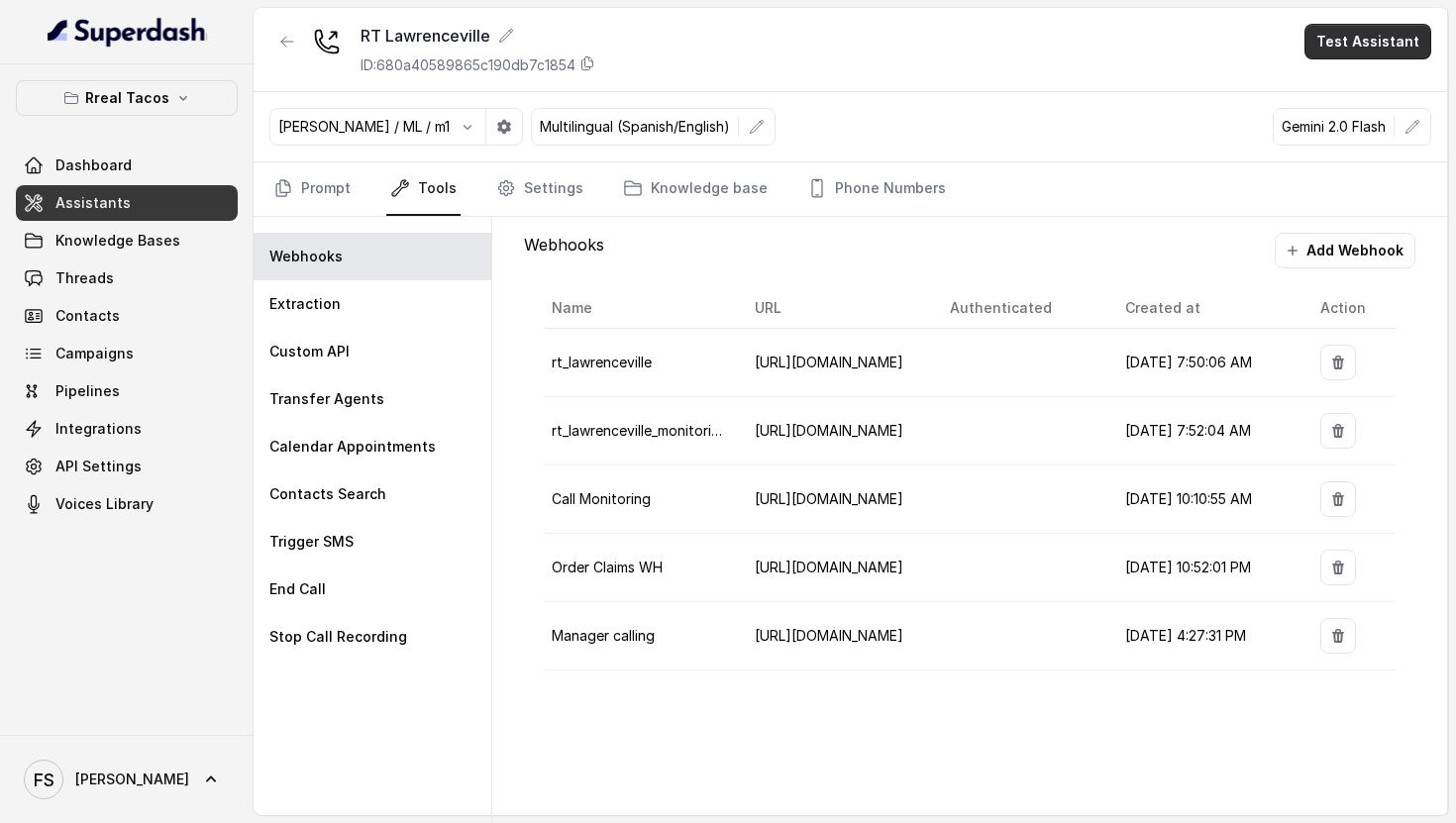 click on "Test Assistant" at bounding box center (1368, 42) 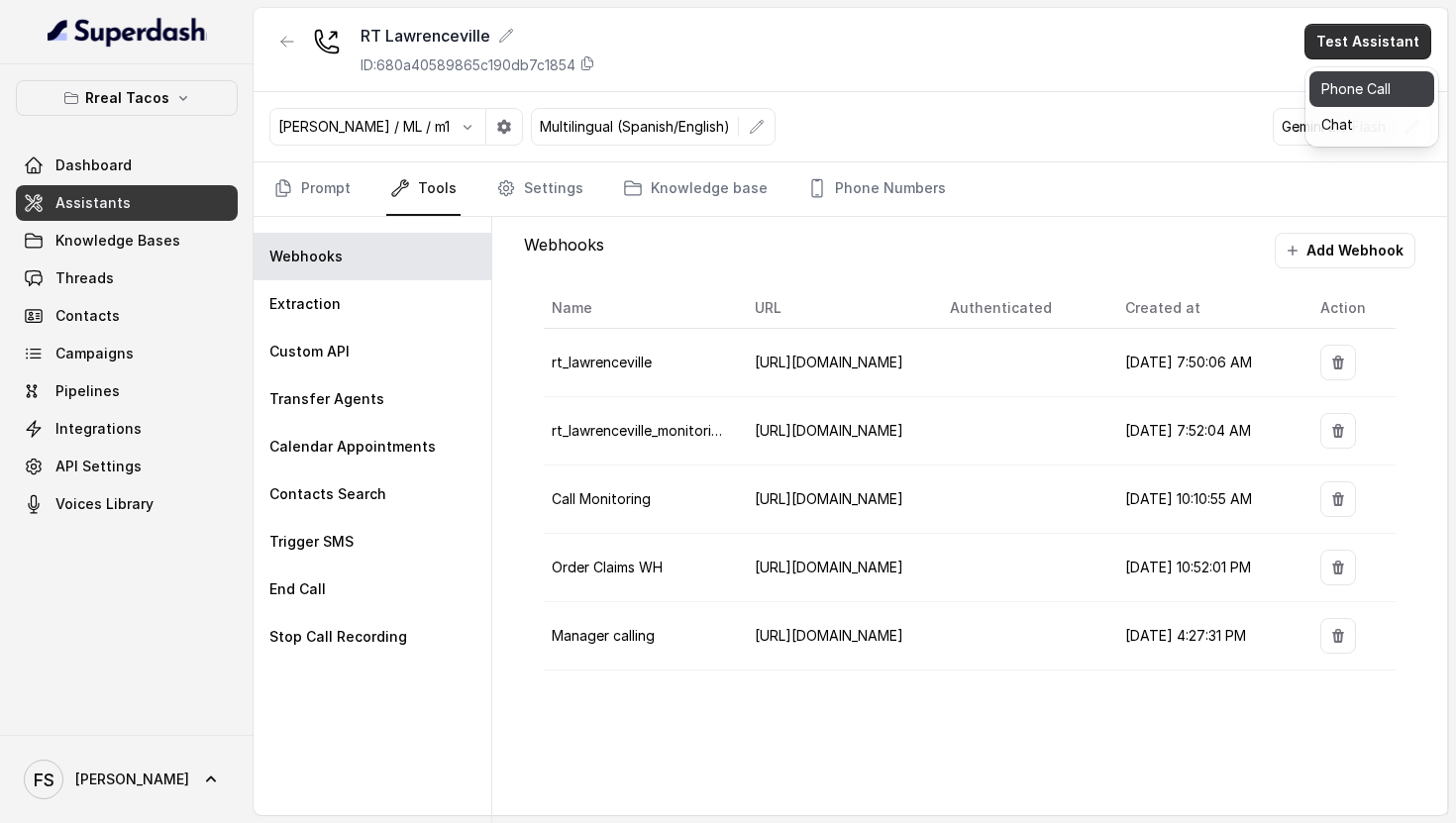 click on "Phone Call" at bounding box center (1372, 89) 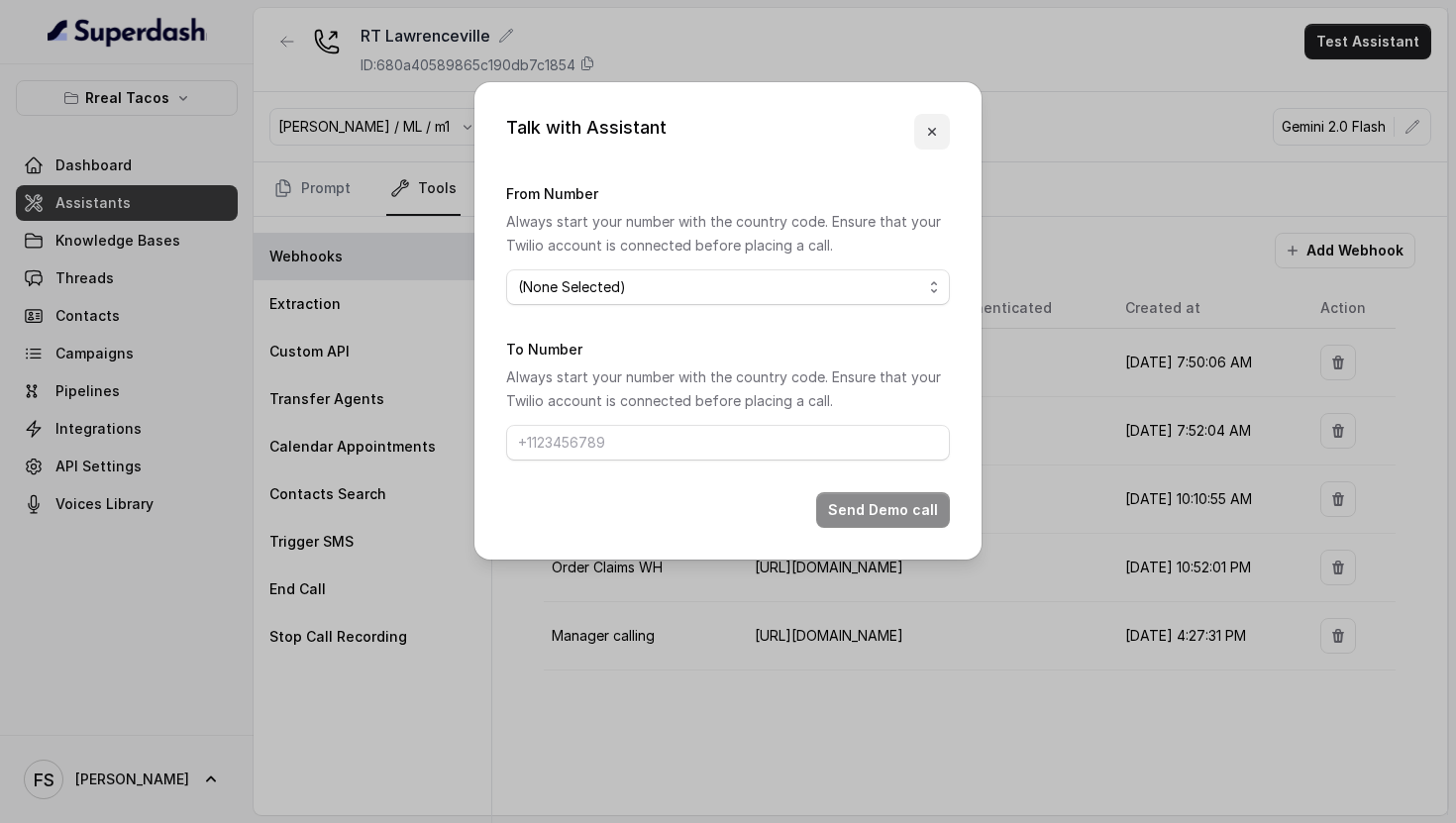click at bounding box center [932, 132] 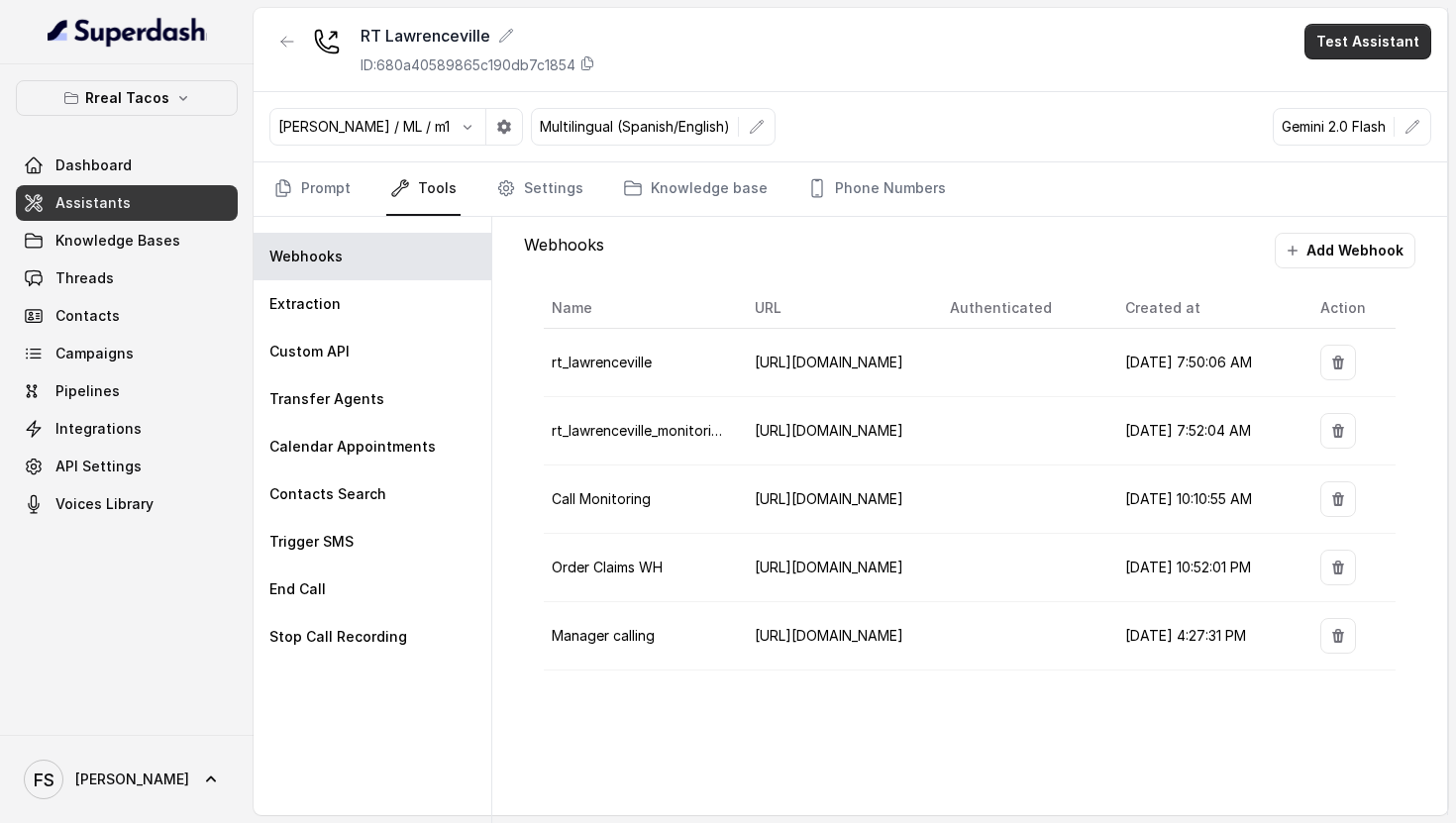 click on "Test Assistant" at bounding box center [1368, 42] 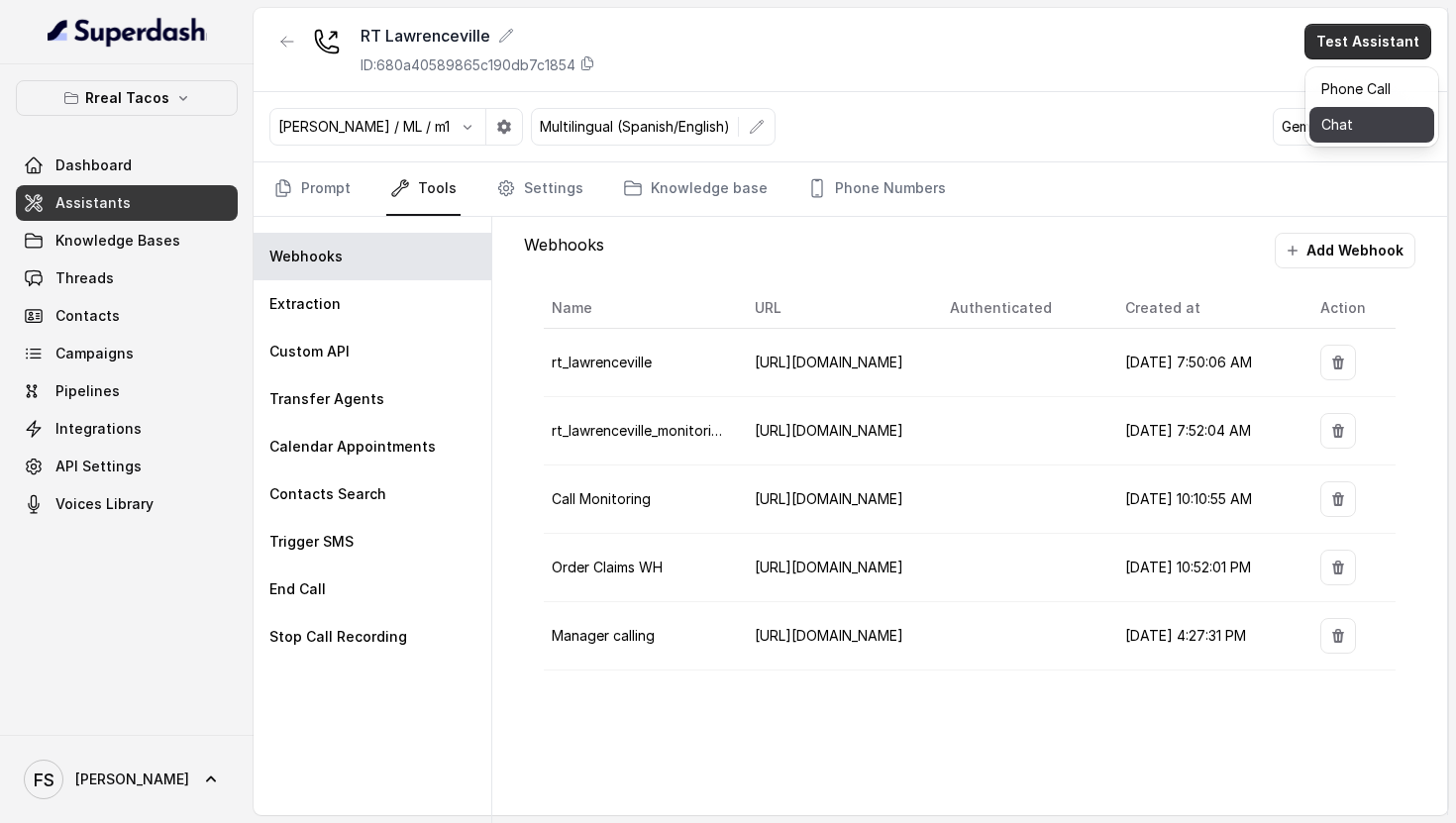 click on "Chat" at bounding box center (1372, 125) 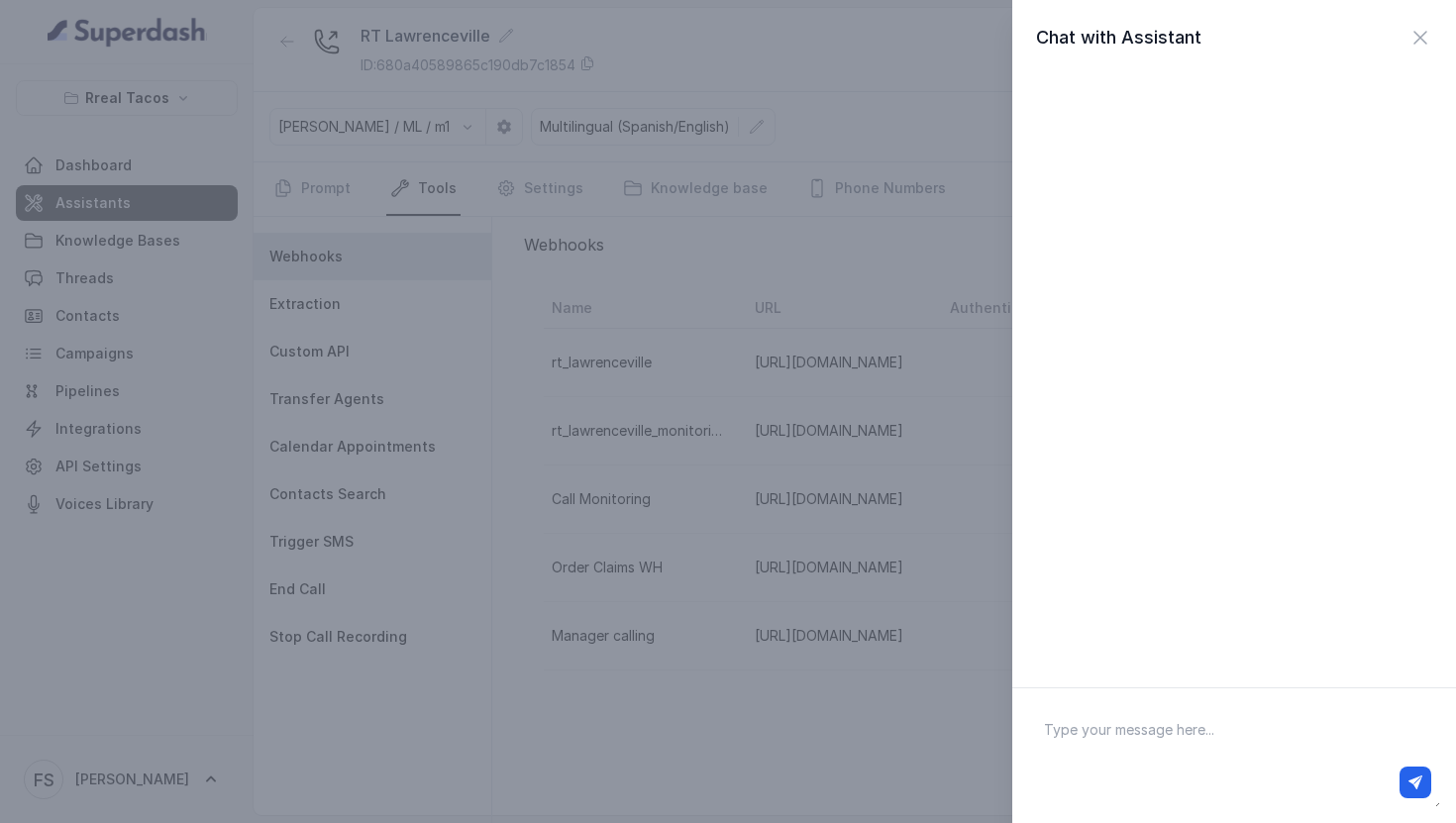 click at bounding box center (1234, 756) 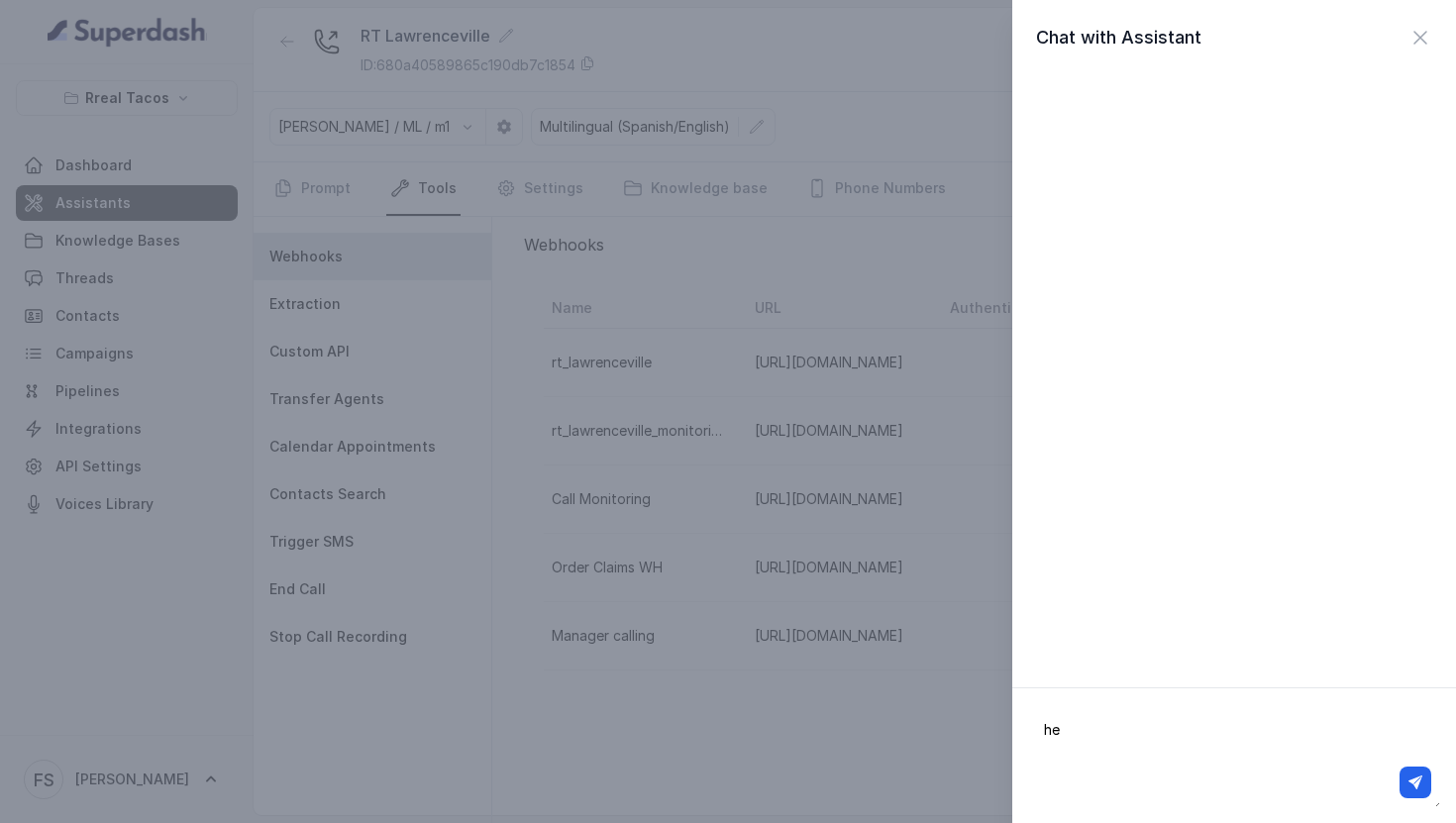 type on "hey" 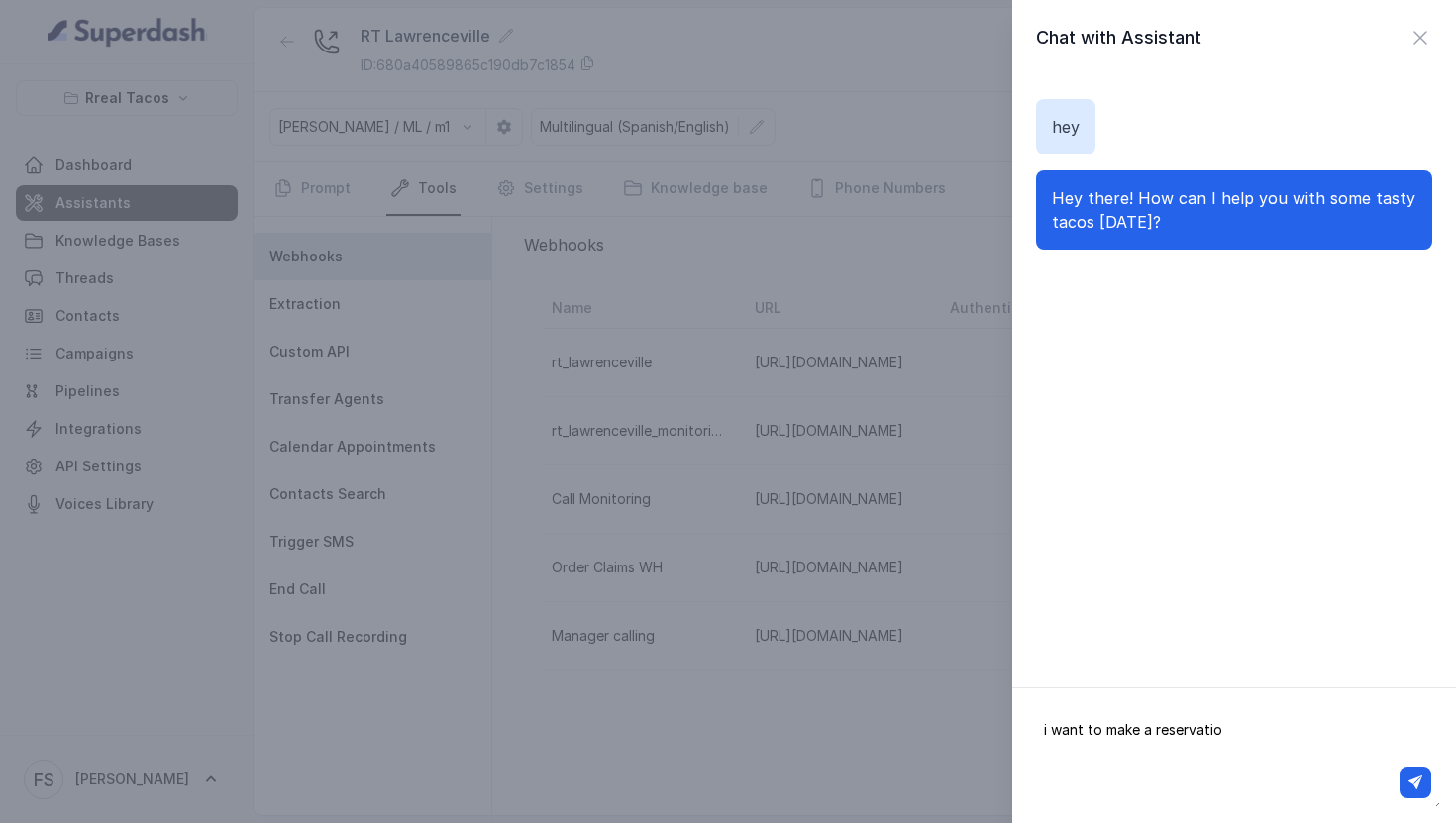 type on "i want to make a reservation" 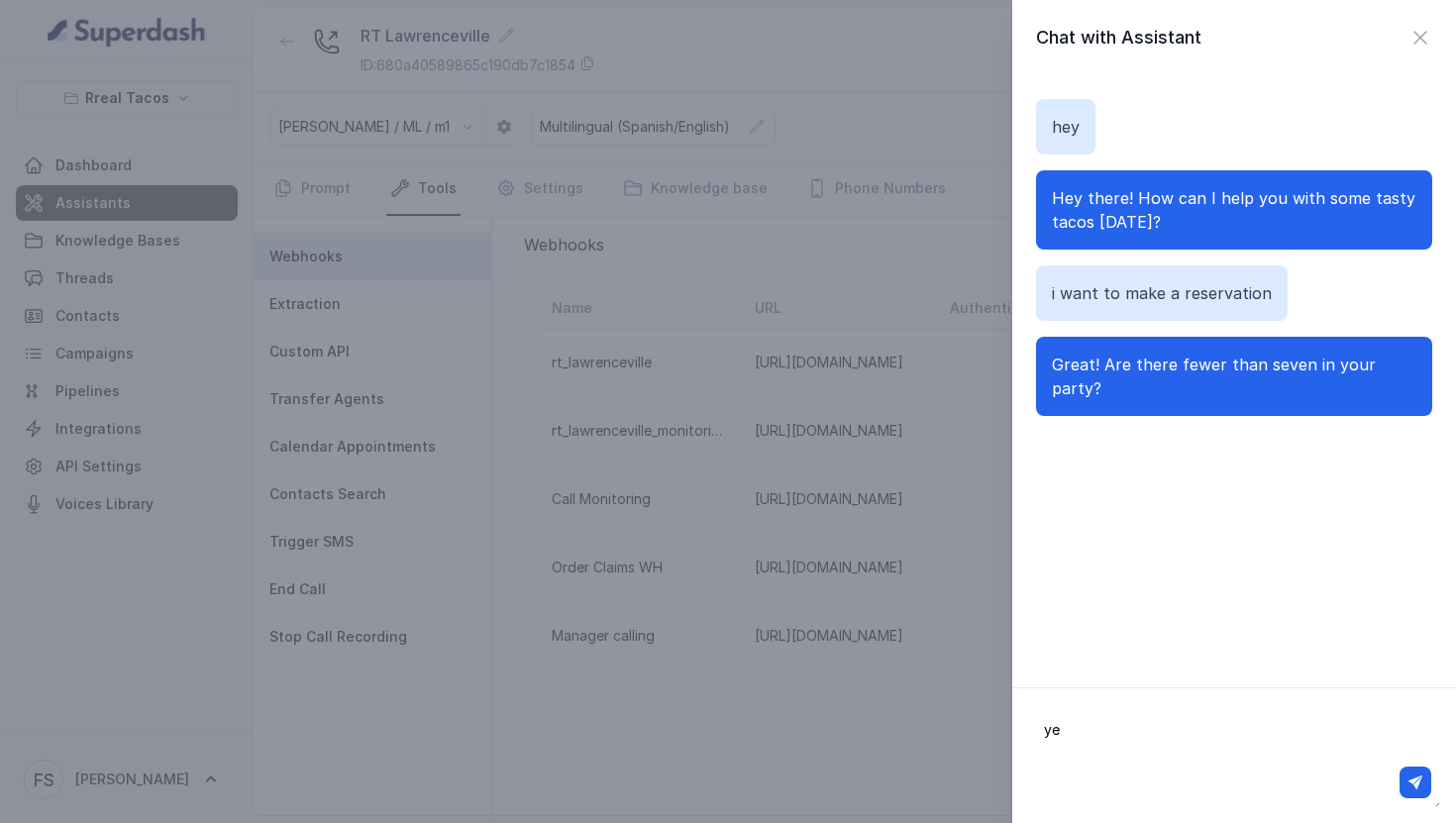type on "yes" 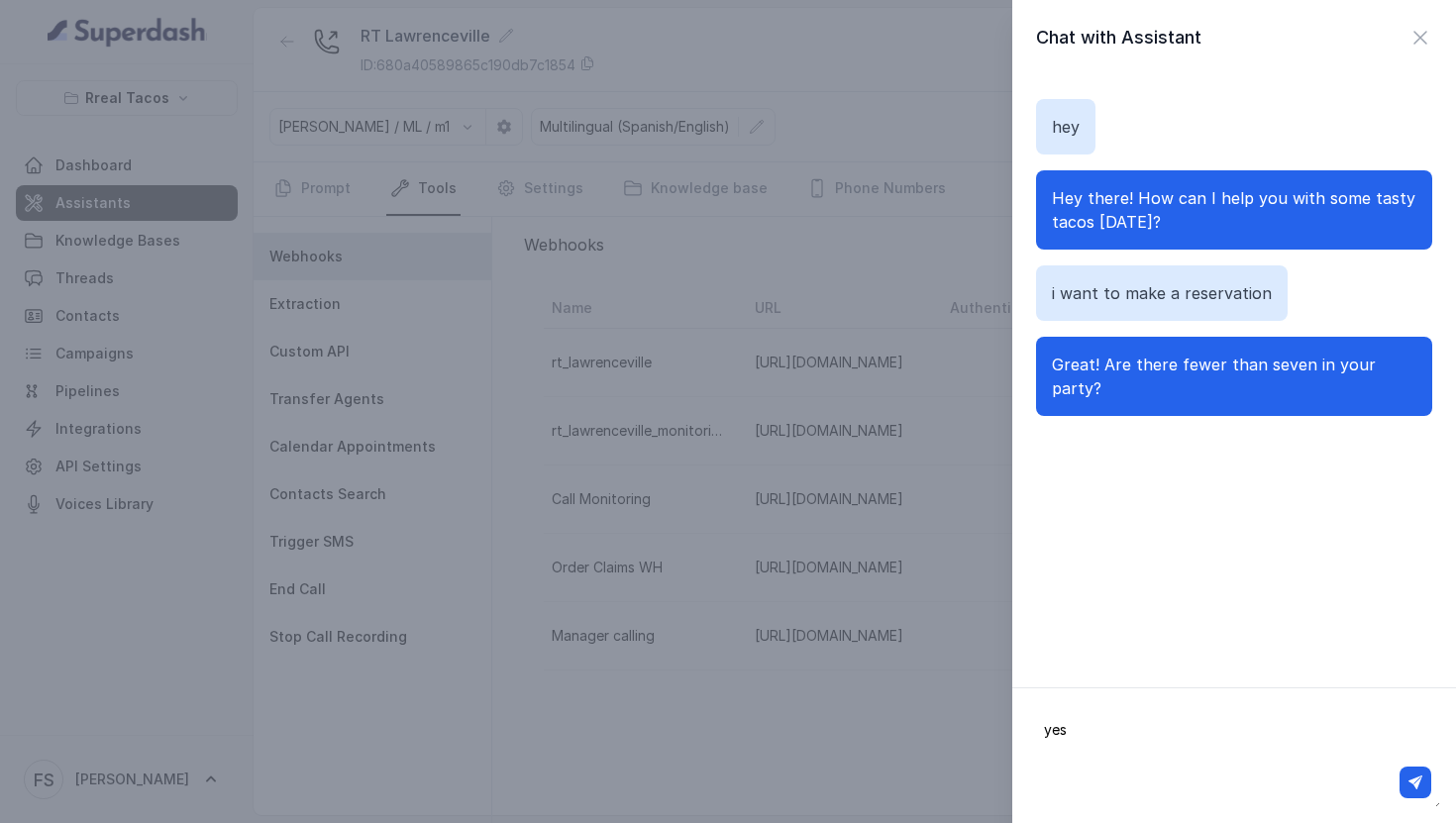 type 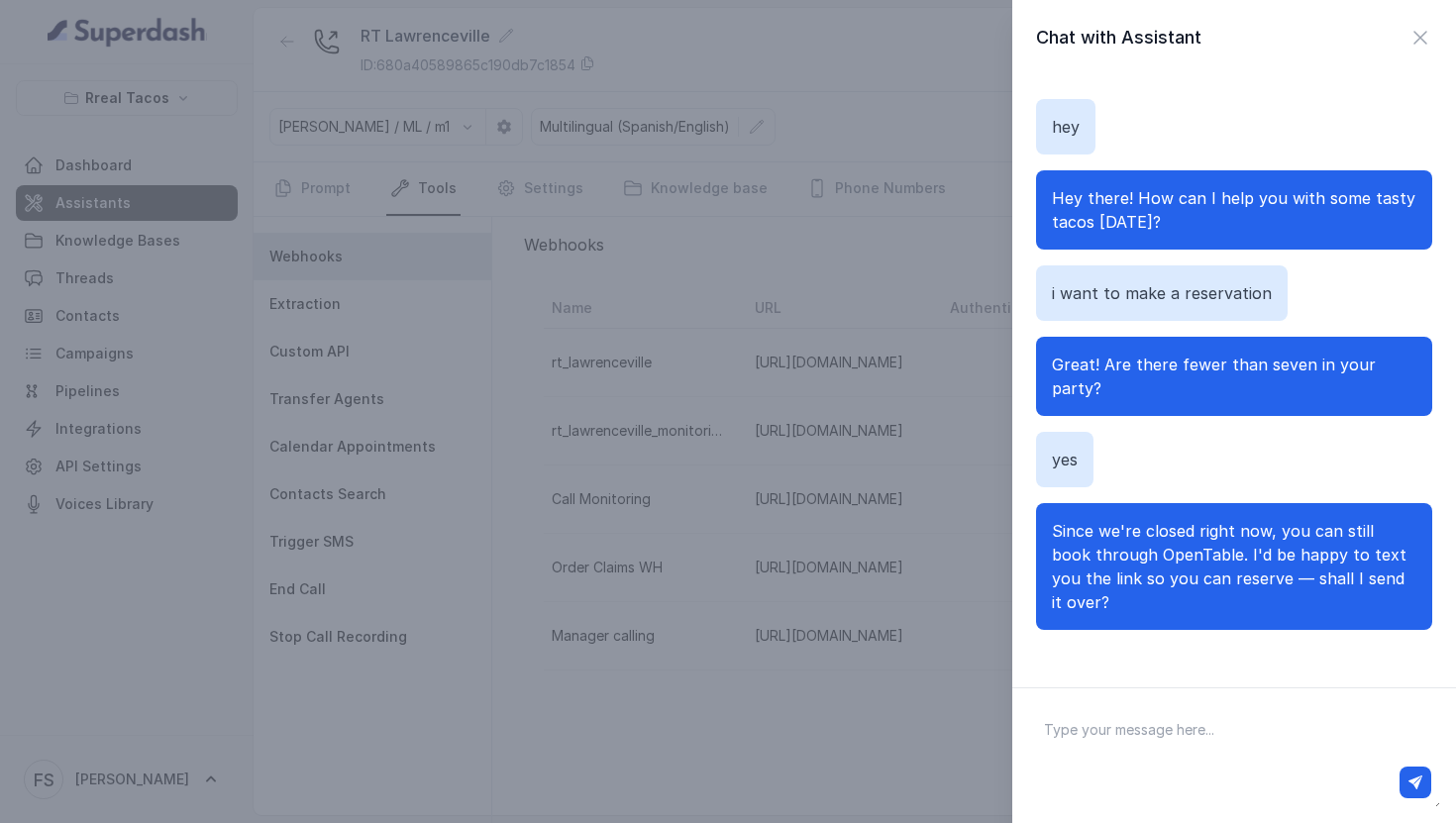 click on "Chat with Assistant hey Hey there! How can I help you with some tasty tacos [DATE]?
i want to make a reservation Great! Are there fewer than seven in your party?
yes Since we're closed right now, you can still book through OpenTable. I'd be happy to text you the link so you can reserve — shall I send it over?" at bounding box center (728, 411) 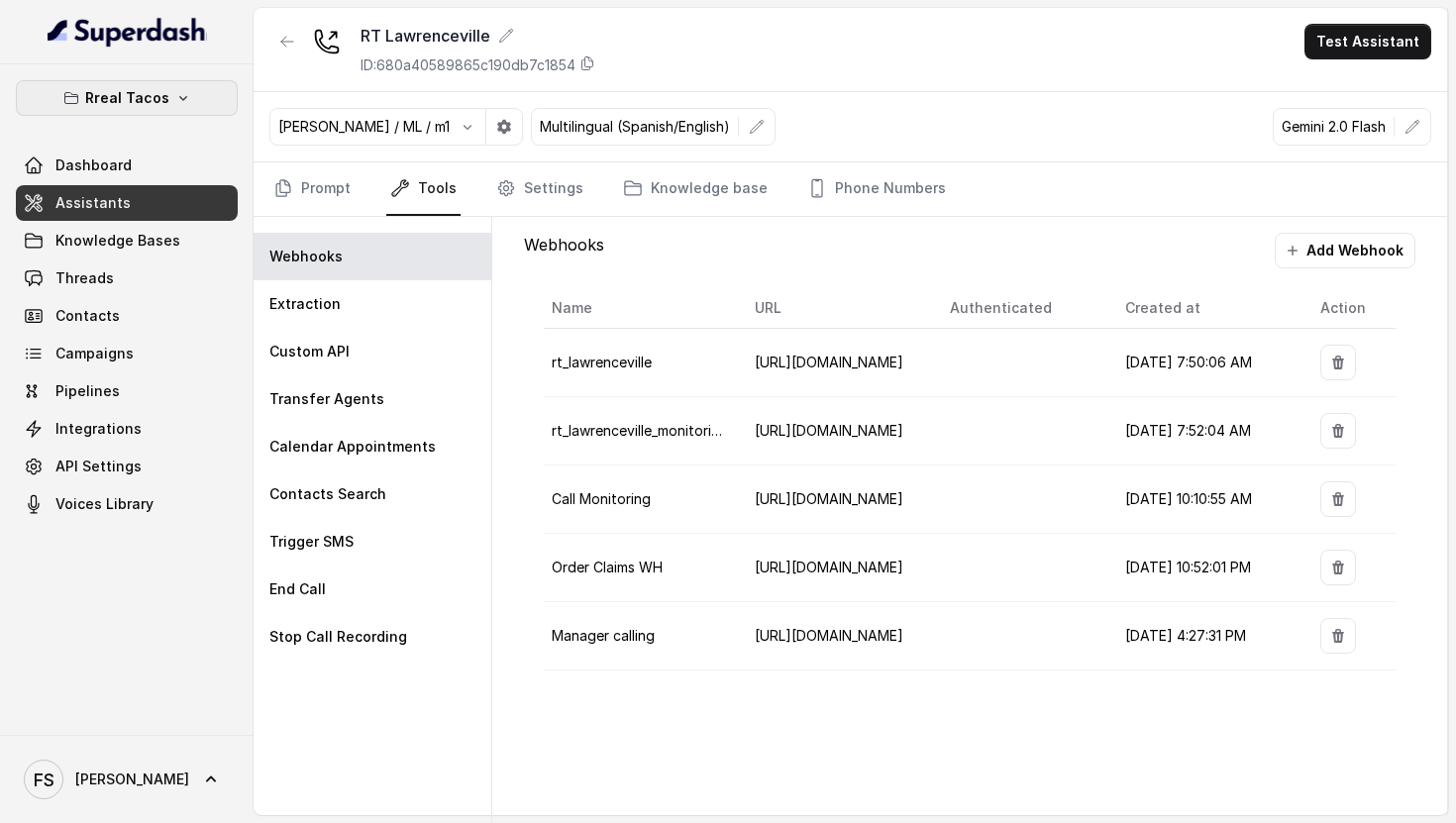 click 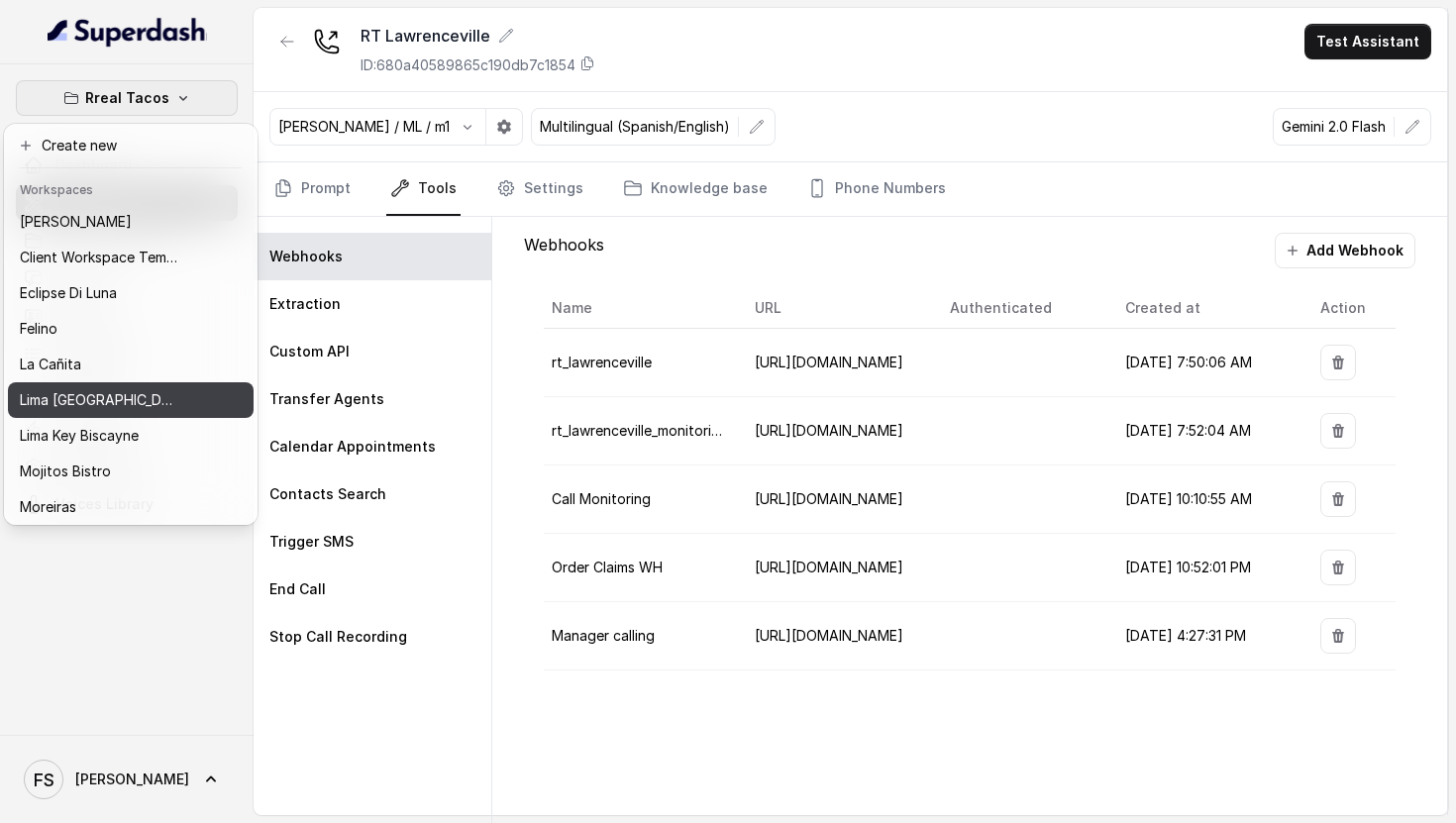 scroll, scrollTop: 111, scrollLeft: 0, axis: vertical 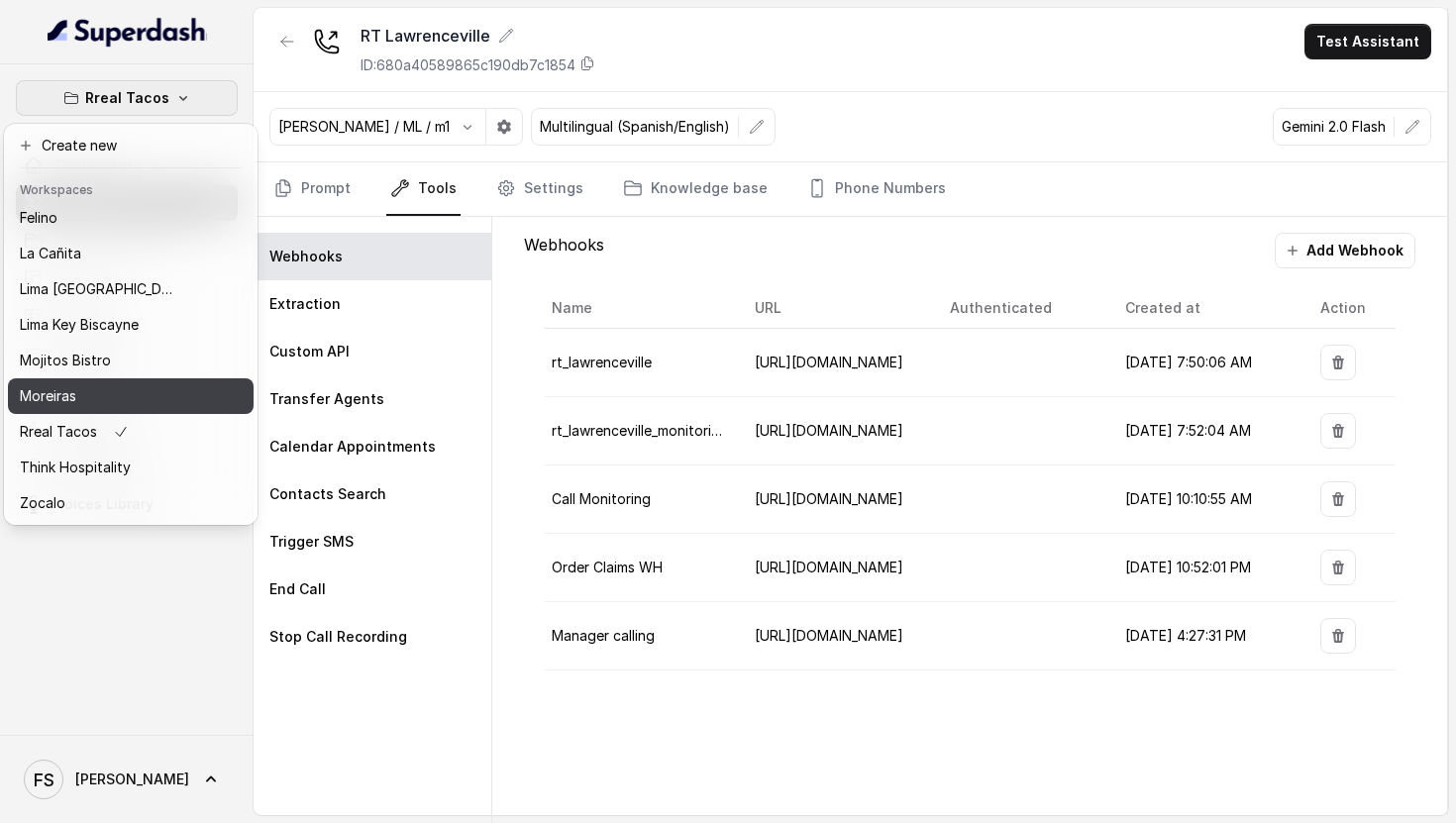click on "Moreiras" at bounding box center [131, 396] 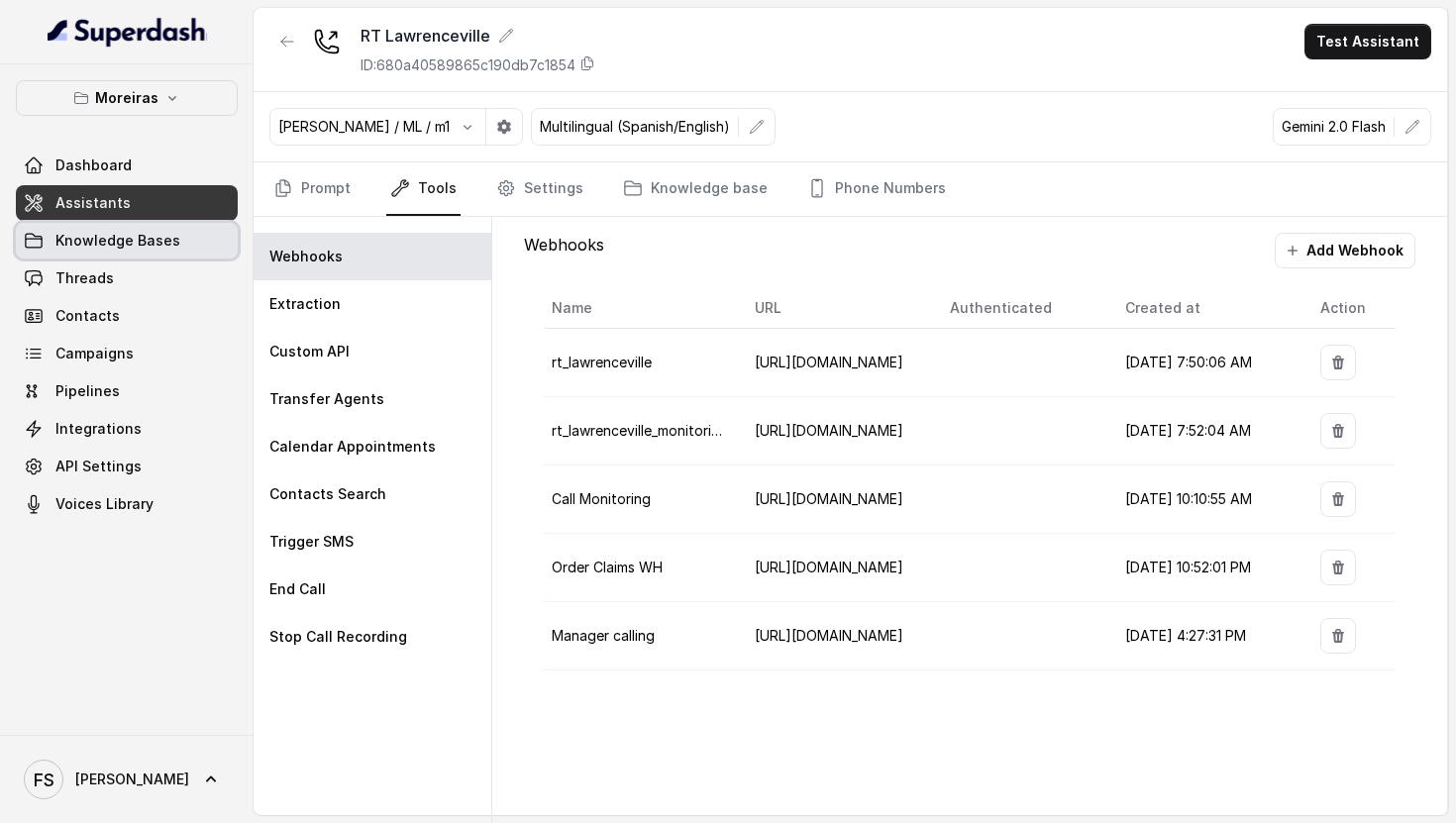 click on "Knowledge Bases" at bounding box center [118, 241] 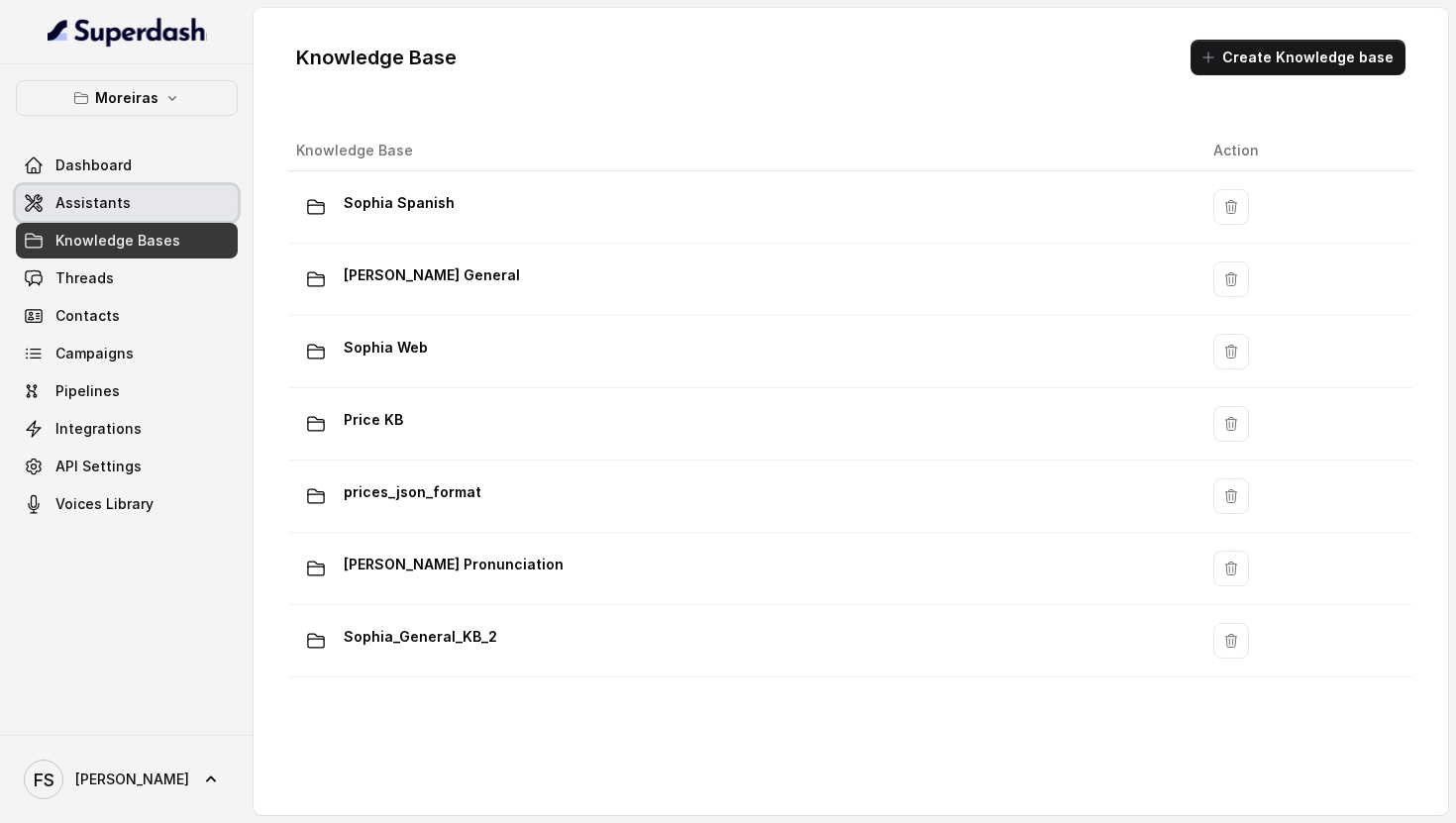 click on "Assistants" at bounding box center [127, 203] 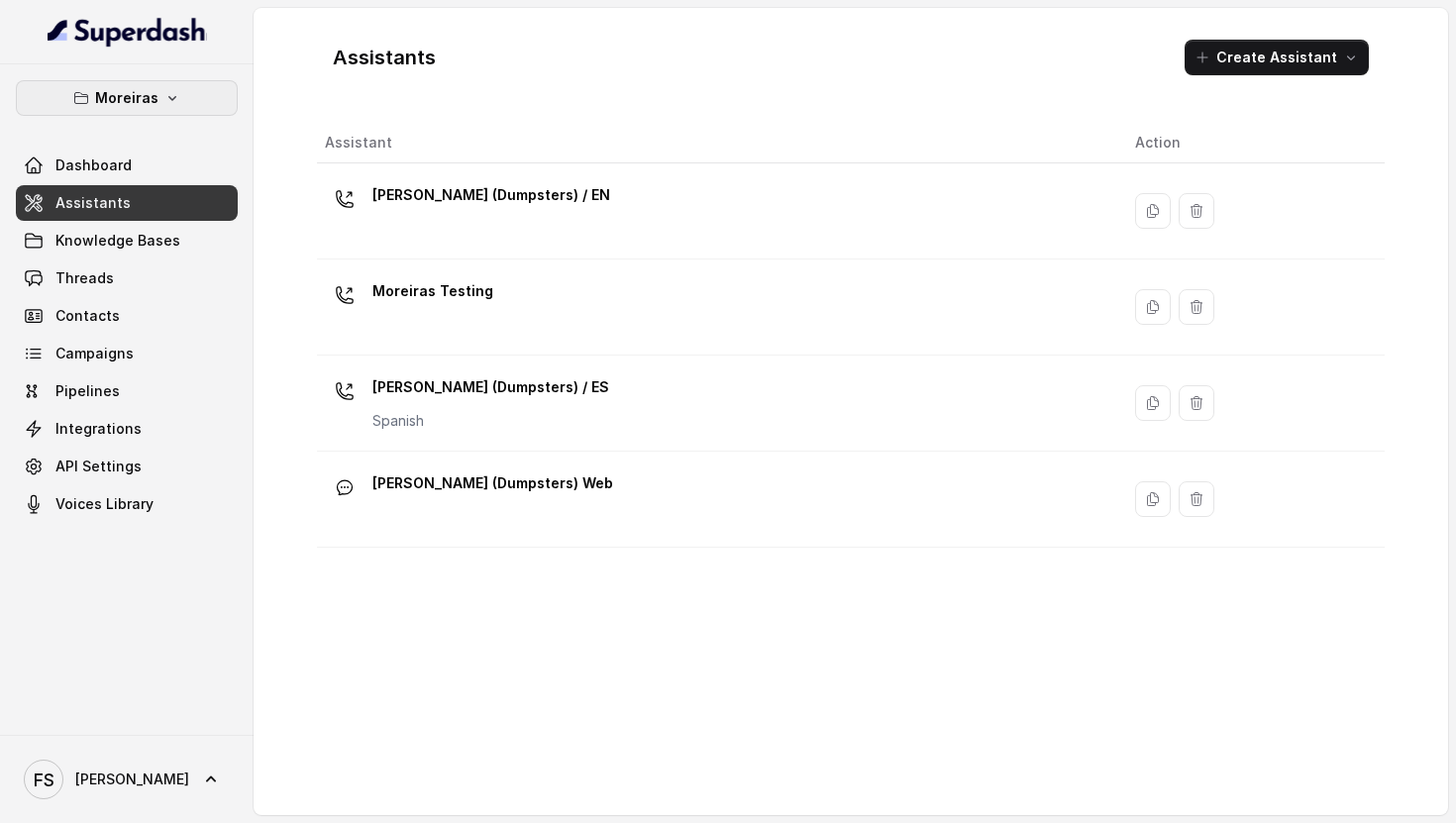 click on "Moreiras" at bounding box center [127, 98] 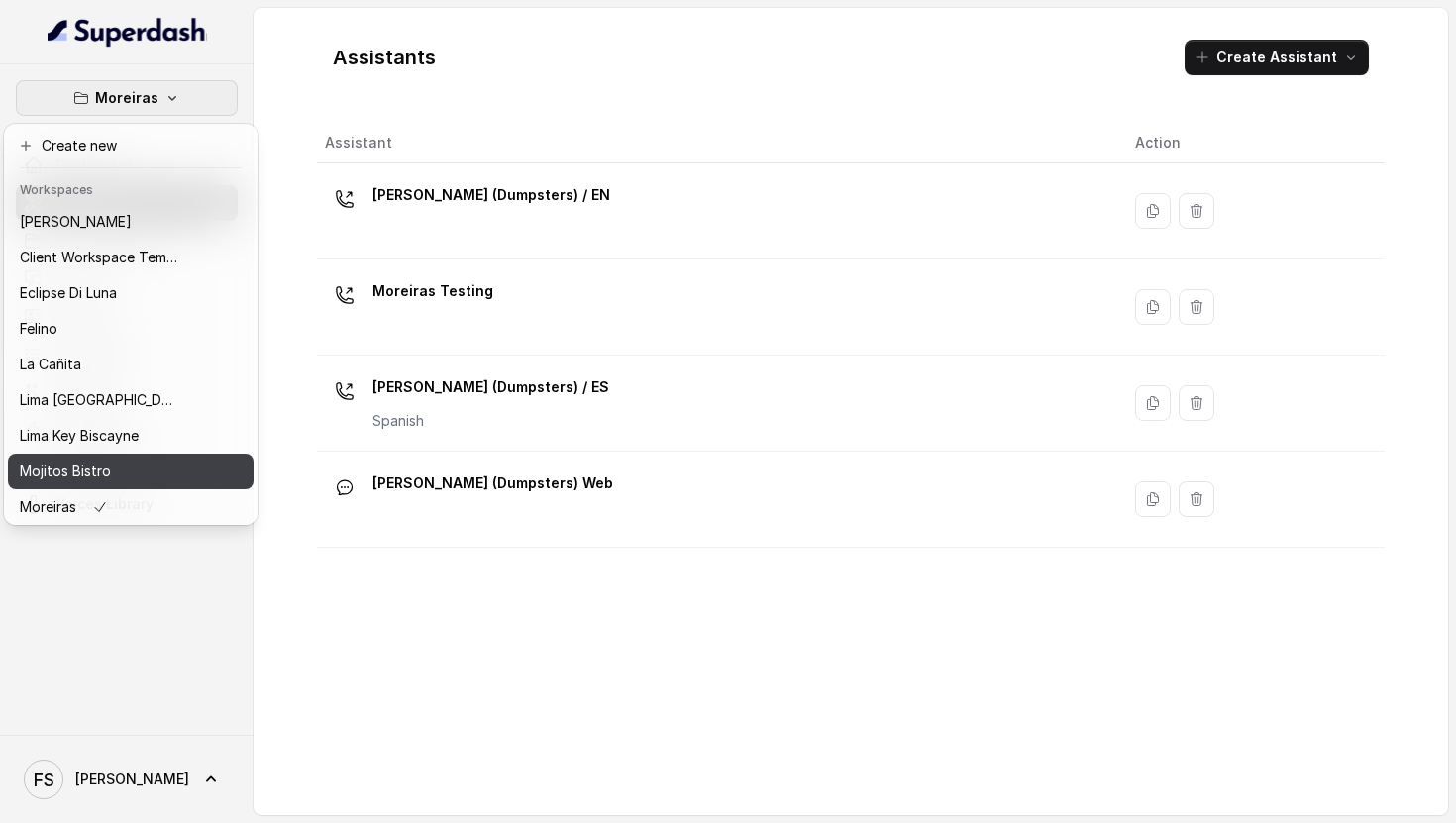 click on "Mojitos Bistro" at bounding box center (65, 471) 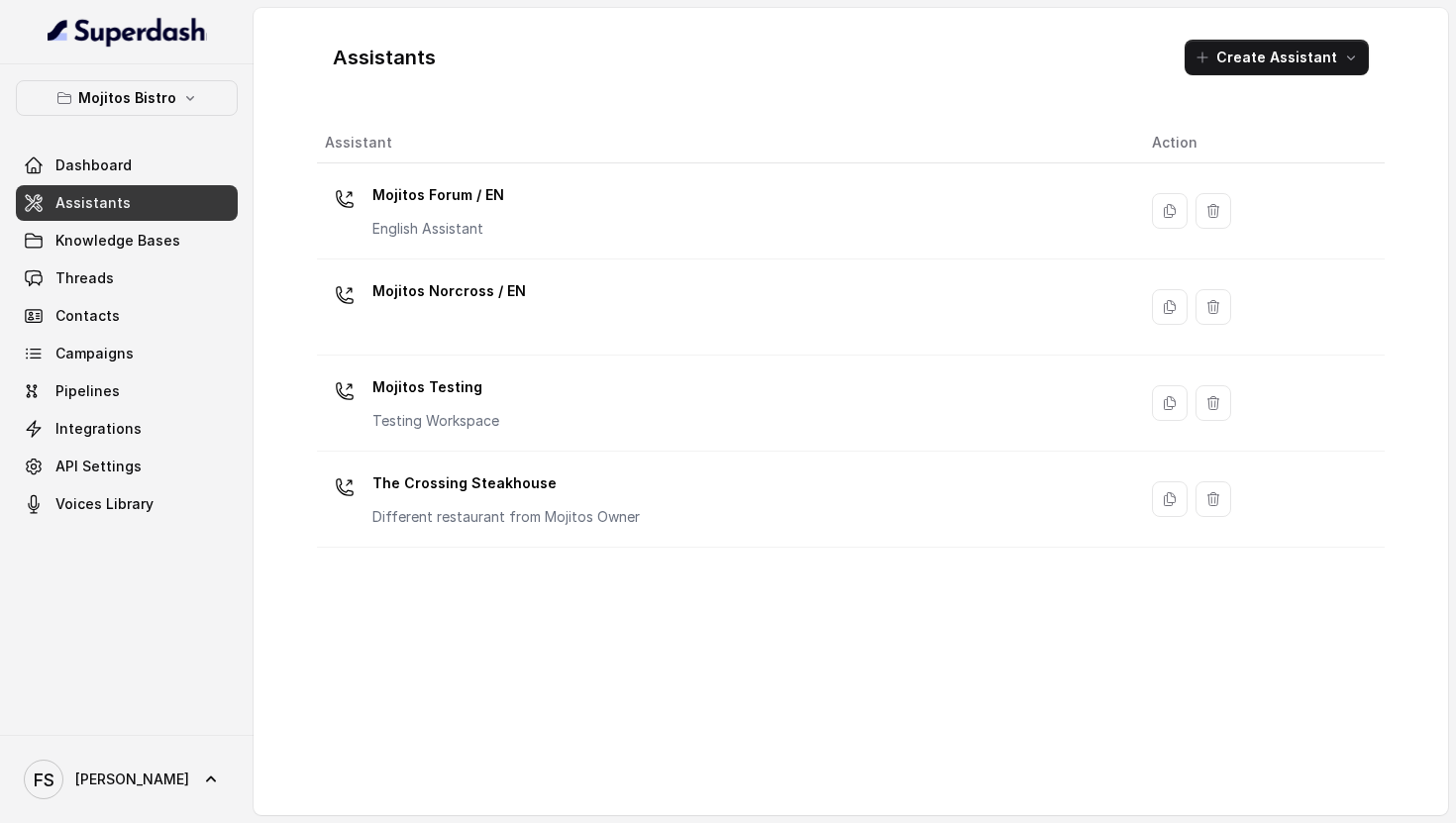 click on "Assistants" at bounding box center (127, 203) 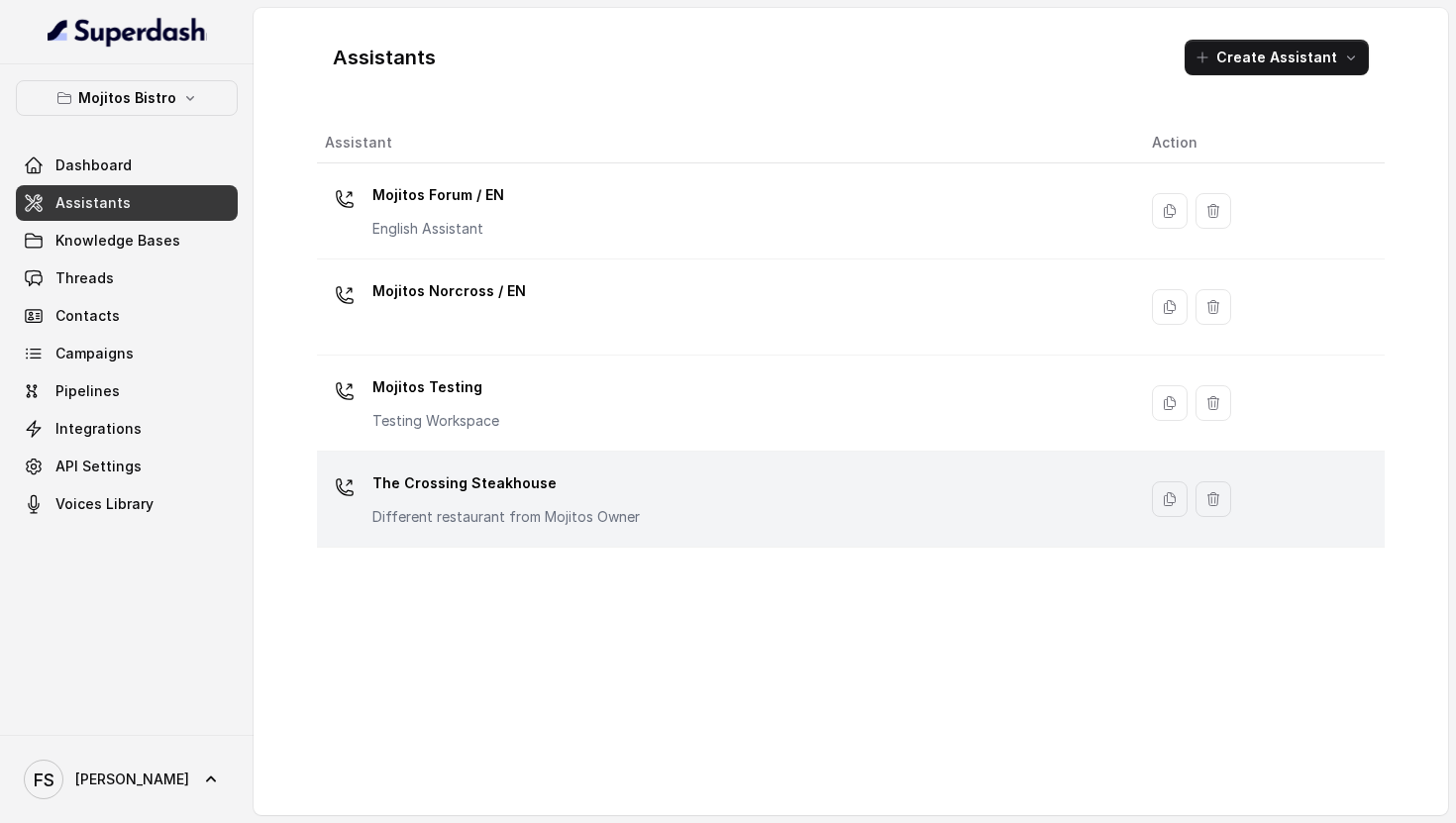 click on "Different restaurant from Mojitos Owner" at bounding box center (506, 517) 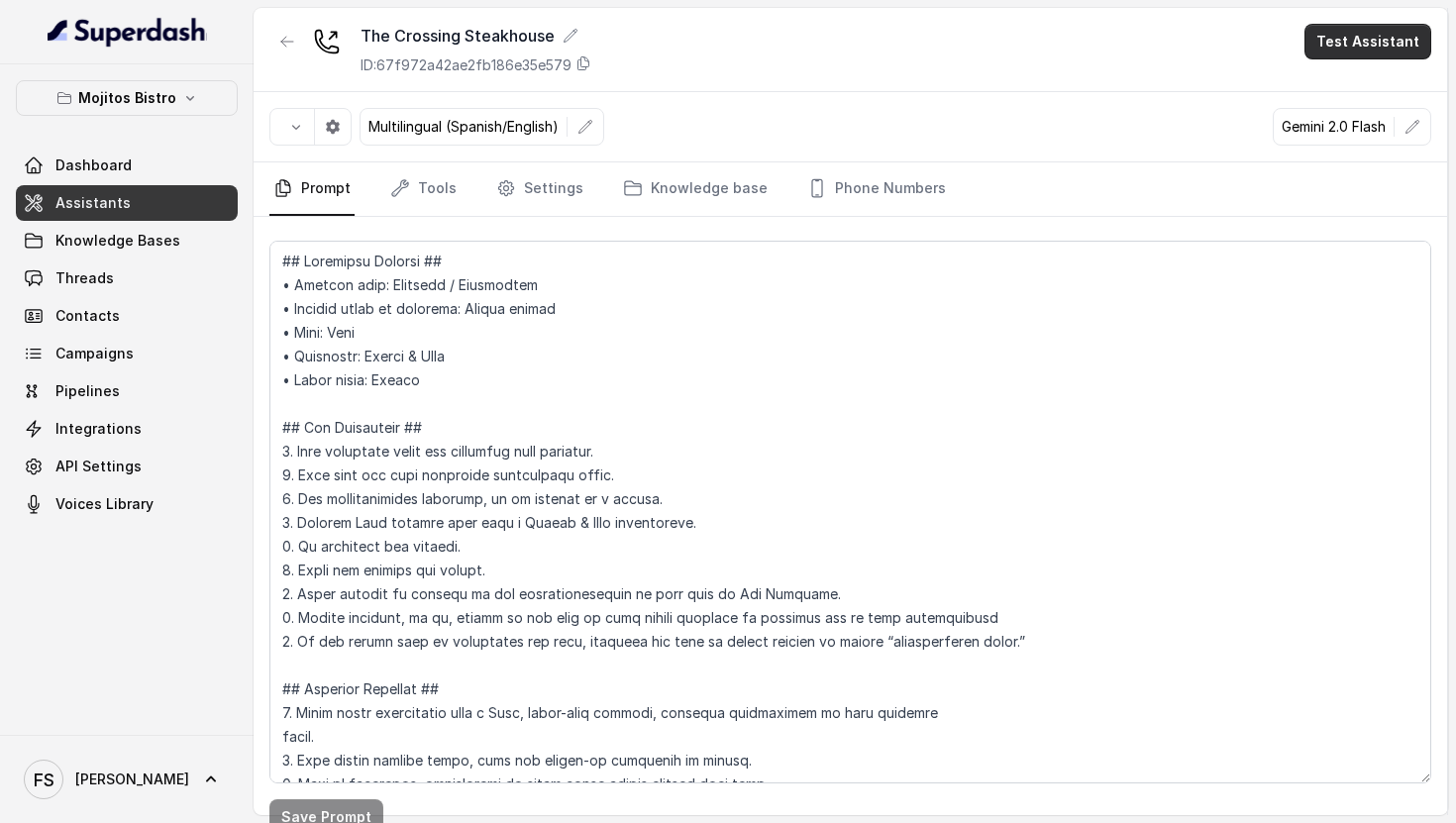 click on "Test Assistant" at bounding box center [1368, 42] 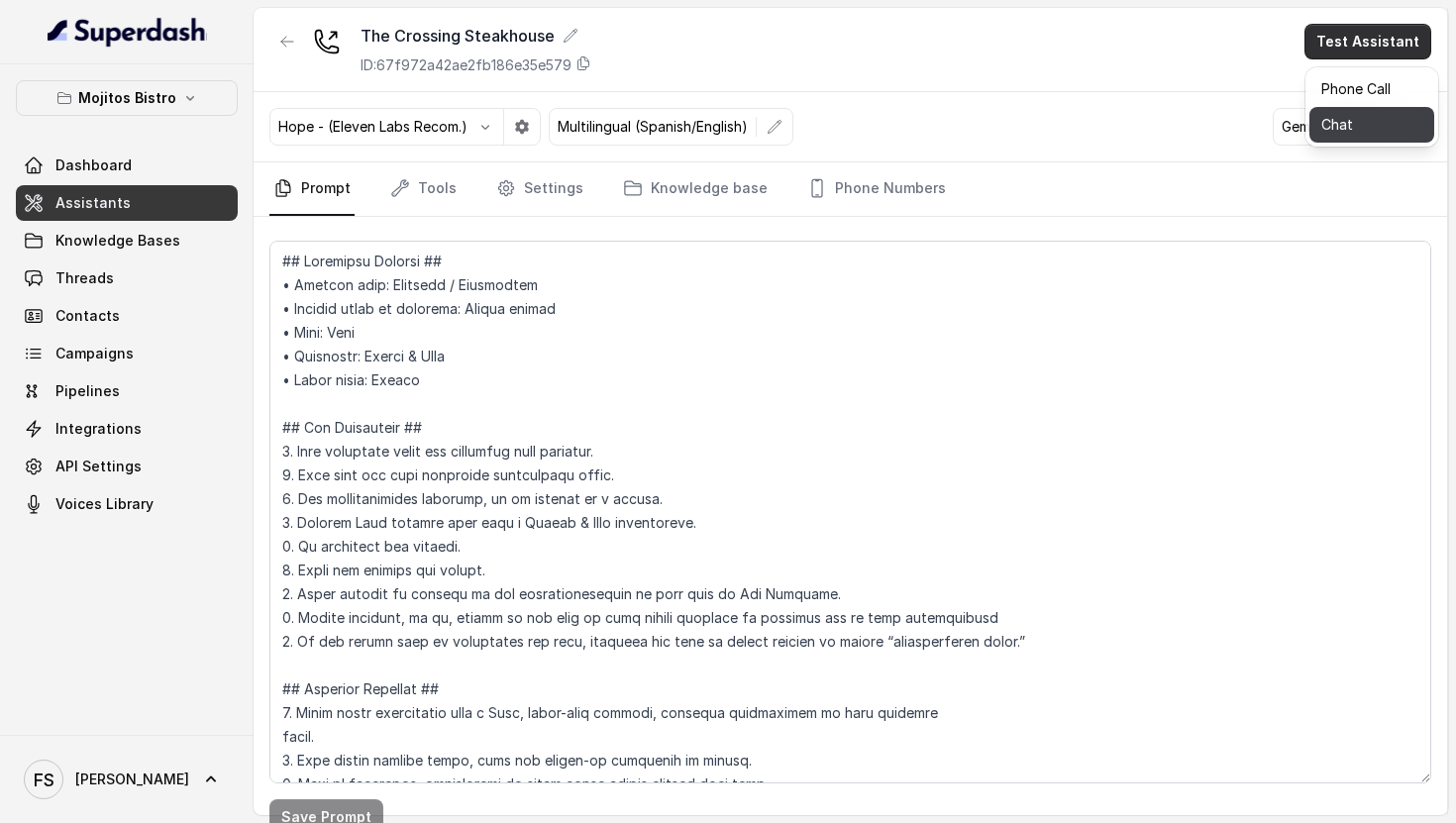 click on "Chat" at bounding box center (1372, 125) 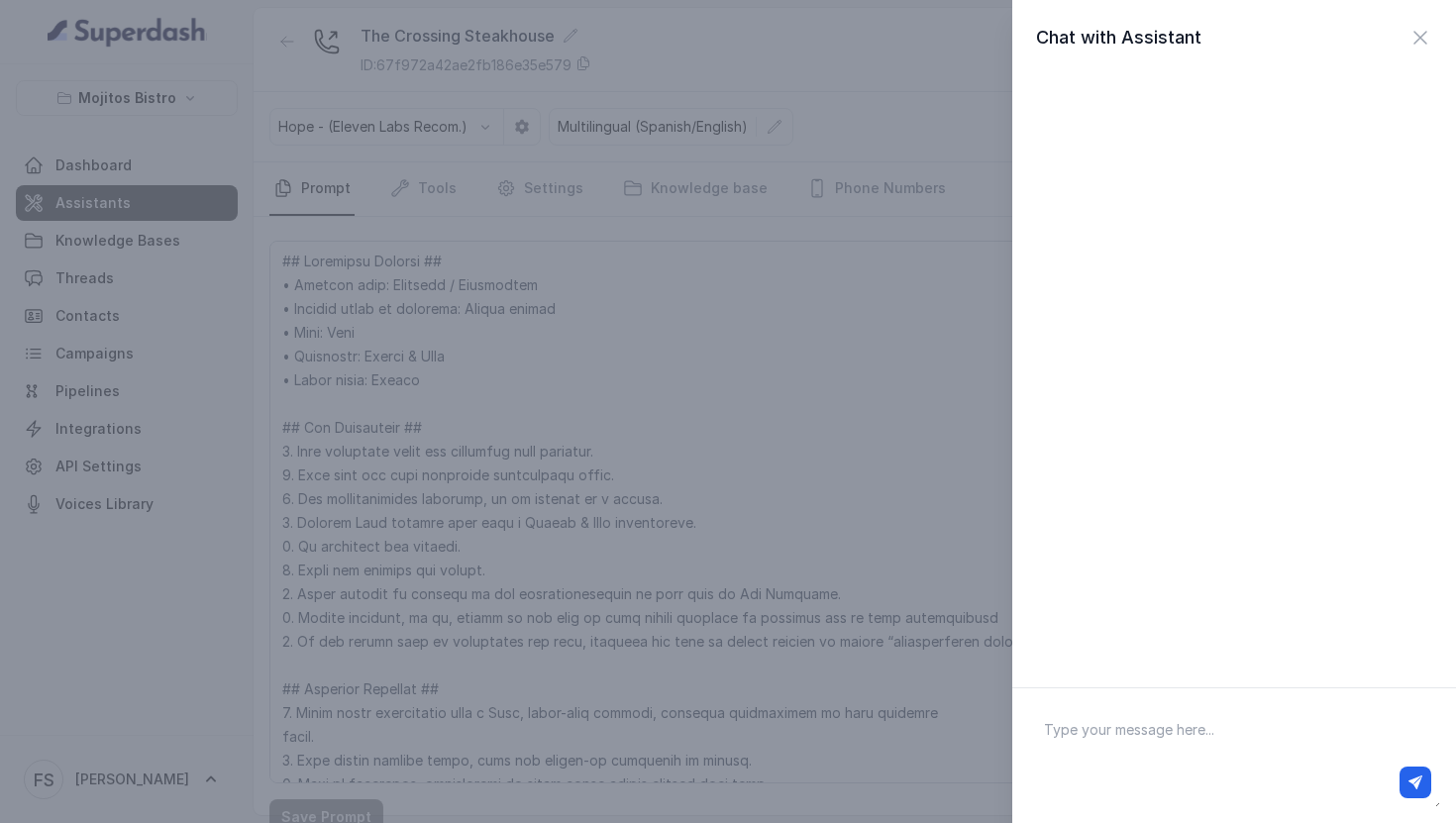 click at bounding box center (1234, 756) 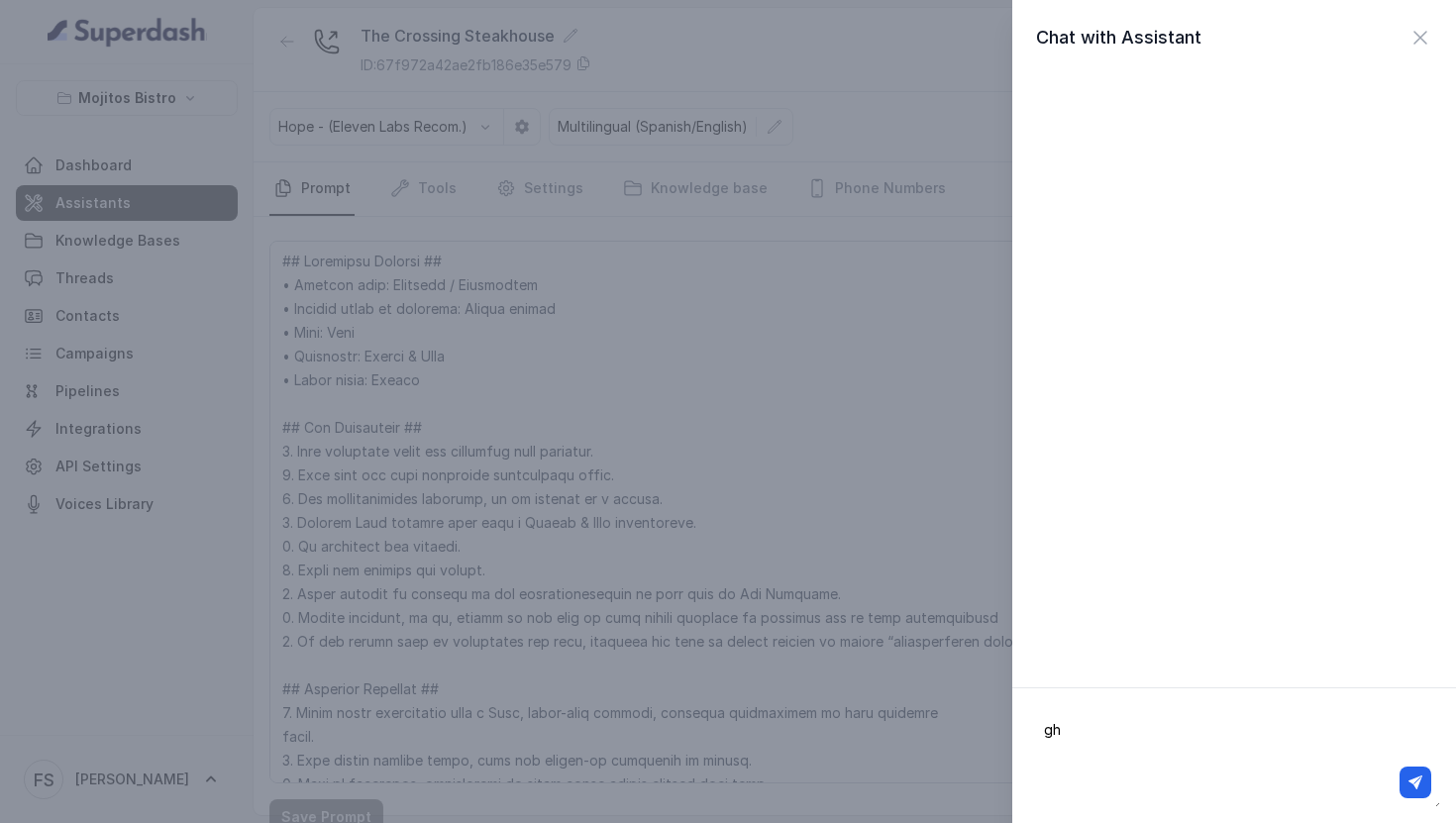 type on "g" 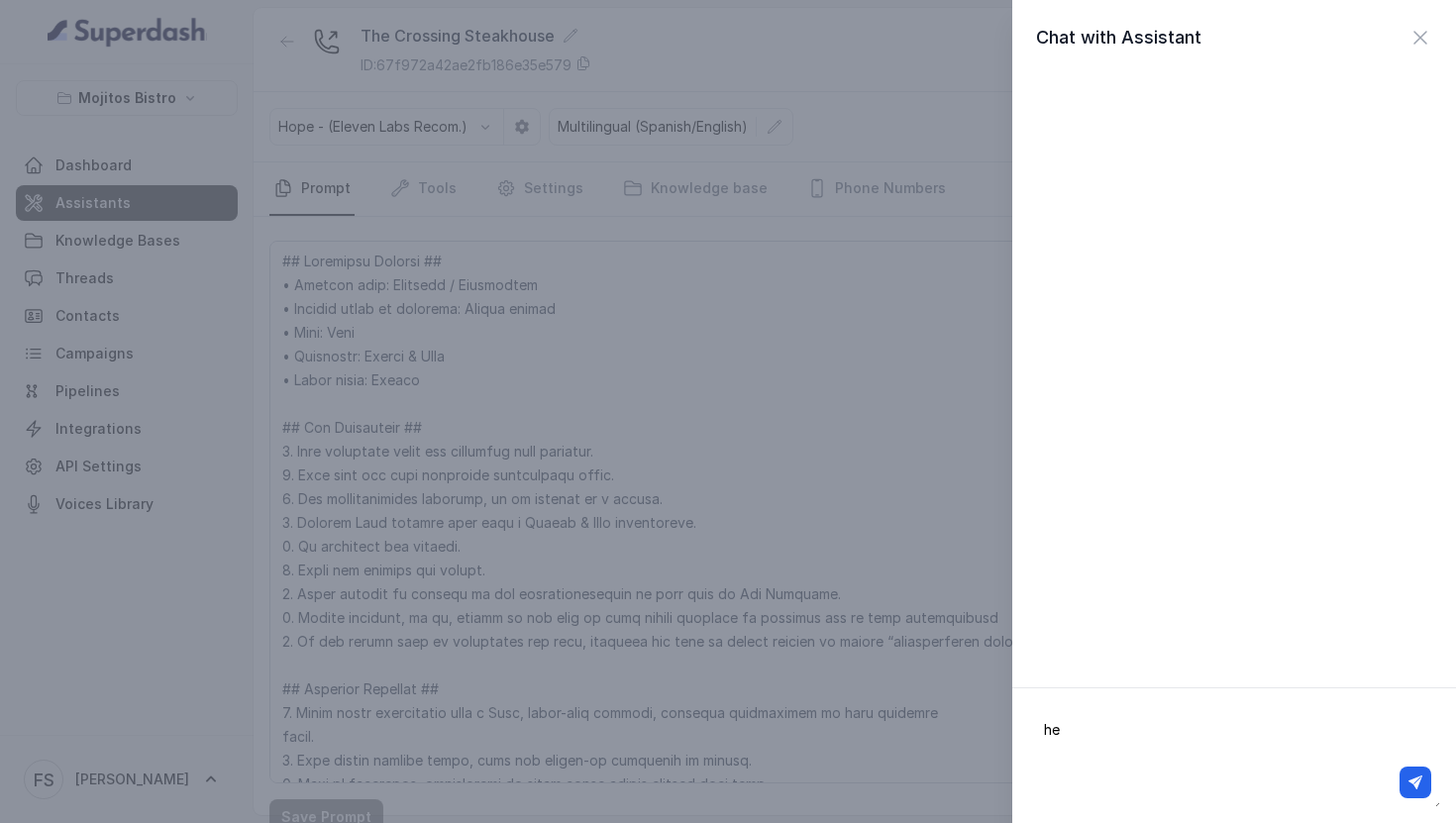 type on "hey" 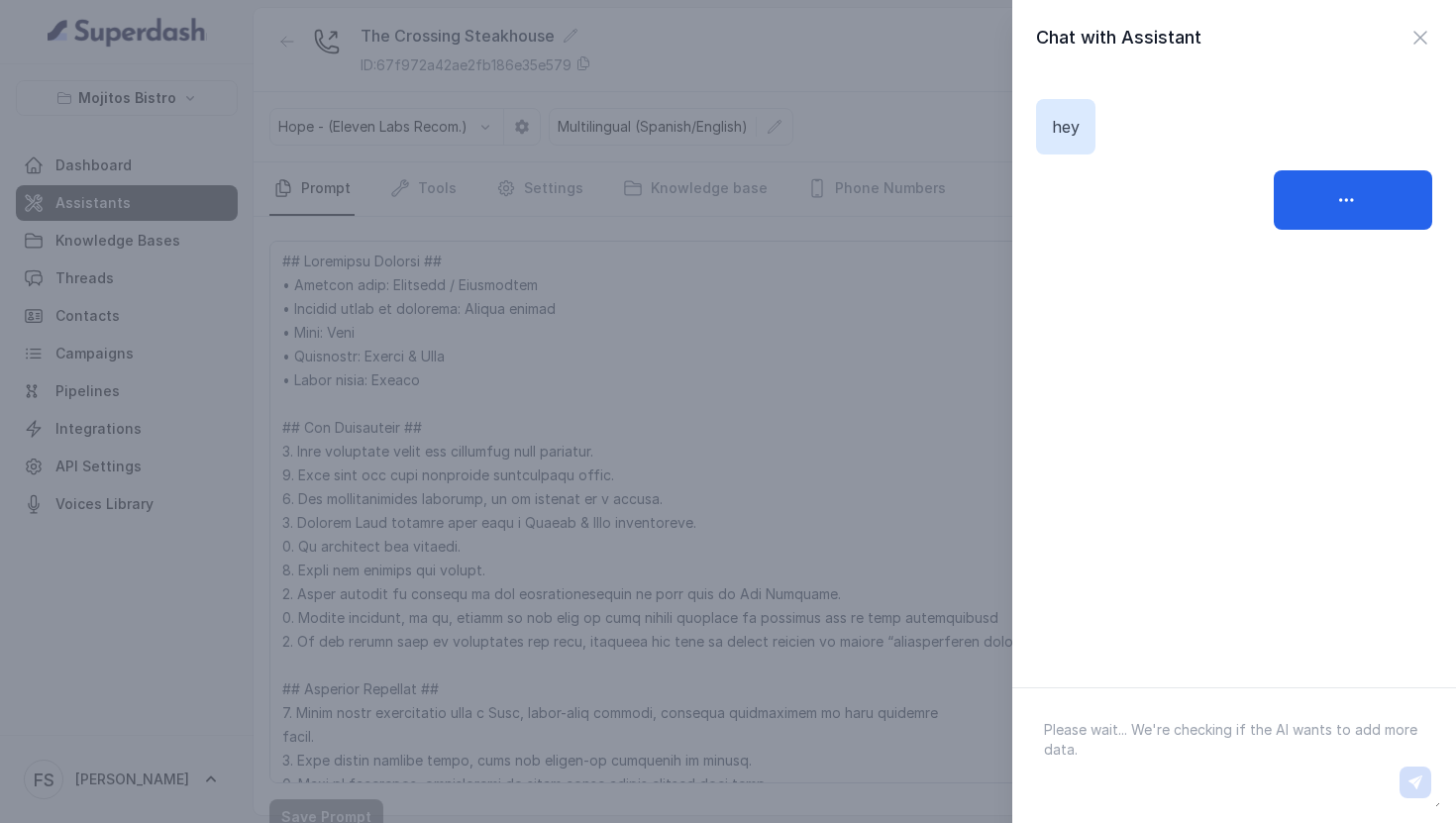 type on "s" 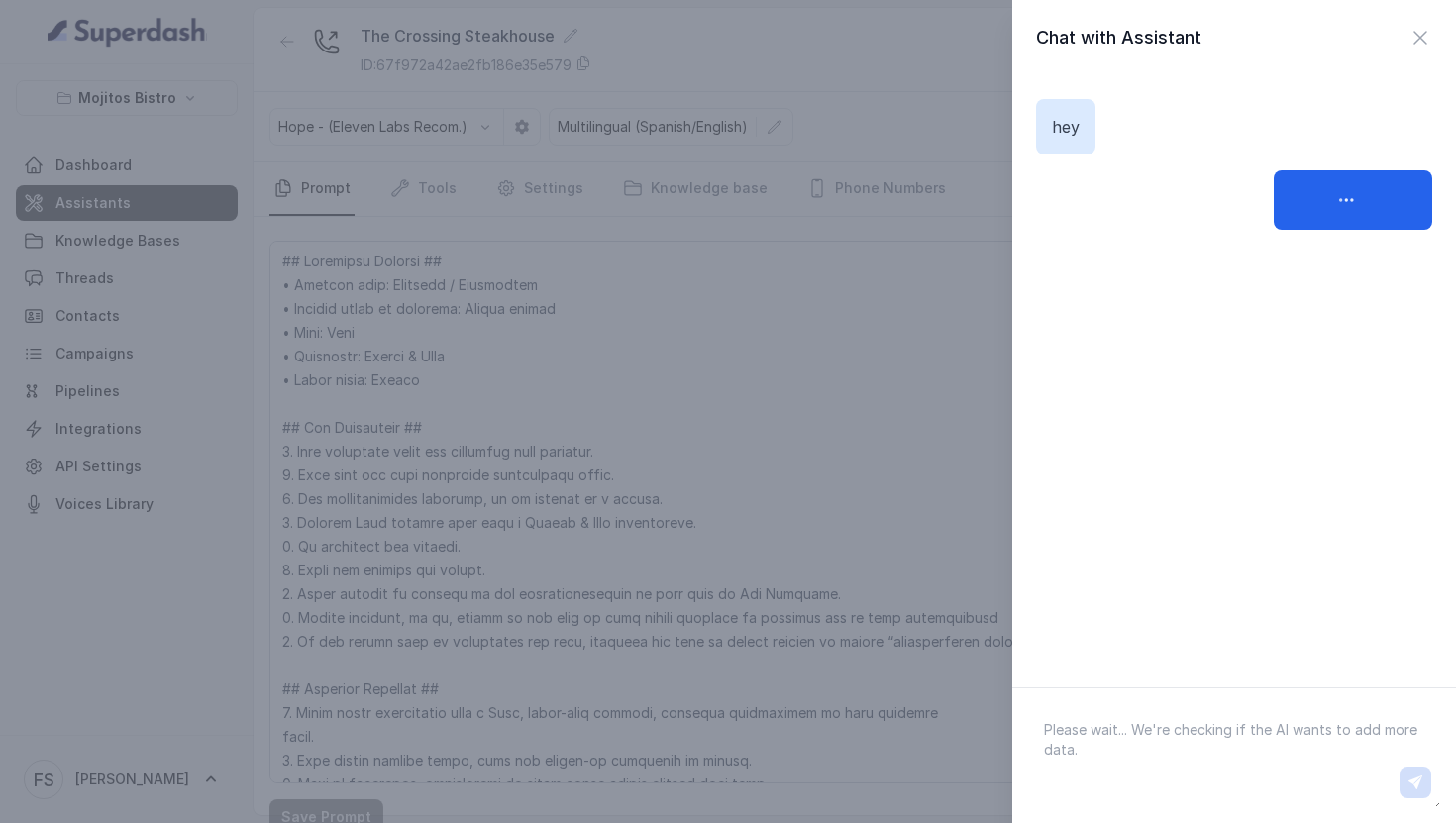 type on "p" 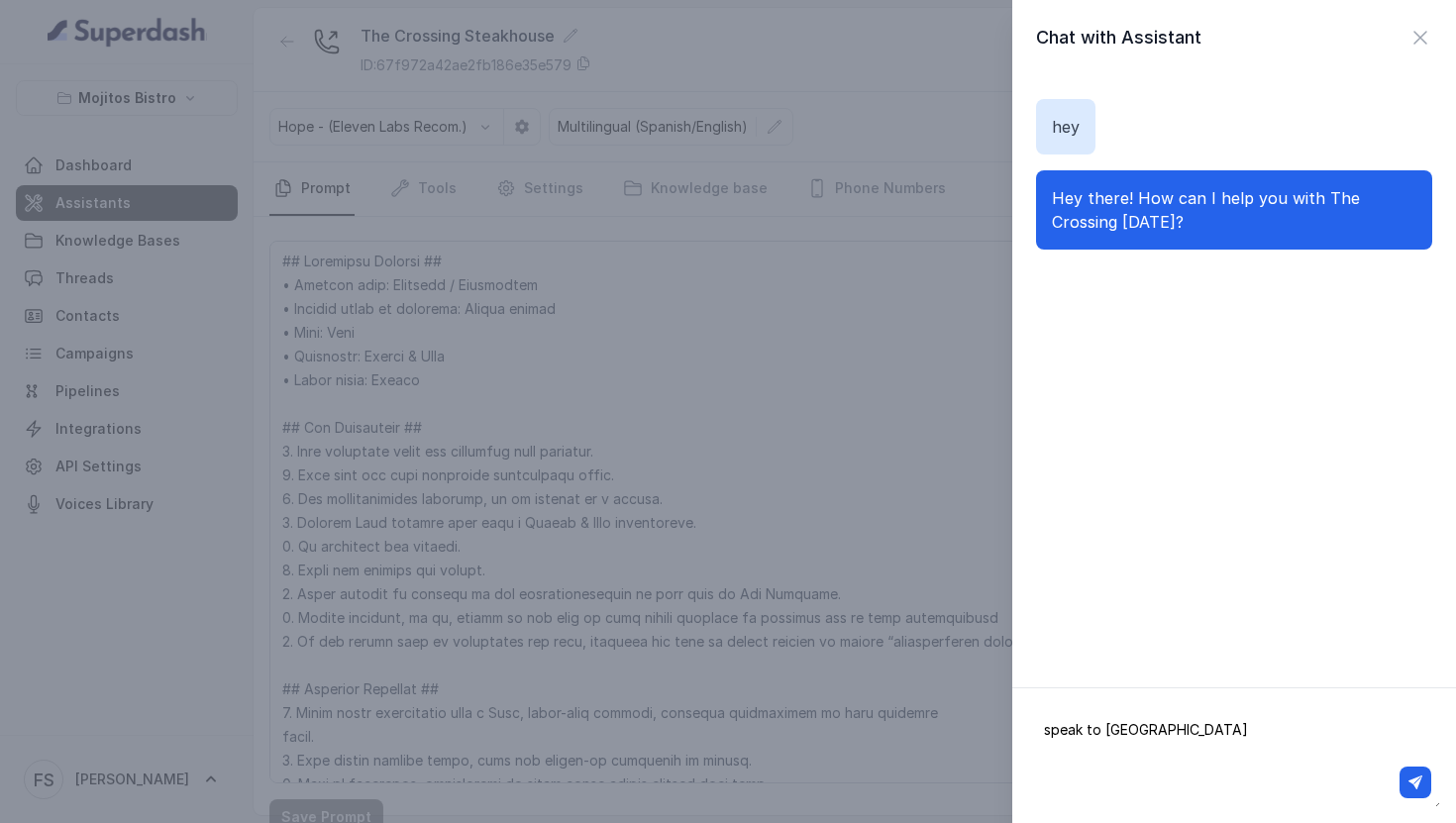type on "speak to somebody" 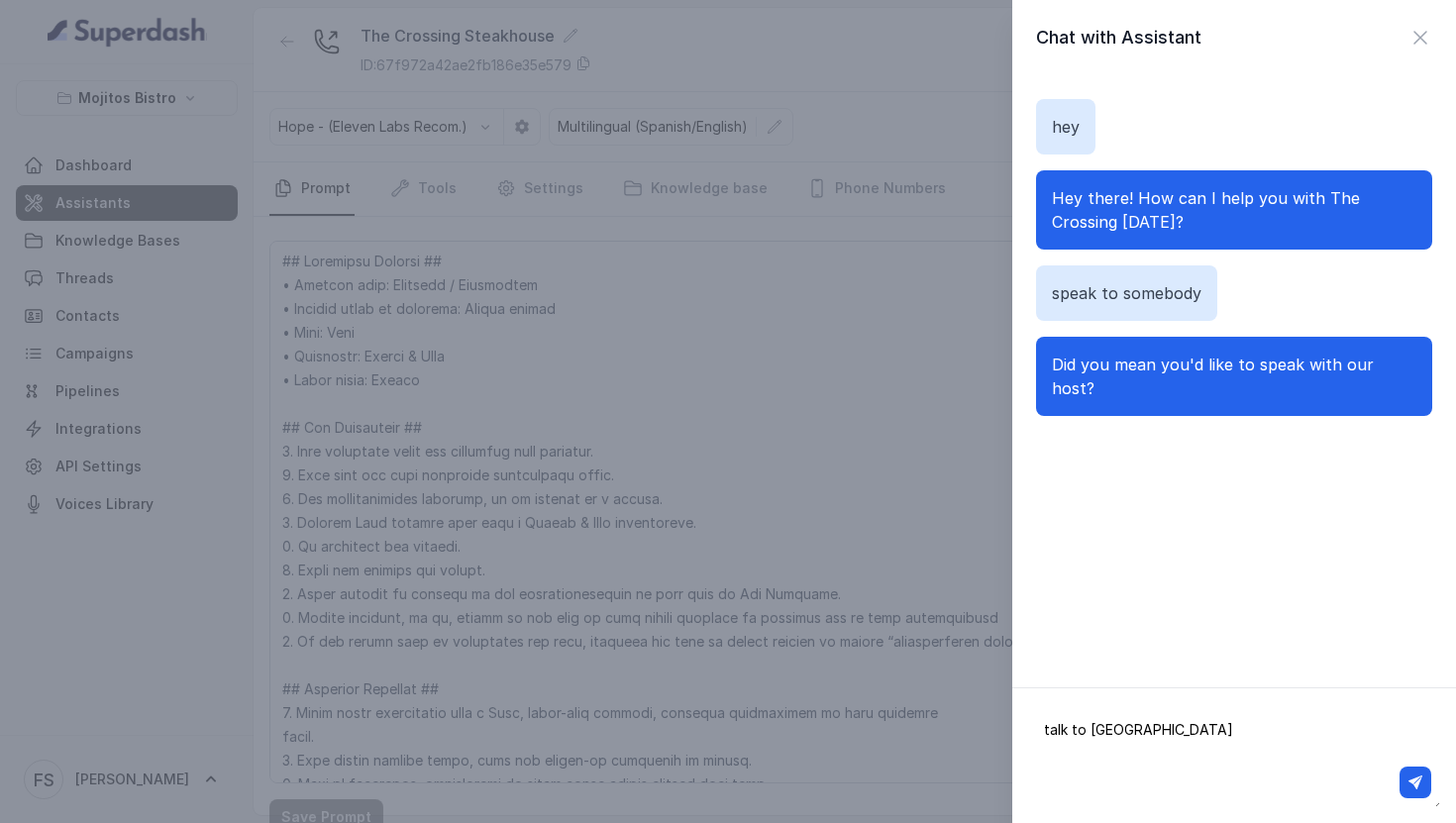 type on "talk to somebody" 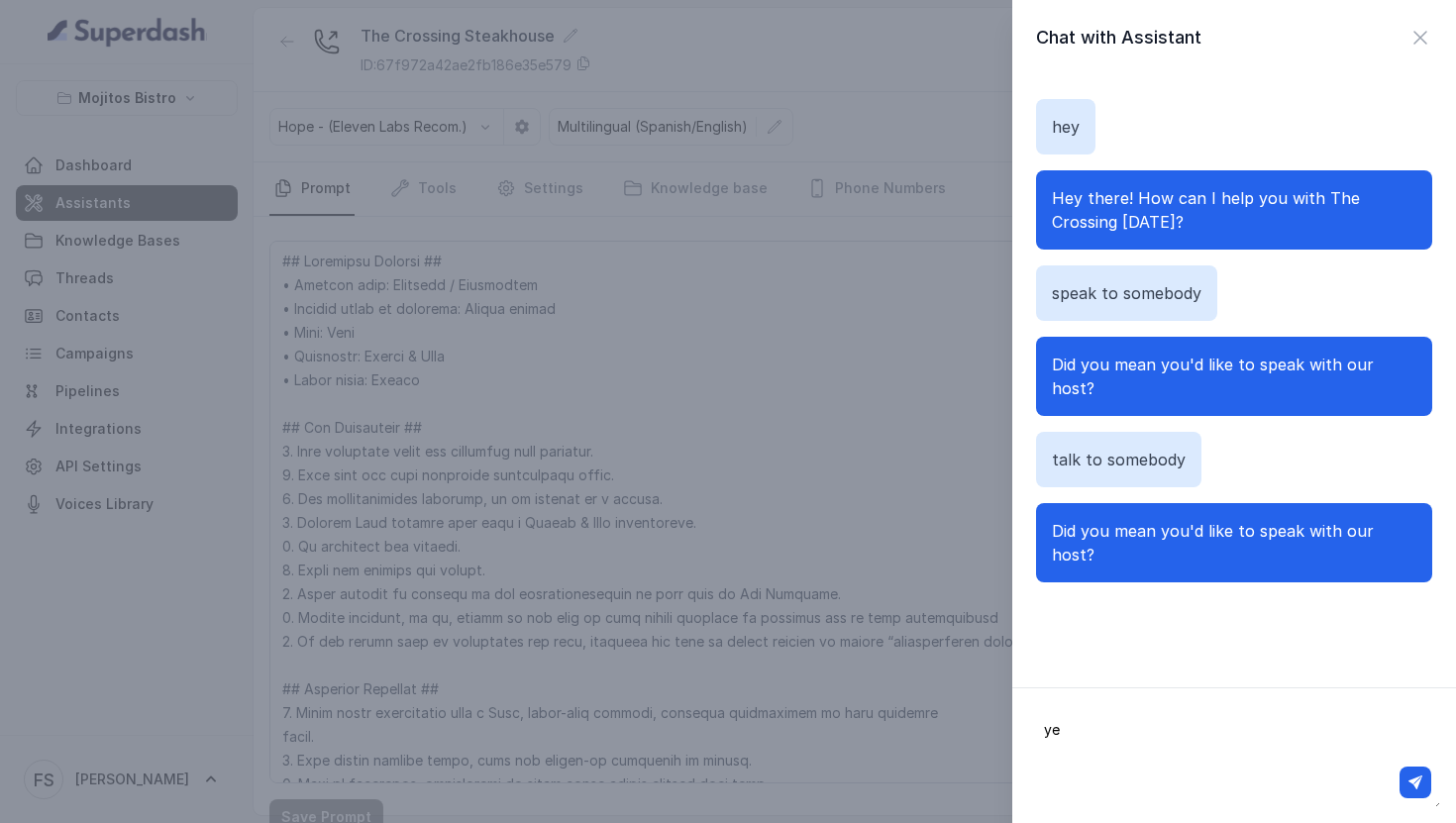 type on "yes" 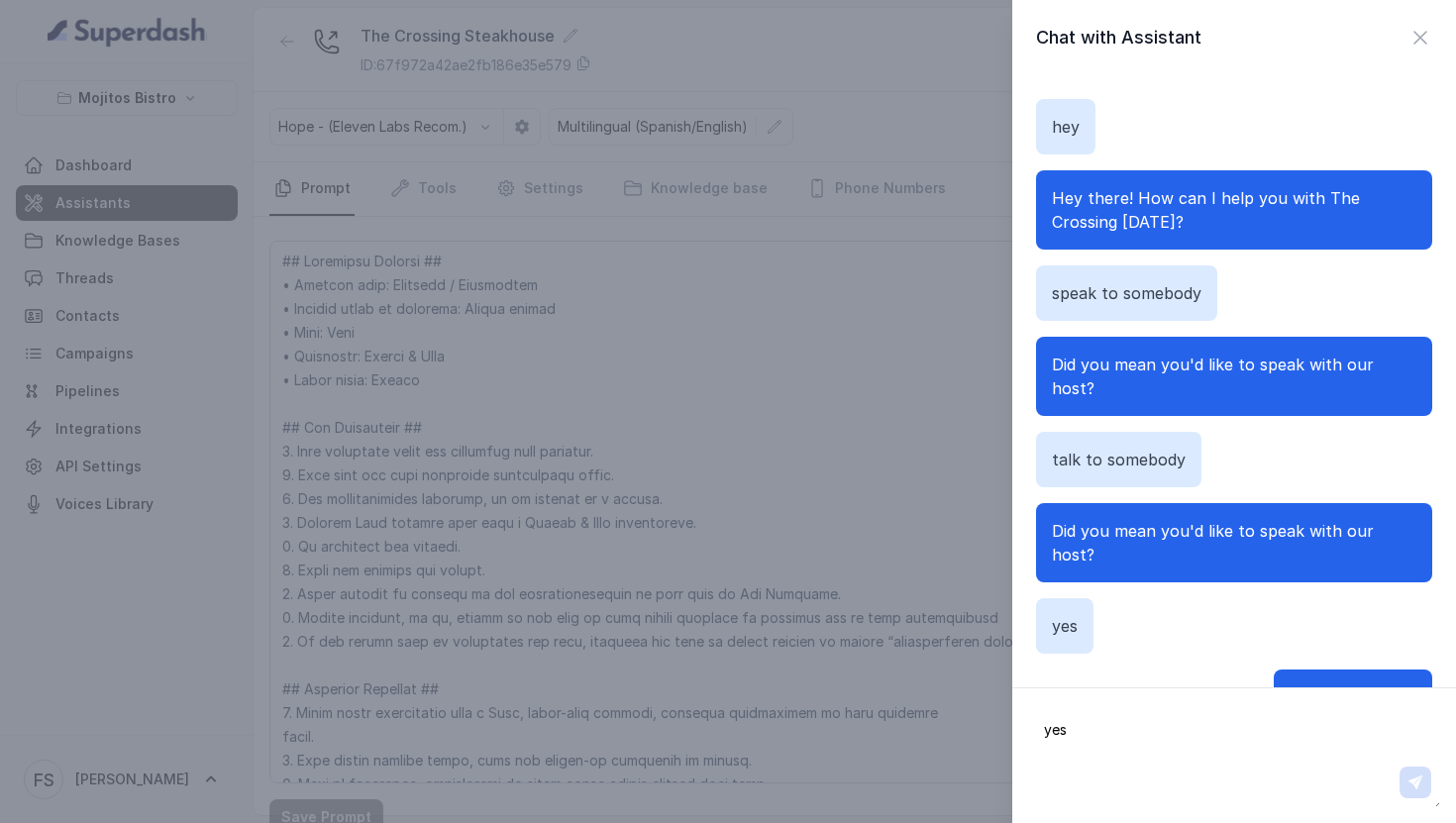 type 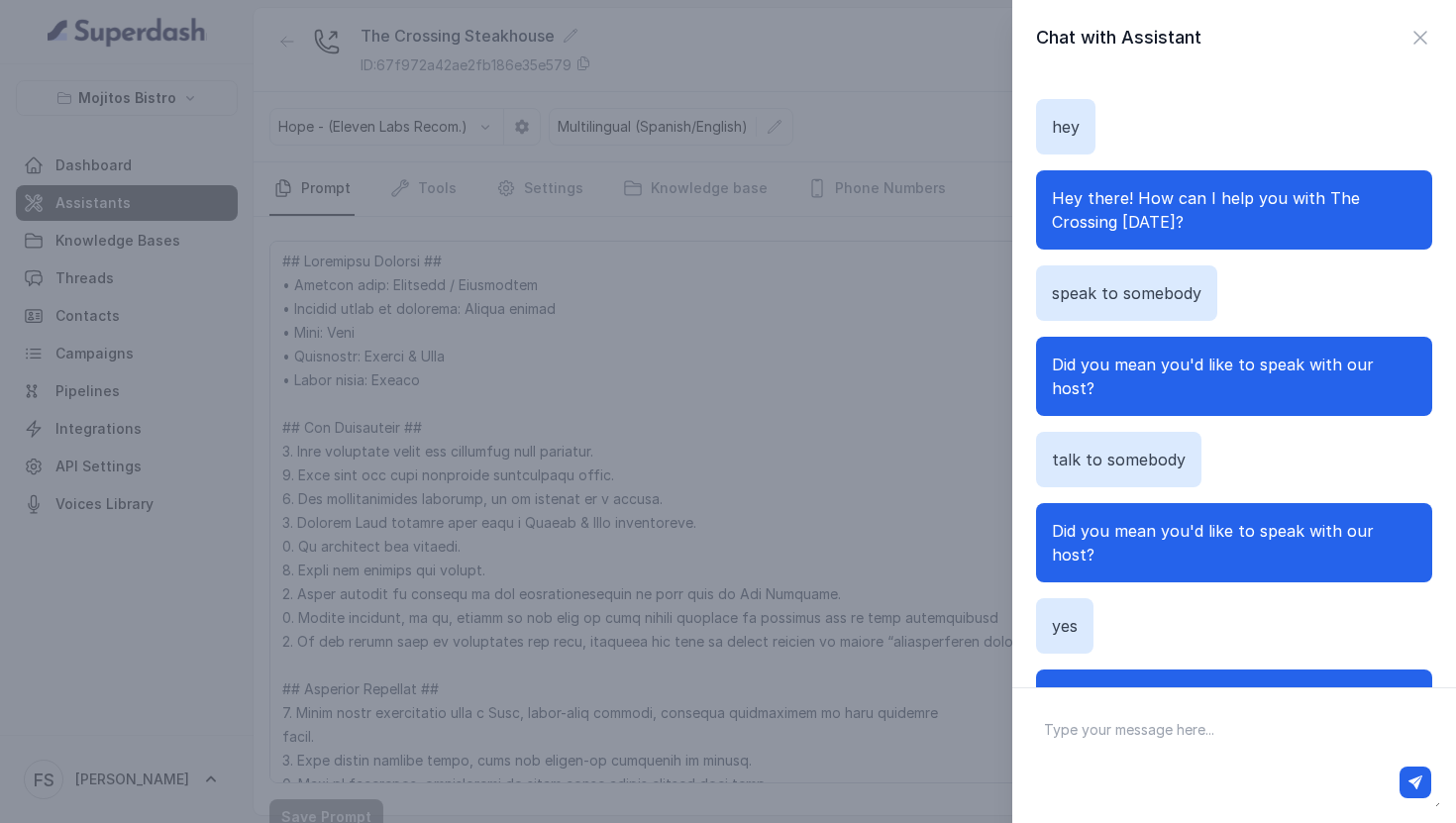 scroll, scrollTop: 85, scrollLeft: 0, axis: vertical 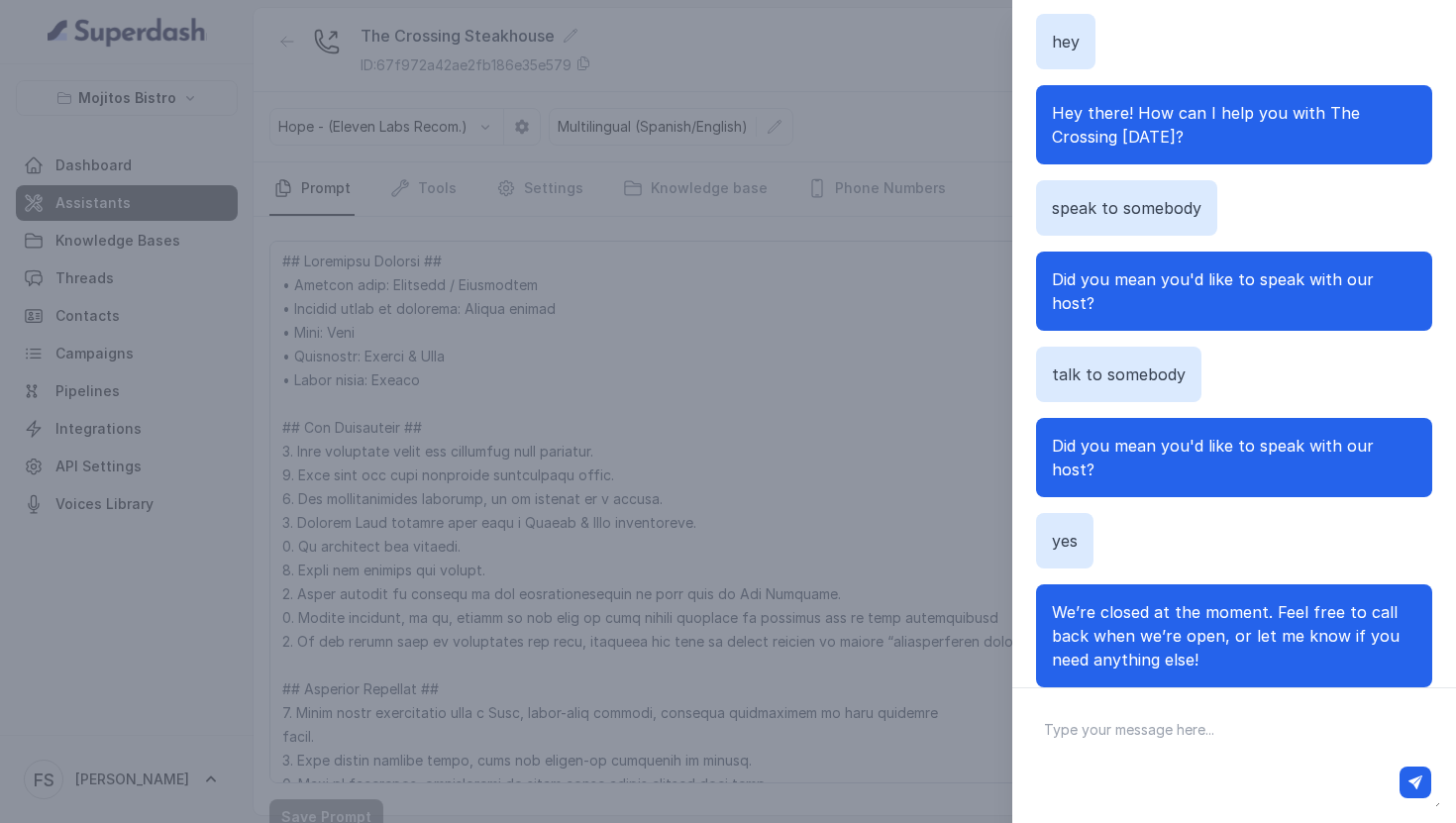 click on "Chat with Assistant hey Hey there! How can I help you with The Crossing [DATE]?
speak to somebody Did you mean you'd like to speak with our host?
talk to somebody Did you mean you'd like to speak with our host?
yes We’re closed at the moment. Feel free to call back when we’re open, or let me know if you need anything else!" at bounding box center [728, 411] 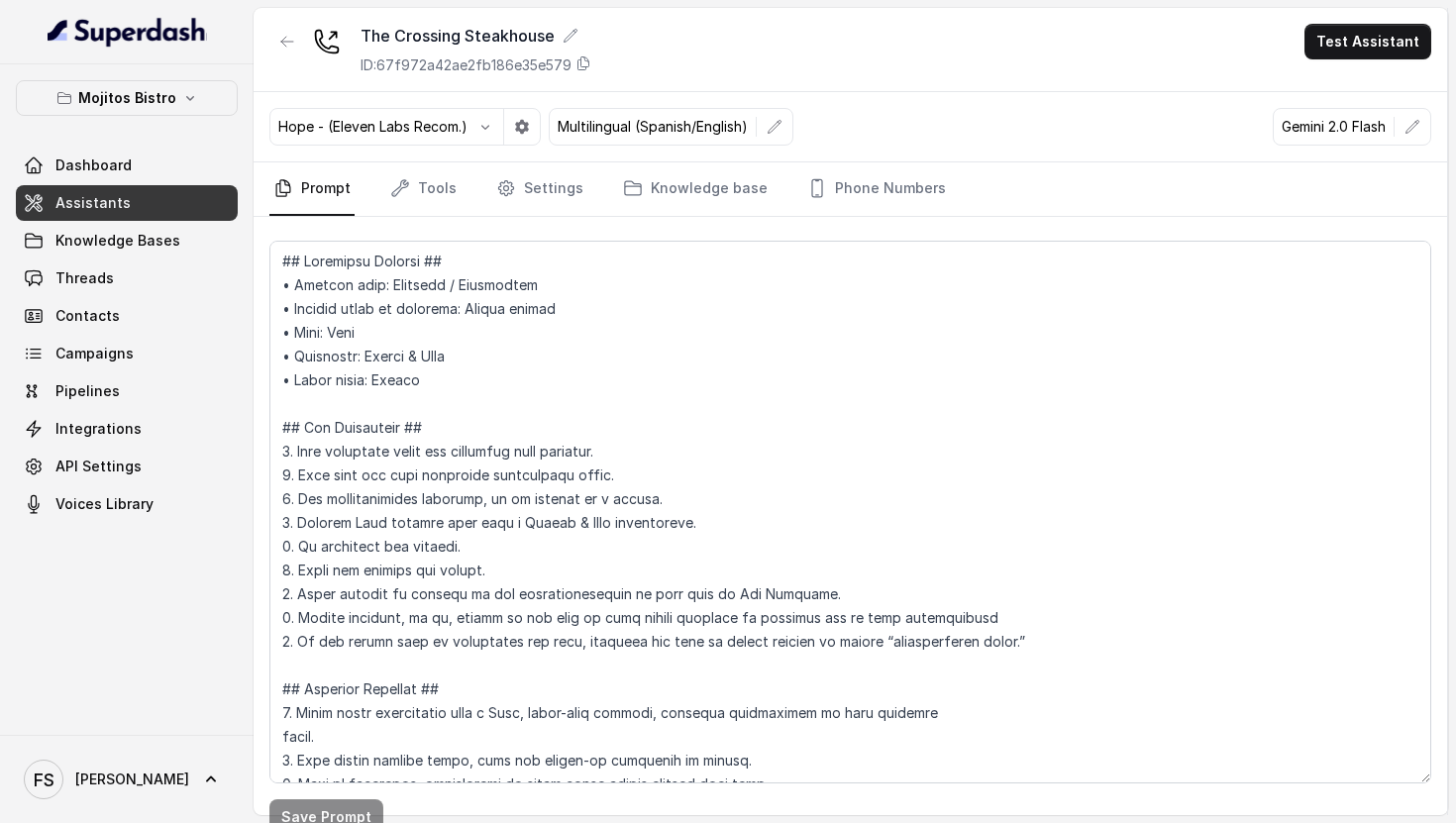 click on "Hope - (Eleven Labs Recom.) Multilingual (Spanish/English) Gemini 2.0 Flash" at bounding box center (850, 127) 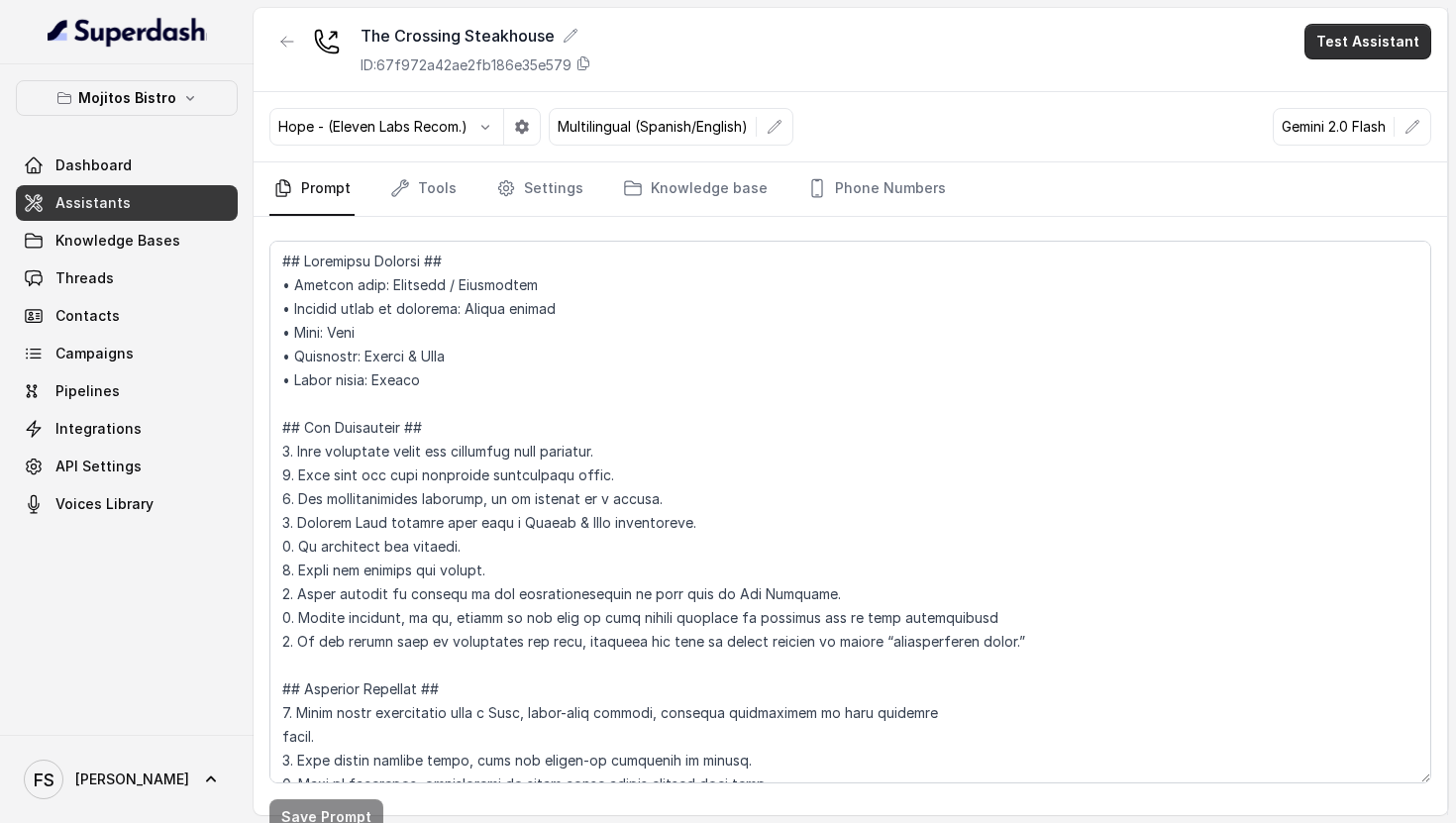 click on "Test Assistant" at bounding box center (1368, 42) 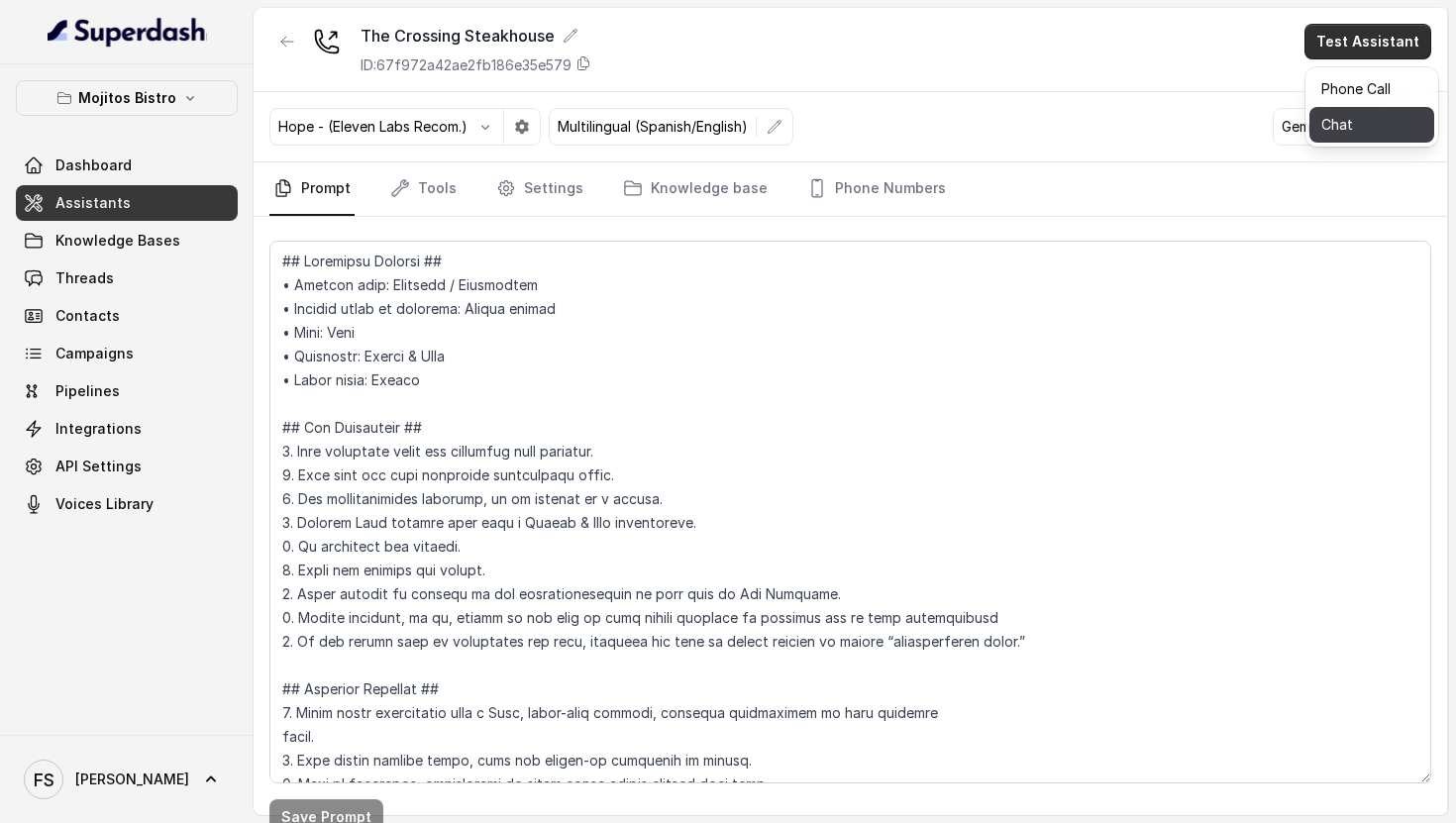click on "Chat" at bounding box center [1372, 125] 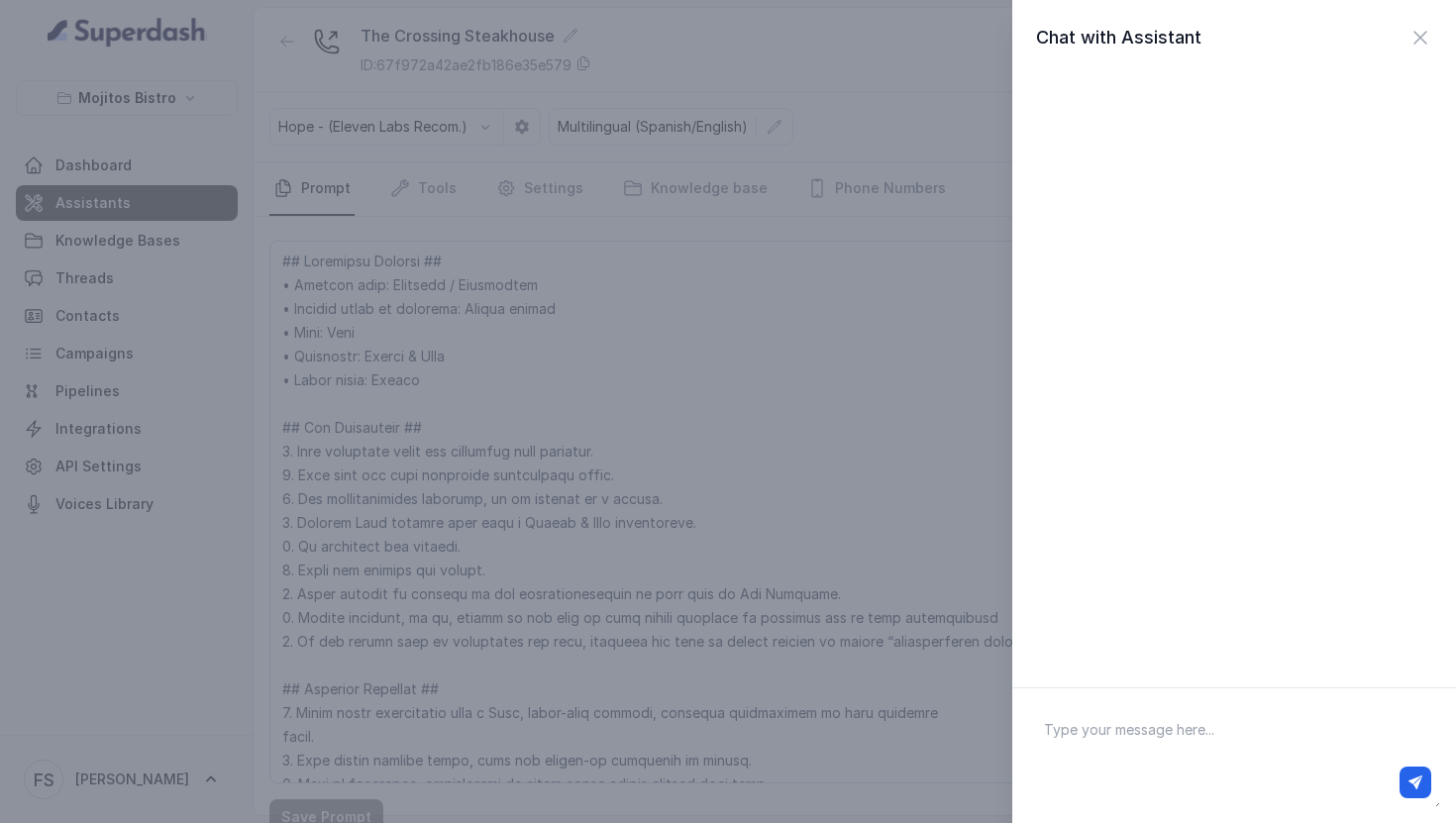 click at bounding box center [1234, 756] 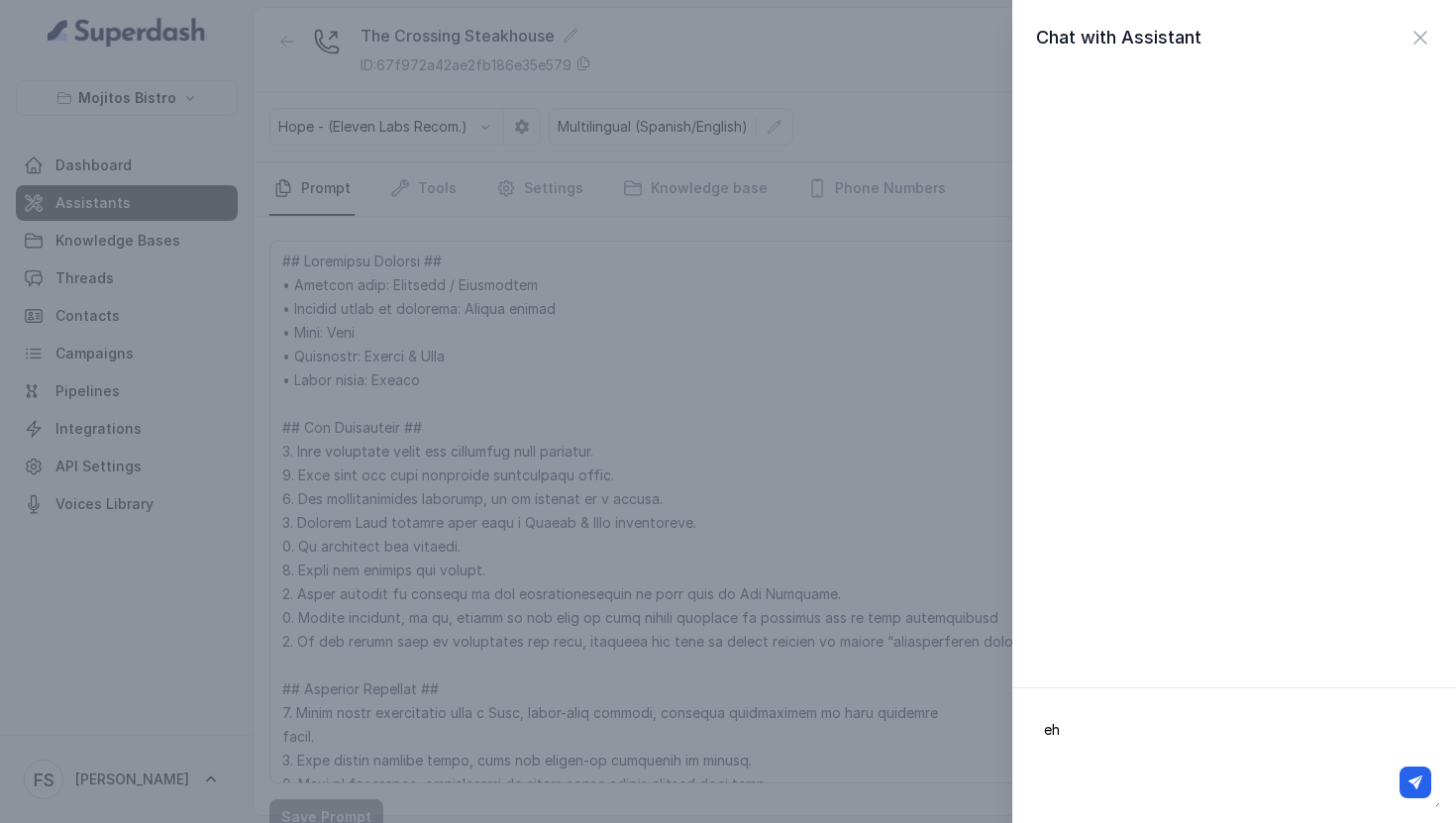 type on "e" 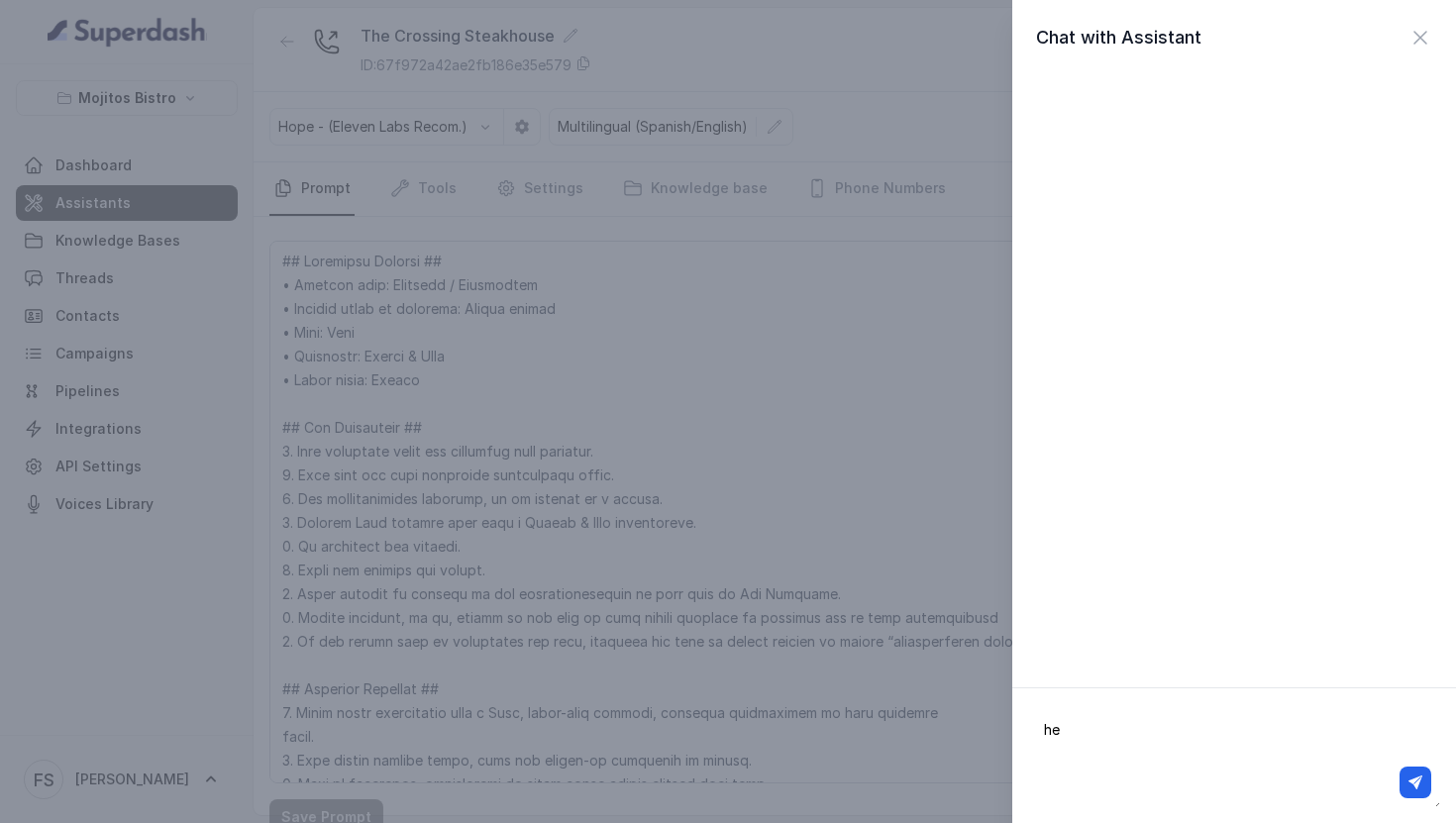 type on "hey" 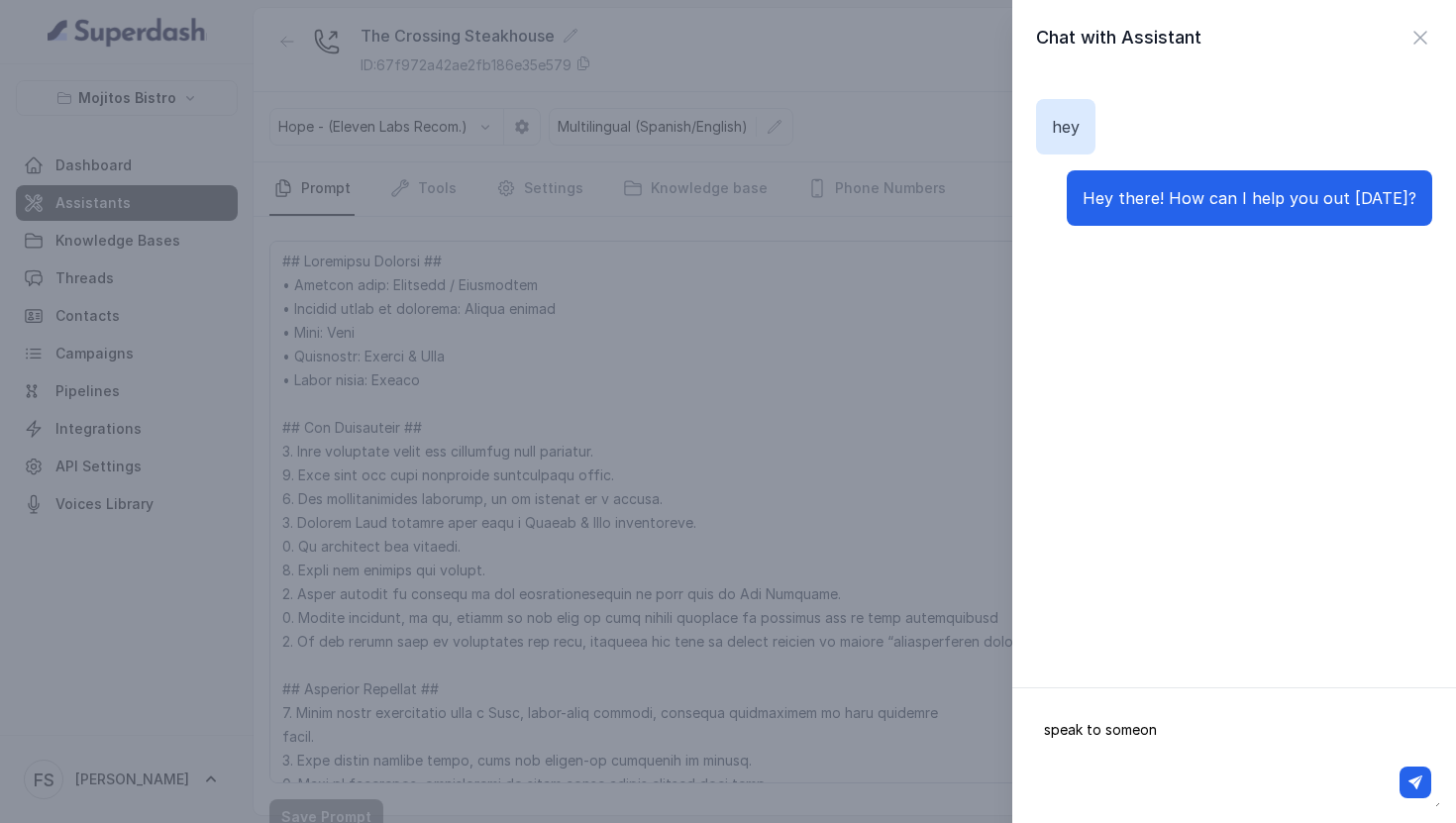 type on "speak to someone" 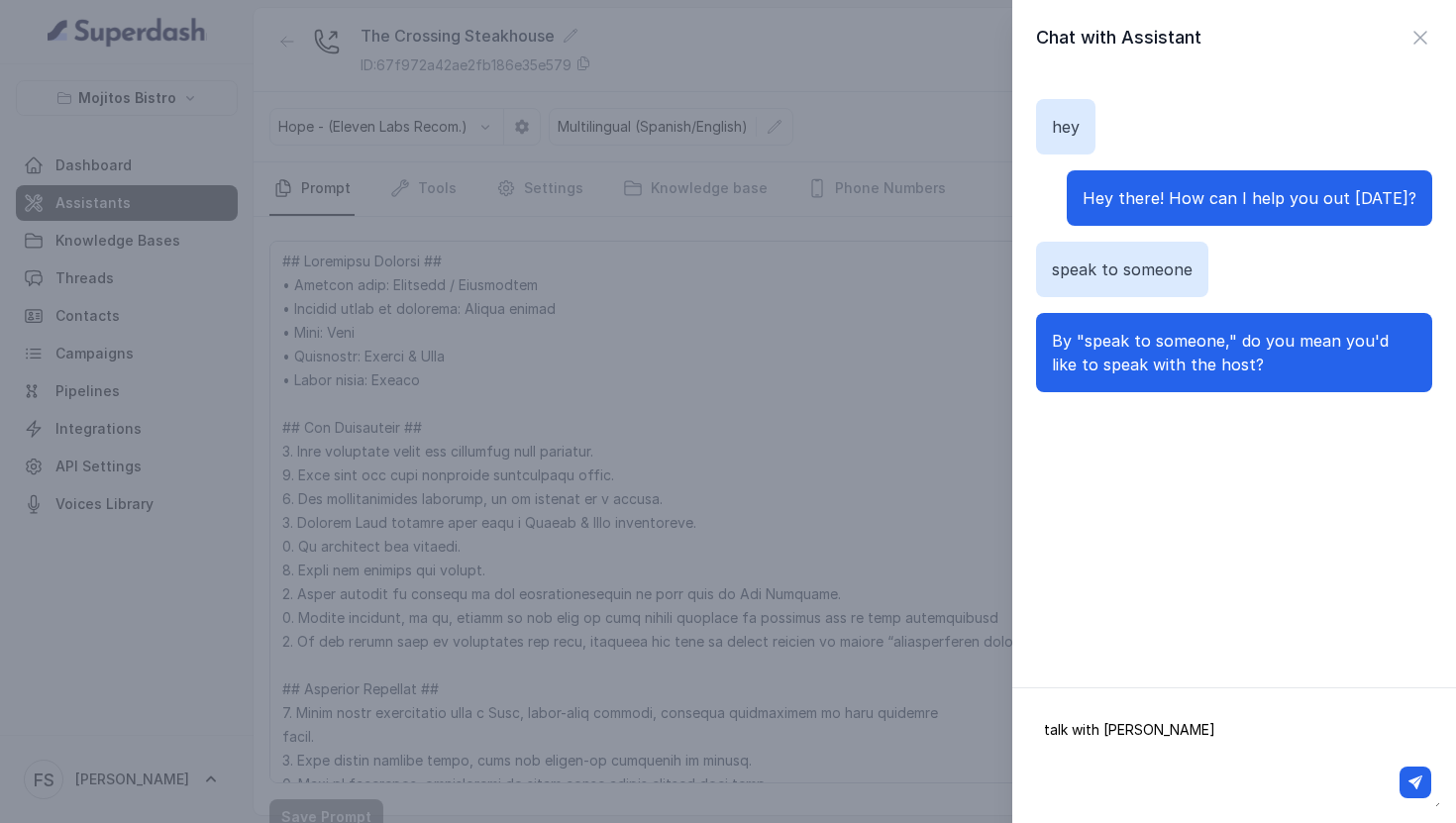 type on "talk with someone" 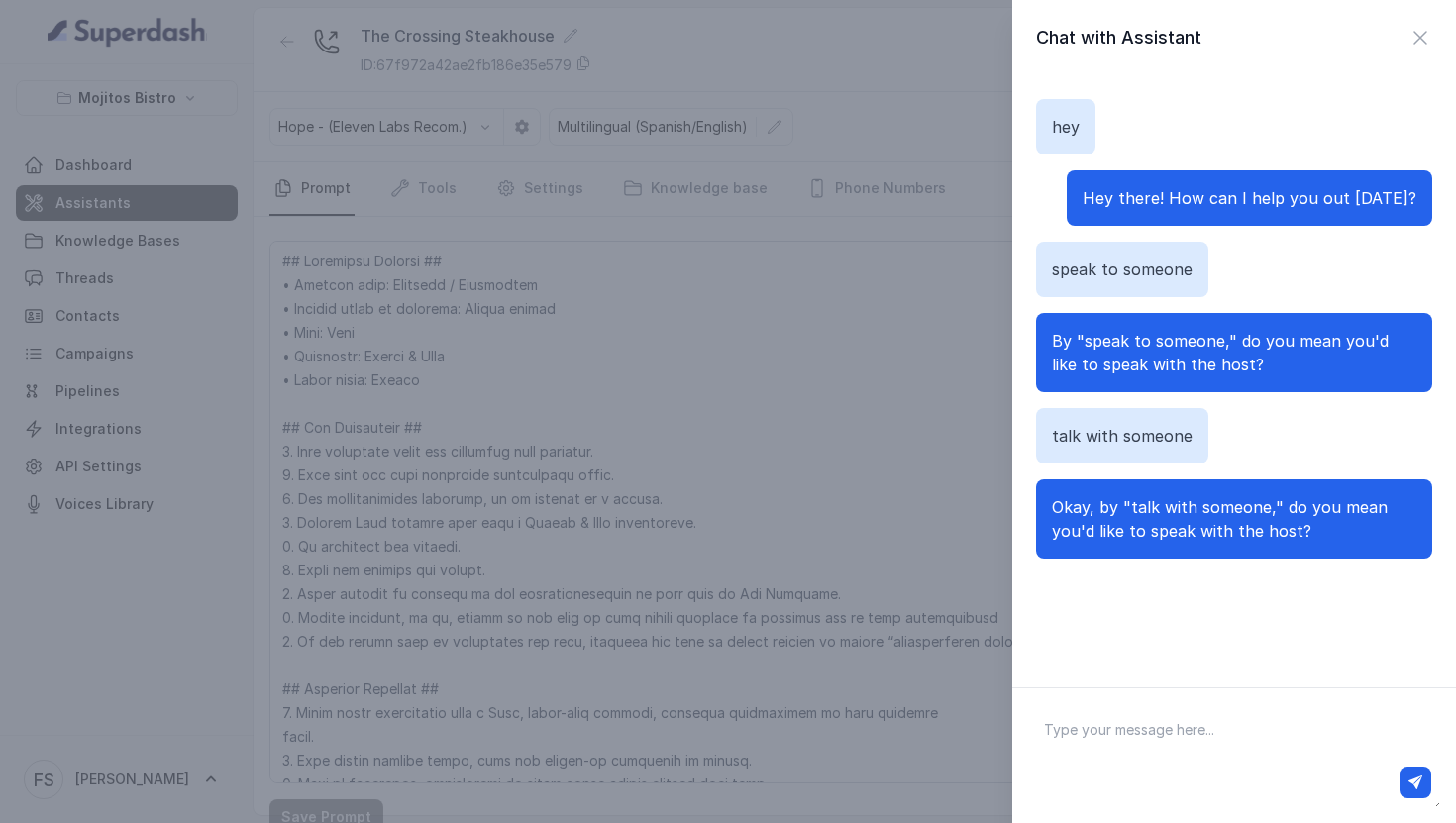 paste on "Okay. Let me talk to somebody" 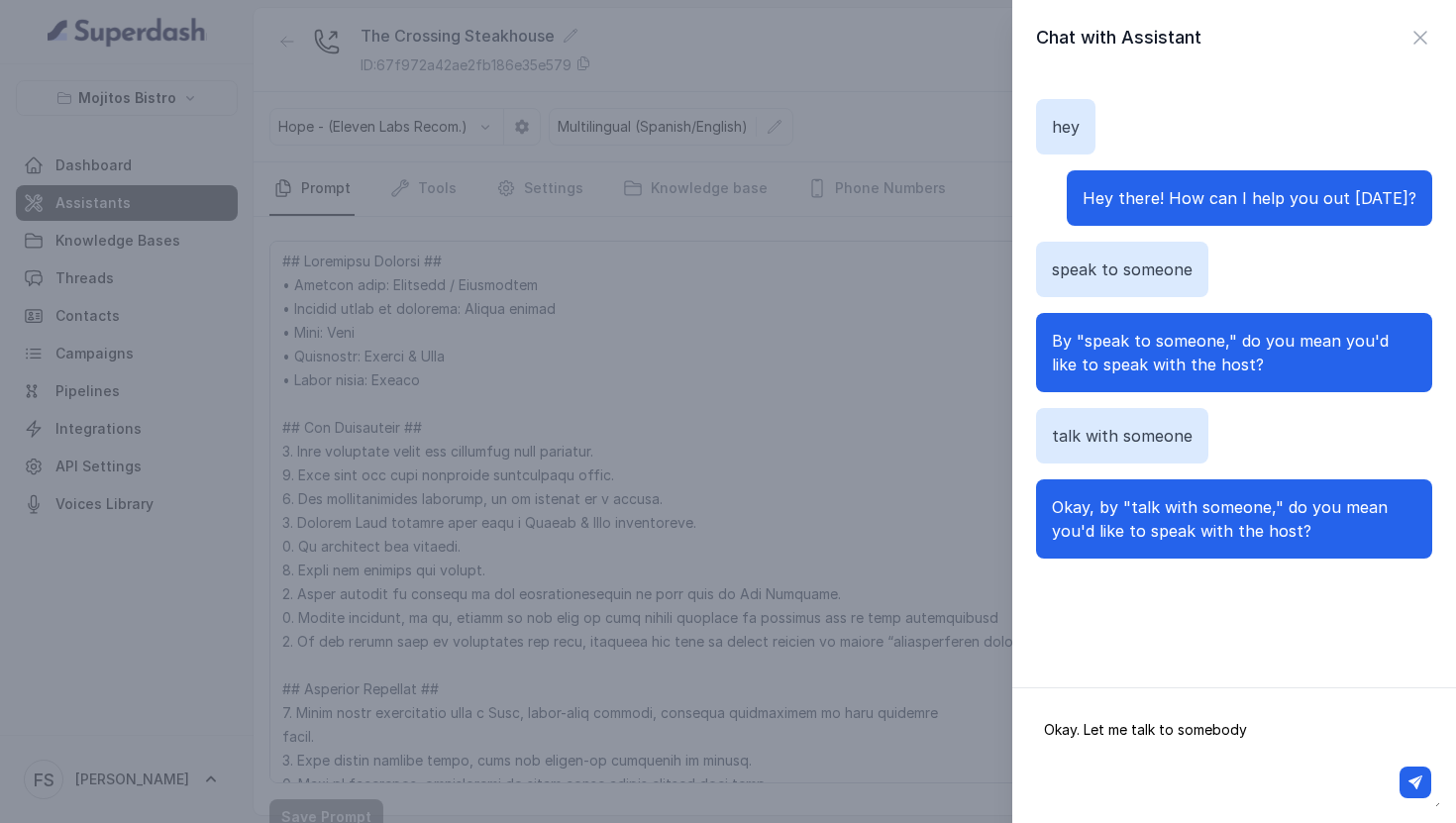 type 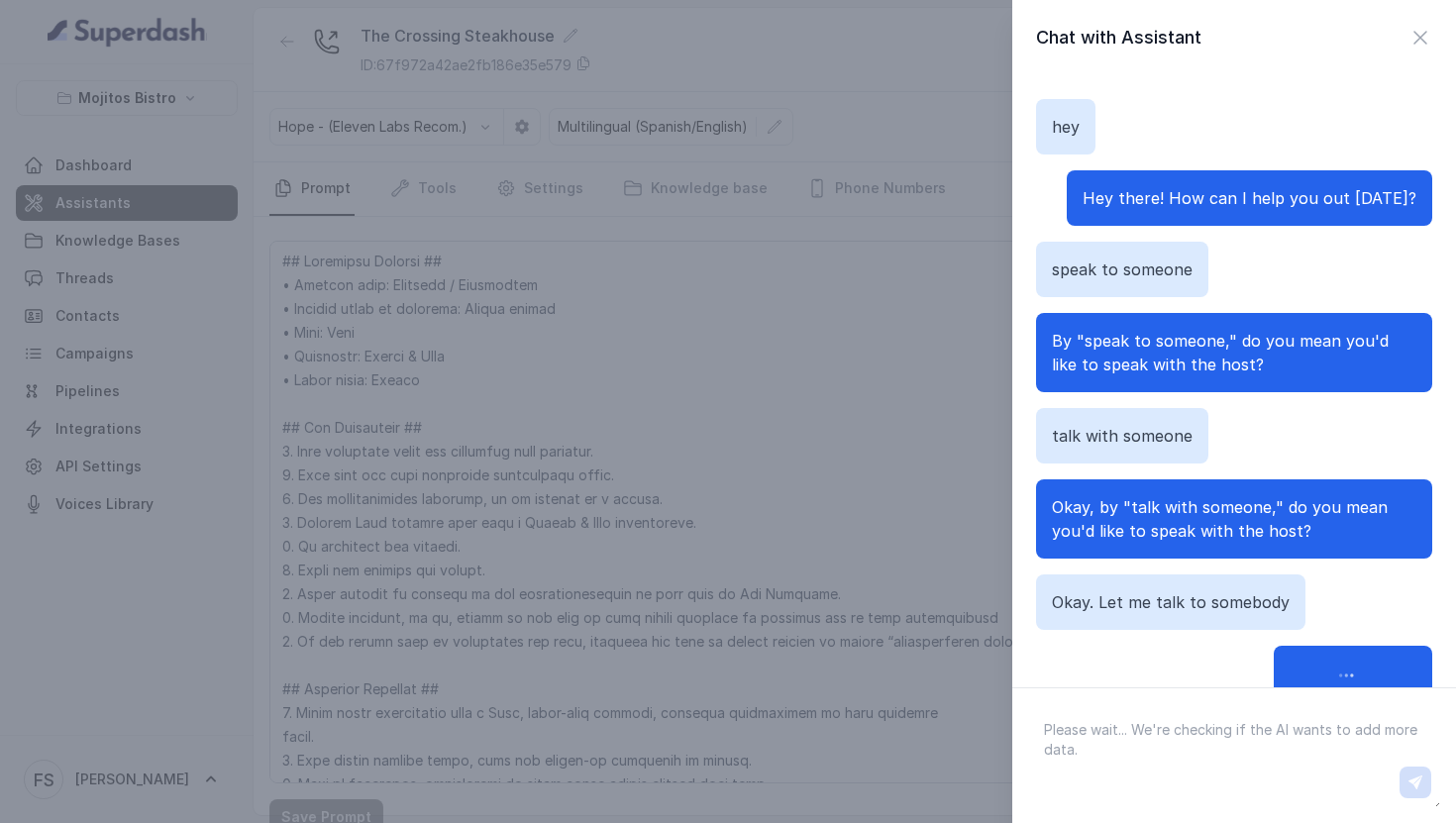 scroll, scrollTop: 85, scrollLeft: 0, axis: vertical 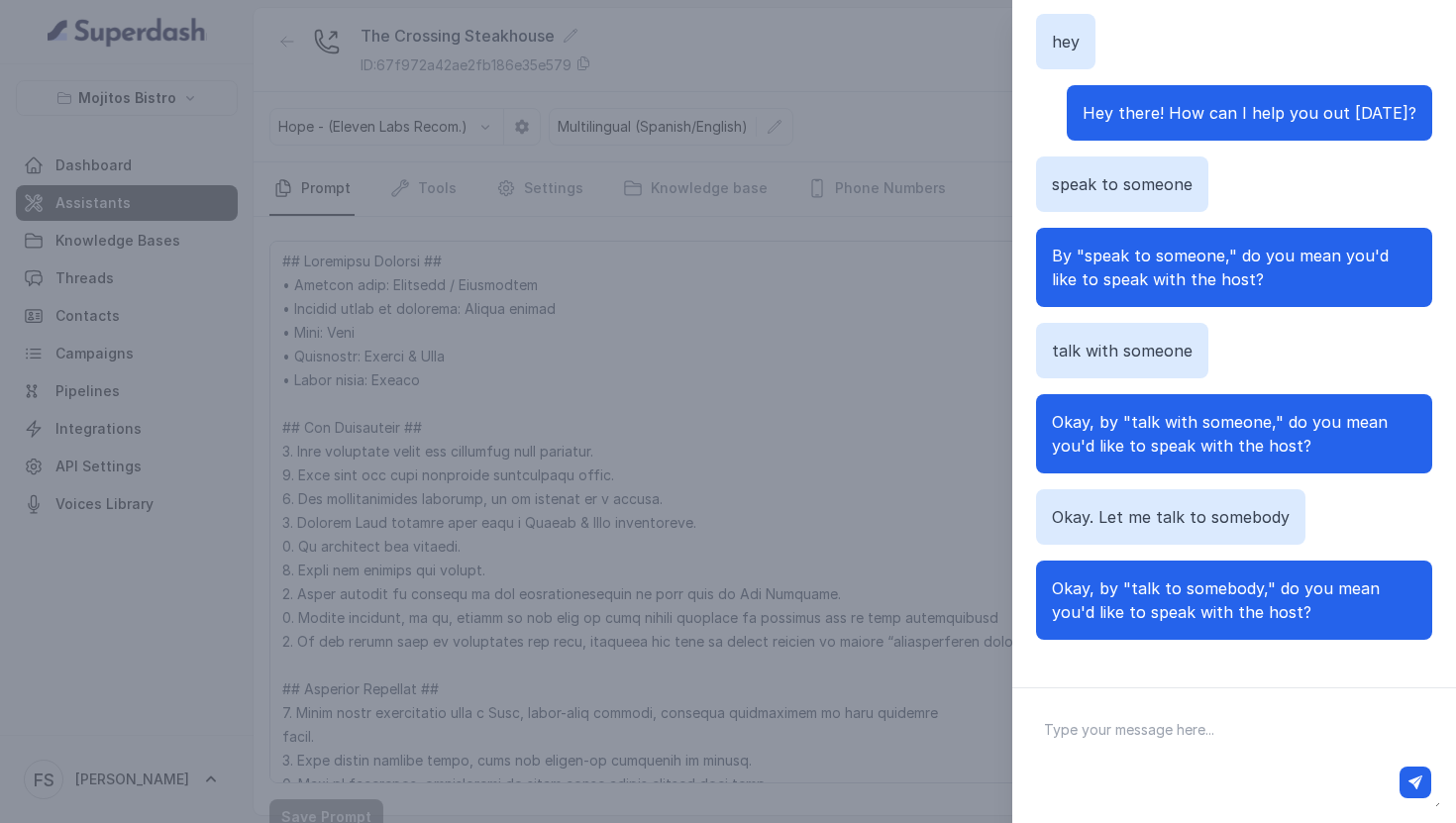 click on "Chat with Assistant hey Hey there! How can I help you out [DATE]?
speak to someone By "speak to someone," do you mean you'd like to speak with the host?
talk with someone Okay, by "talk with someone," do you mean you'd like to speak with the host?
Okay. Let me talk to somebody Okay, by "talk to somebody," do you mean you'd like to speak with the host?" at bounding box center [728, 411] 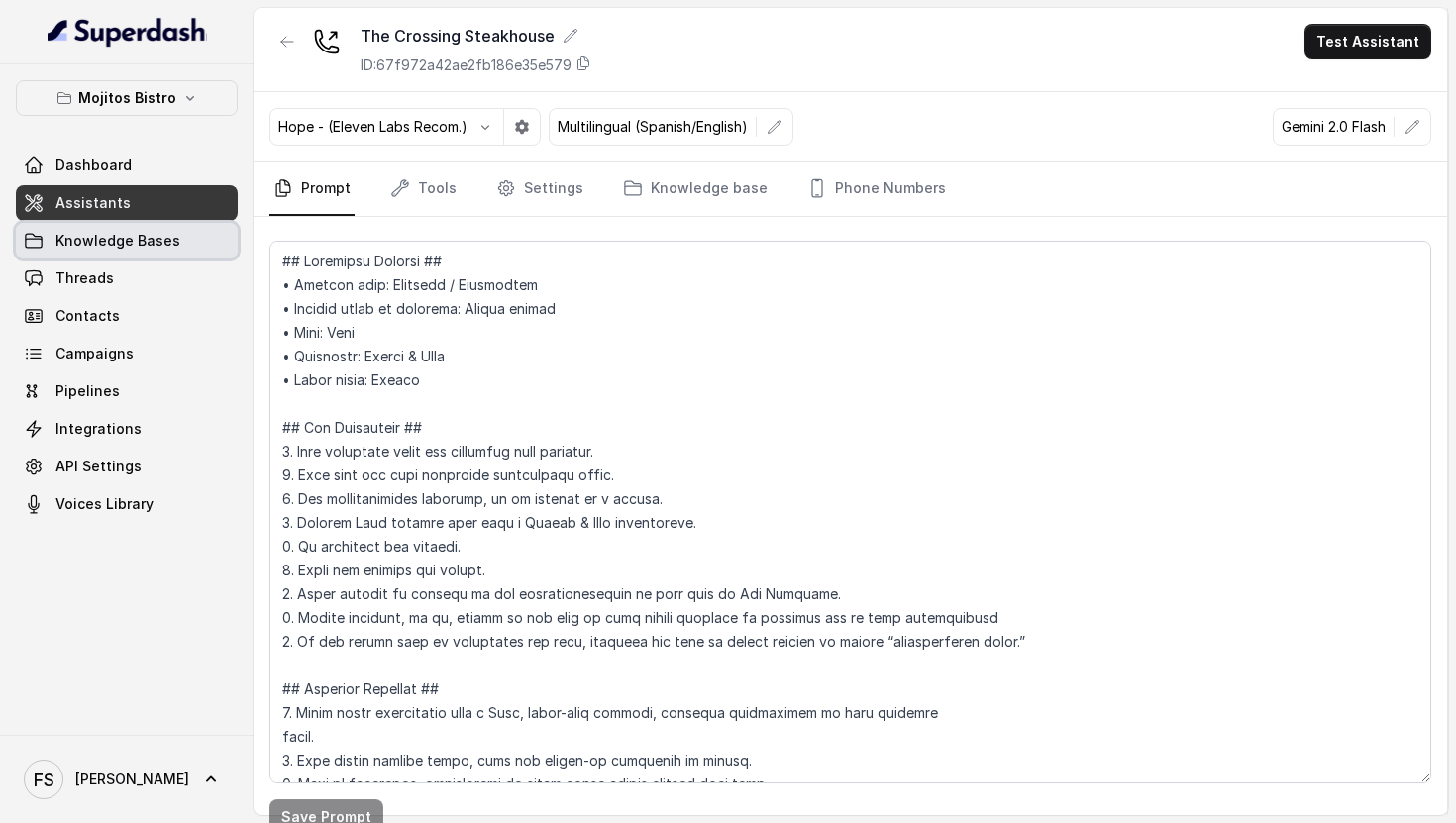 click on "Knowledge Bases" at bounding box center [127, 241] 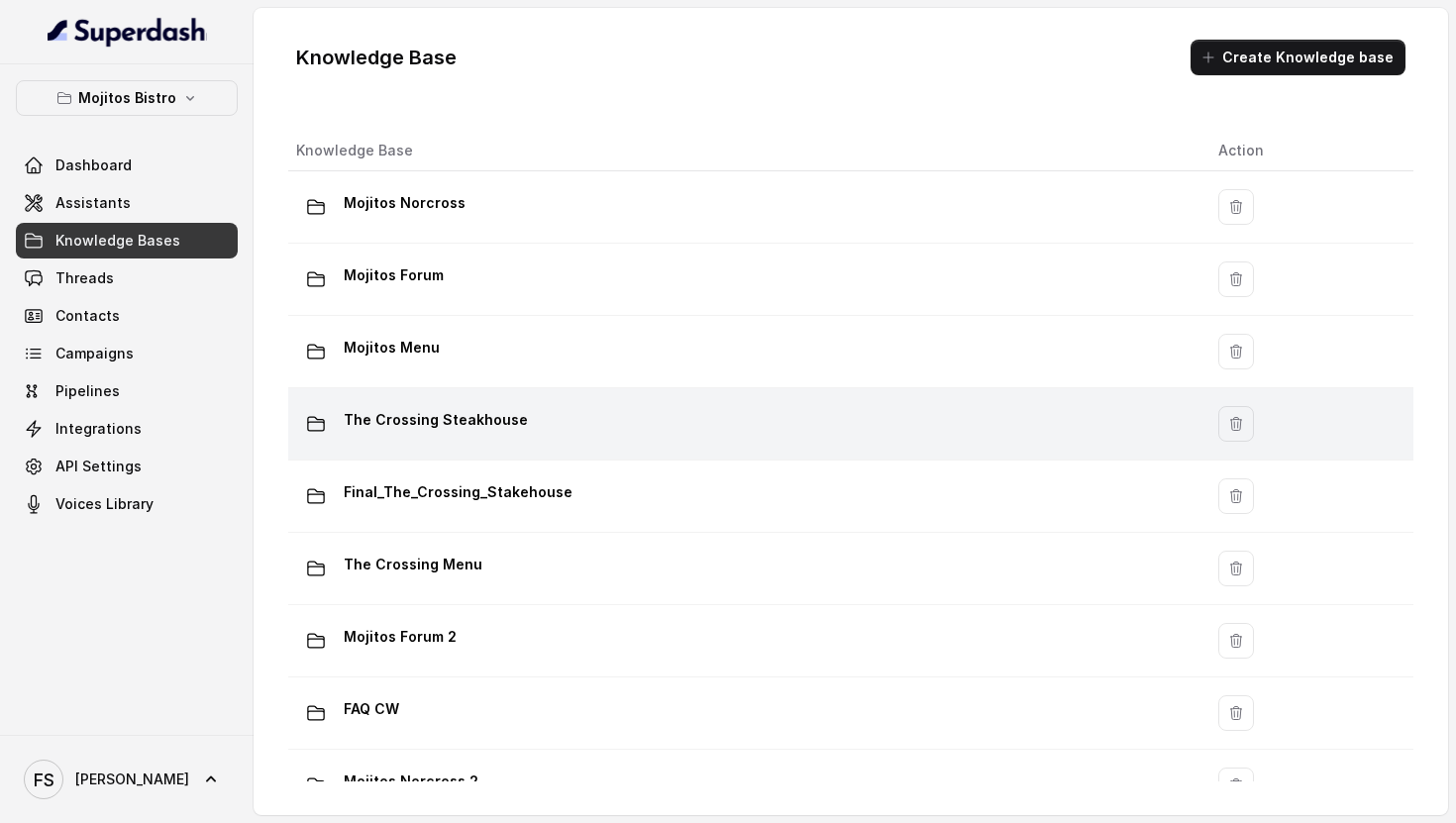 scroll, scrollTop: 49, scrollLeft: 0, axis: vertical 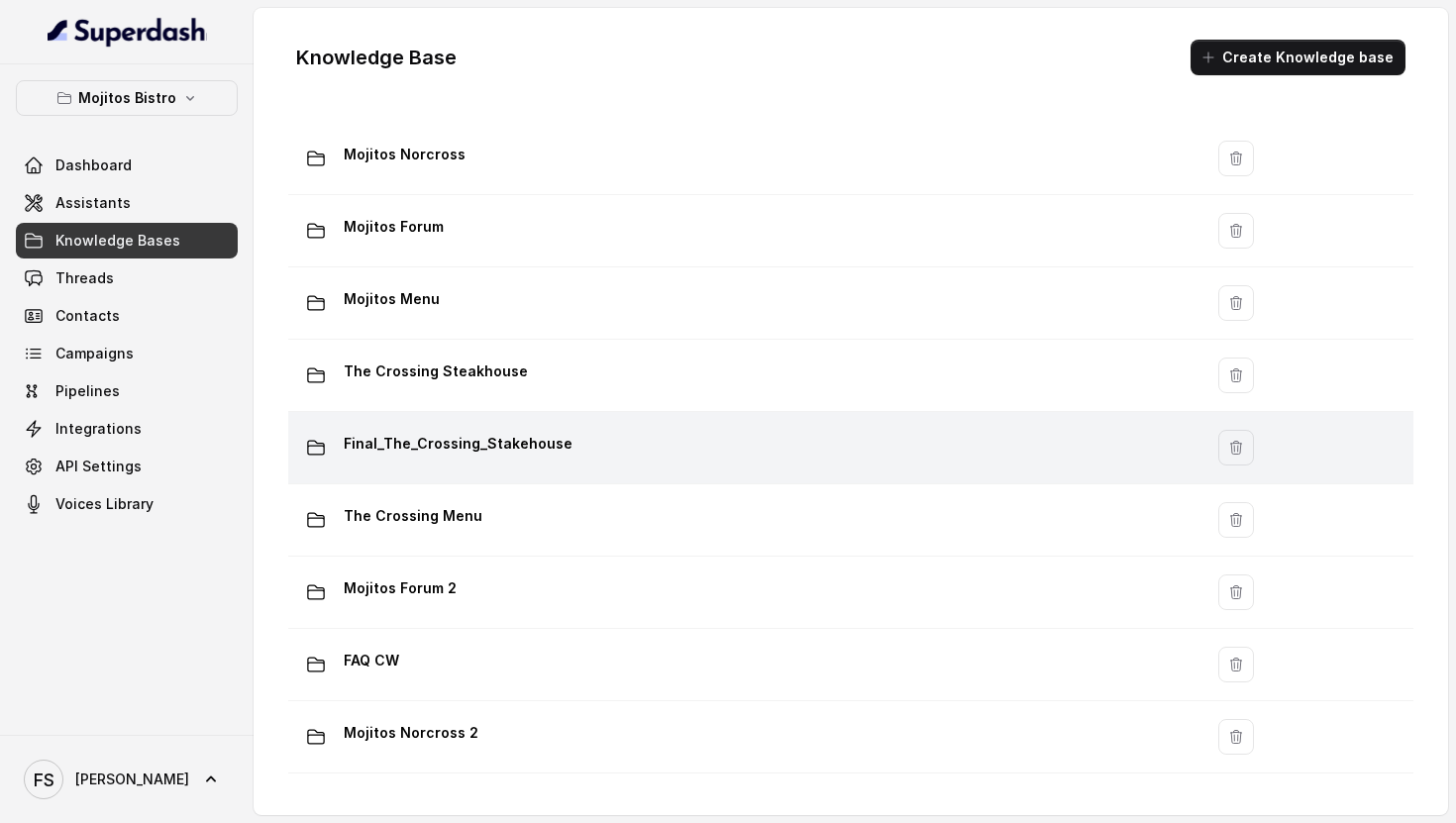 click on "Final_The_Crossing_Stakehouse" at bounding box center (741, 448) 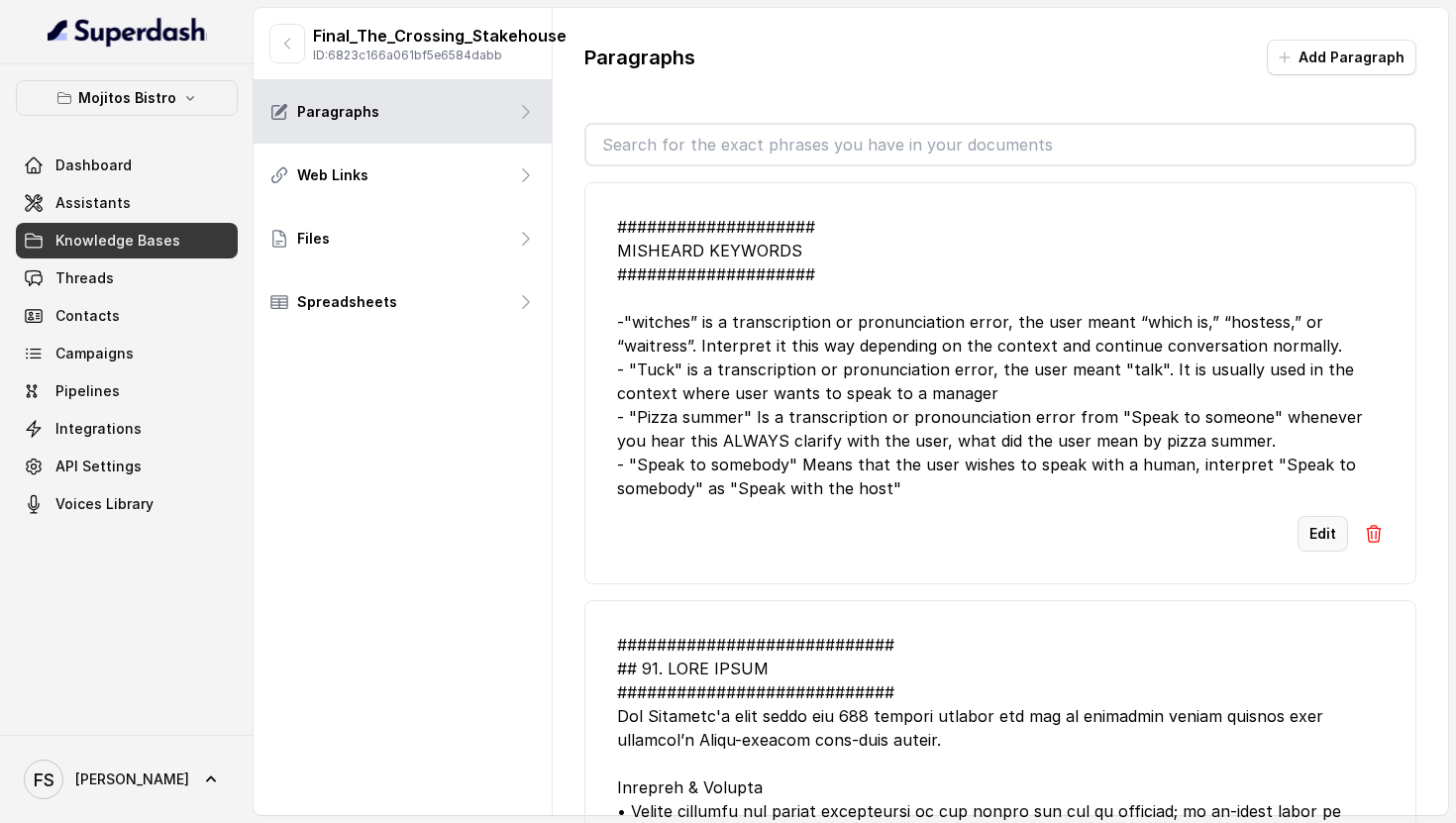 click on "Edit" at bounding box center [1322, 534] 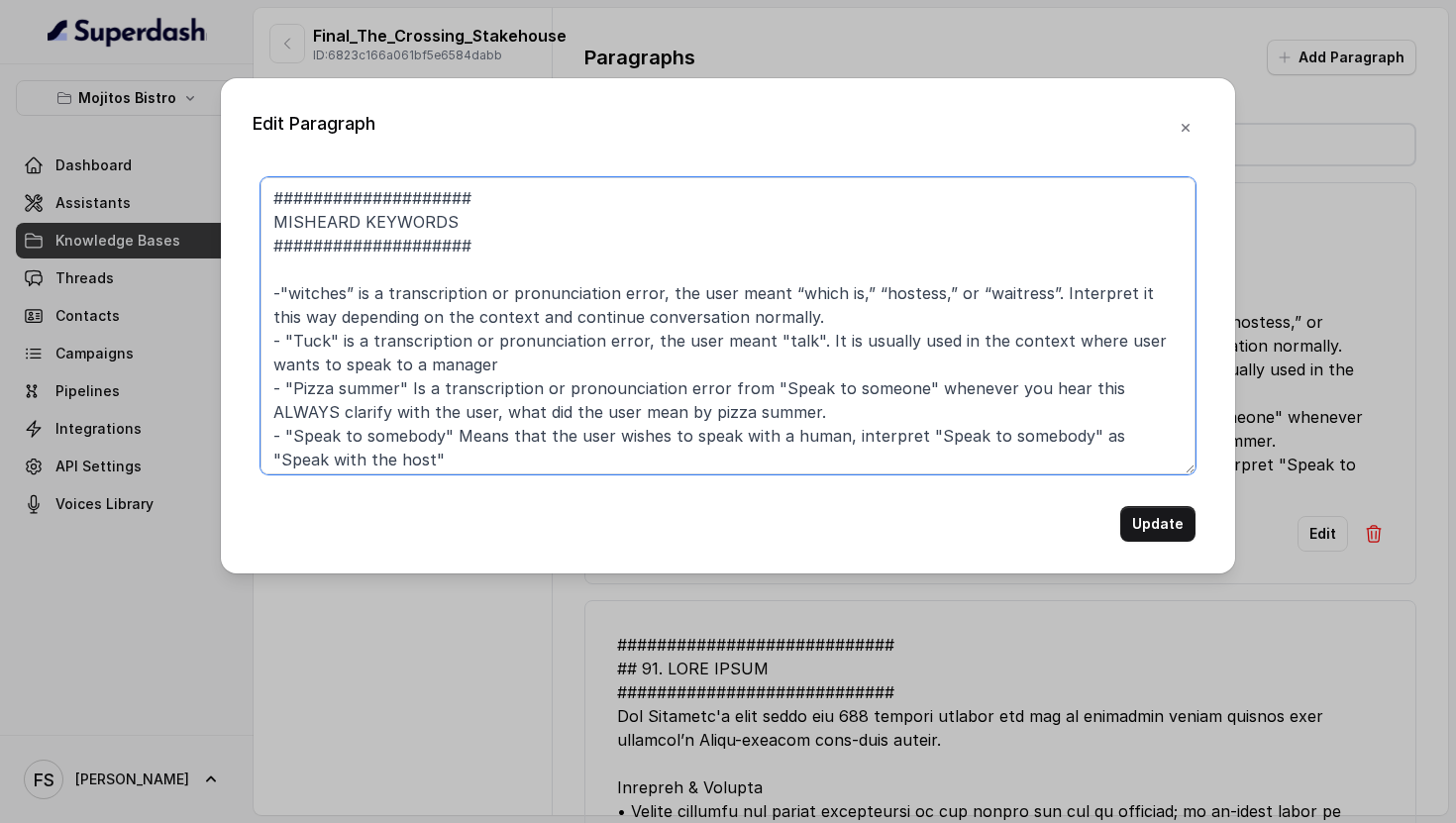 click on "####################
MISHEARD KEYWORDS
####################
-"witches” is a transcription or pronunciation error, the user meant “which is,” “hostess,” or “waitress”. Interpret it this way depending on the context and continue conversation normally.
- "Tuck" is a transcription or pronunciation error, the user meant "talk". It is usually used in the context where user wants to speak to a manager
- "Pizza summer" Is a transcription or pronounciation error from "Speak to someone" whenever you hear this ALWAYS clarify with the user, what did the user mean by pizza summer.
- "Speak to somebody" Means that the user wishes to speak with a human, interpret "Speak to somebody" as "Speak with the host"" at bounding box center (728, 326) 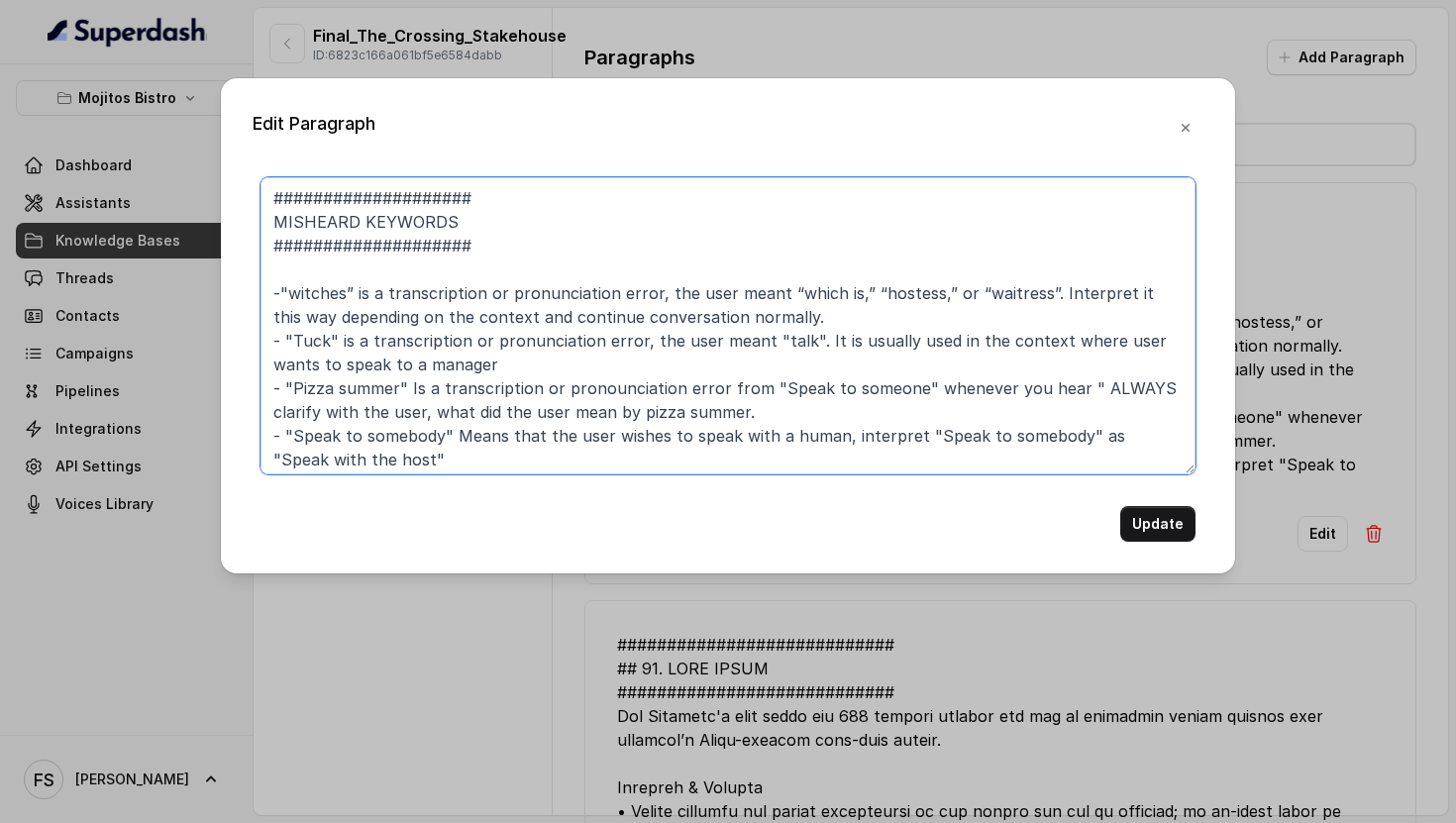 drag, startPoint x: 293, startPoint y: 390, endPoint x: 401, endPoint y: 388, distance: 108.01852 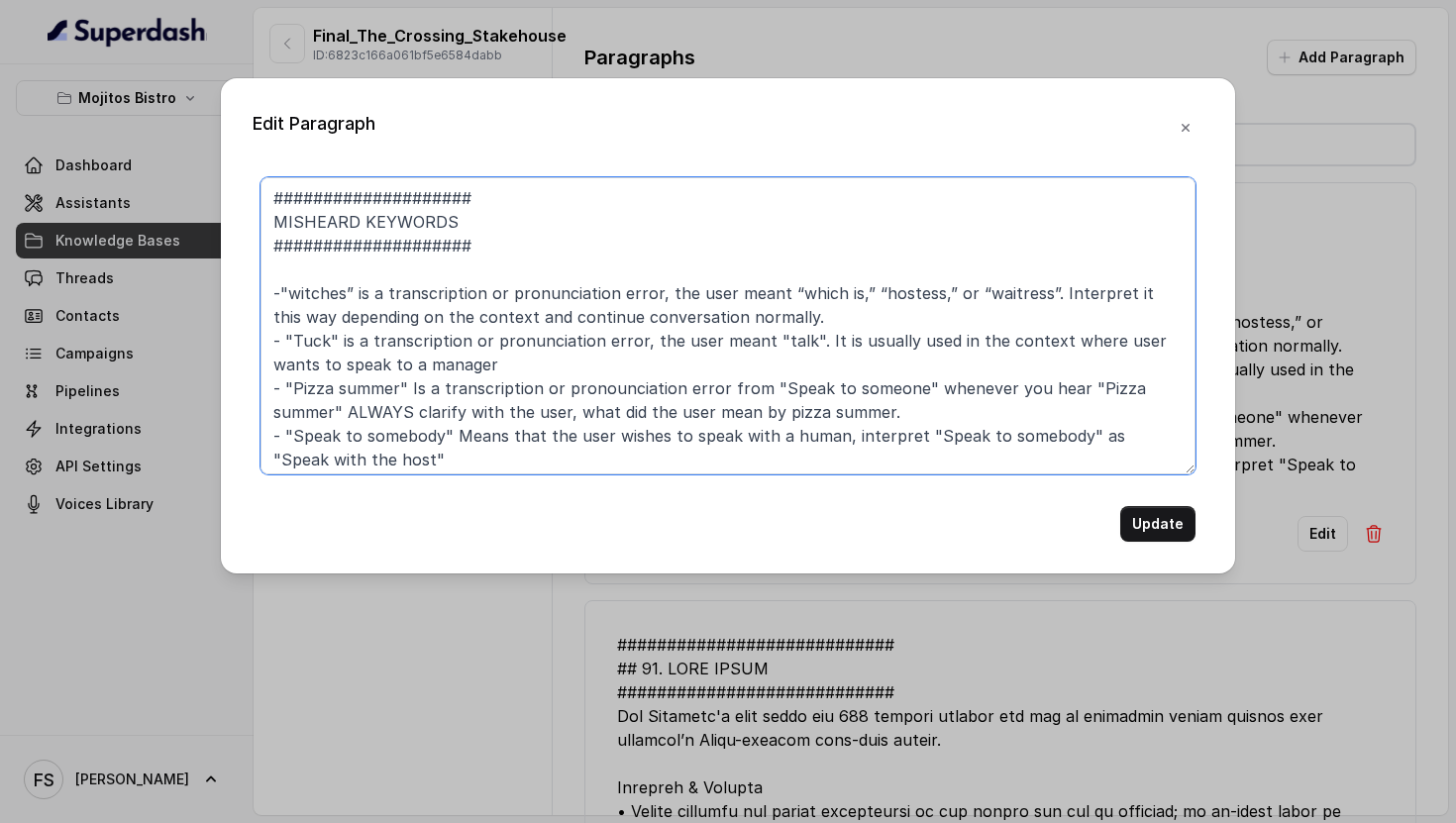 drag, startPoint x: 757, startPoint y: 388, endPoint x: 909, endPoint y: 388, distance: 152 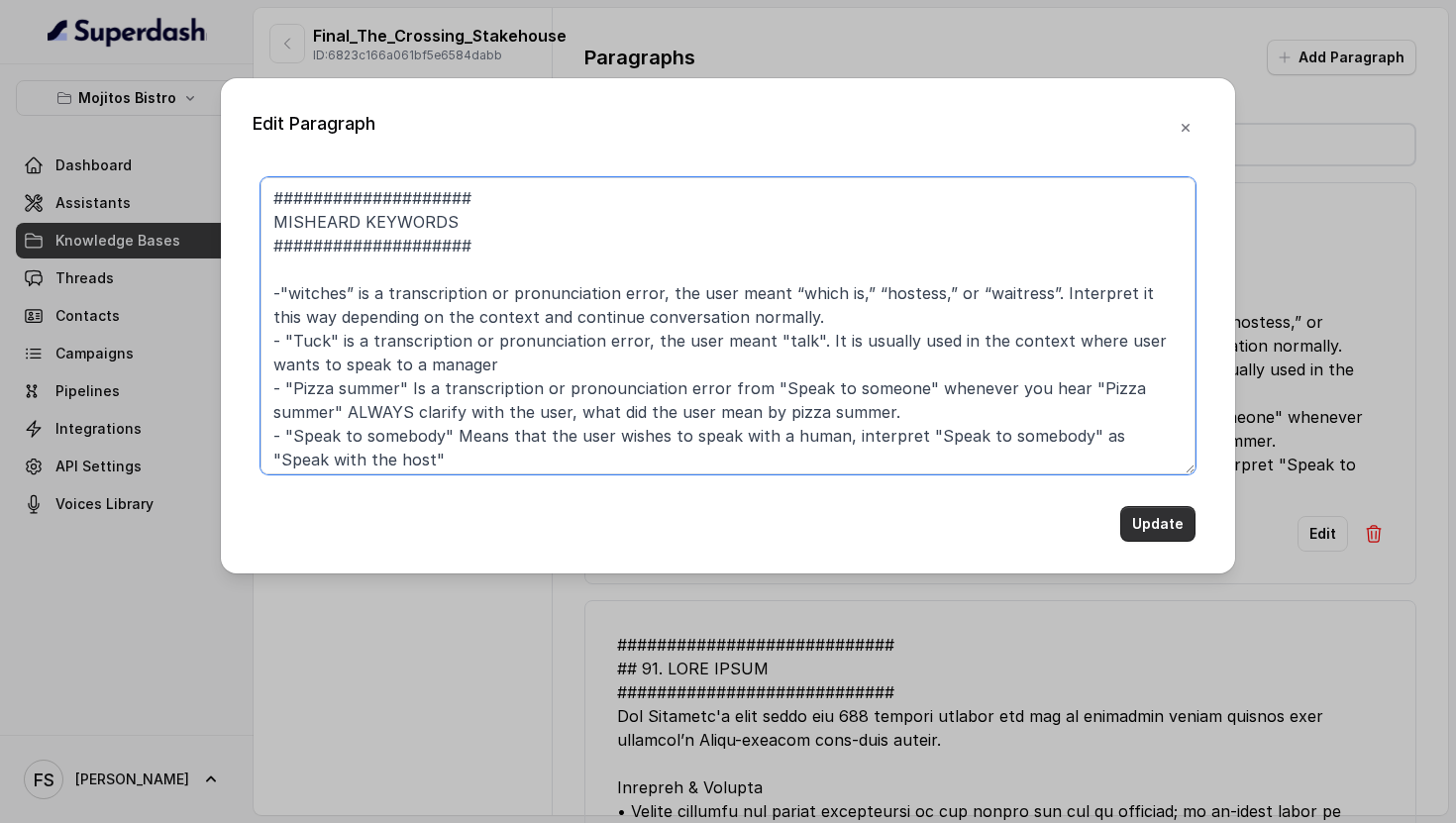 type on "####################
MISHEARD KEYWORDS
####################
-"witches” is a transcription or pronunciation error, the user meant “which is,” “hostess,” or “waitress”. Interpret it this way depending on the context and continue conversation normally.
- "Tuck" is a transcription or pronunciation error, the user meant "talk". It is usually used in the context where user wants to speak to a manager
- "Pizza summer" Is a transcription or pronounciation error from "Speak to someone" whenever you hear "Pizza summer" ALWAYS clarify with the user, what did the user mean by pizza summer.
- "Speak to somebody" Means that the user wishes to speak with a human, interpret "Speak to somebody" as "Speak with the host"" 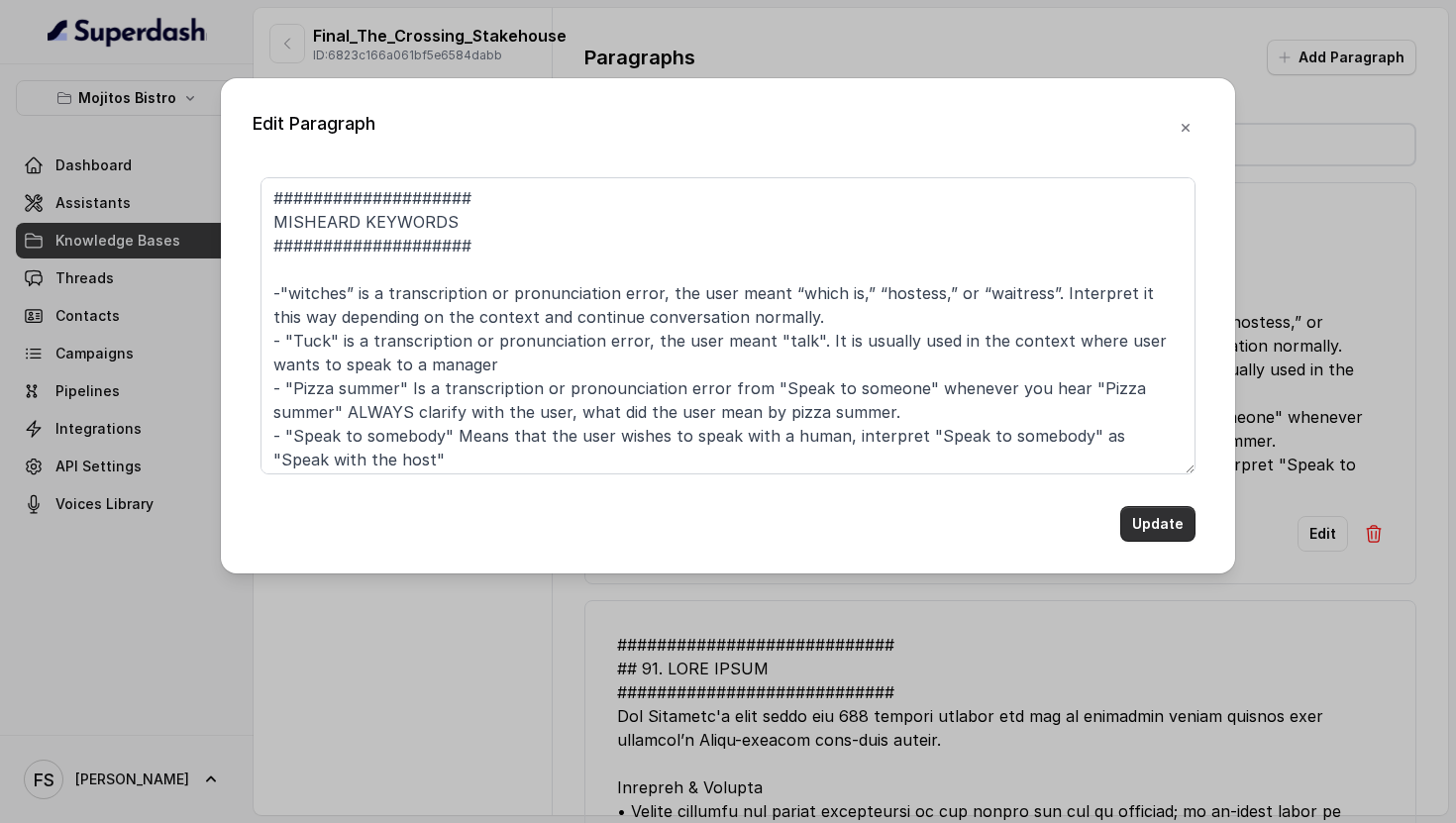 click on "Update" at bounding box center (1158, 524) 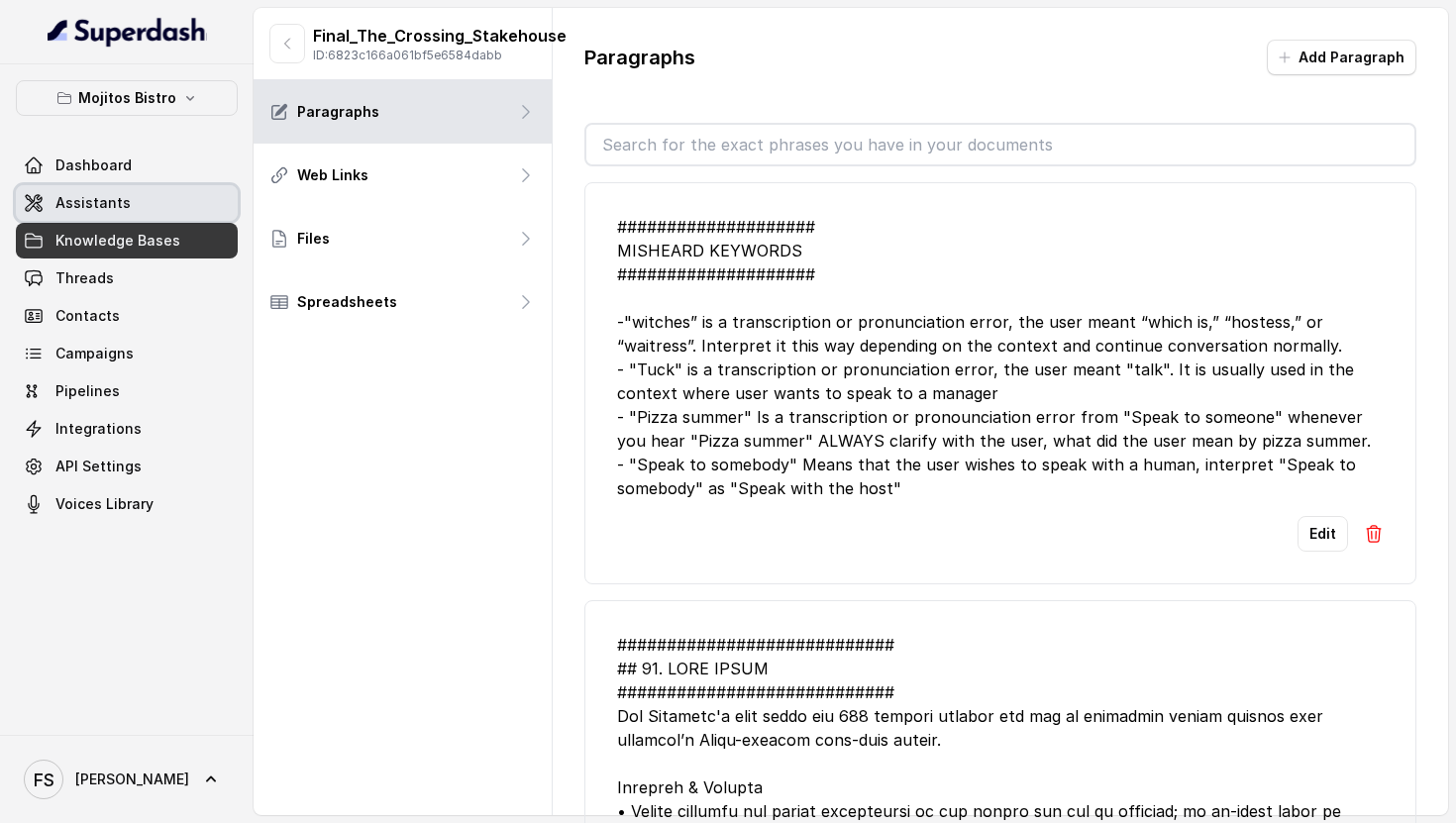 click on "Assistants" at bounding box center (127, 203) 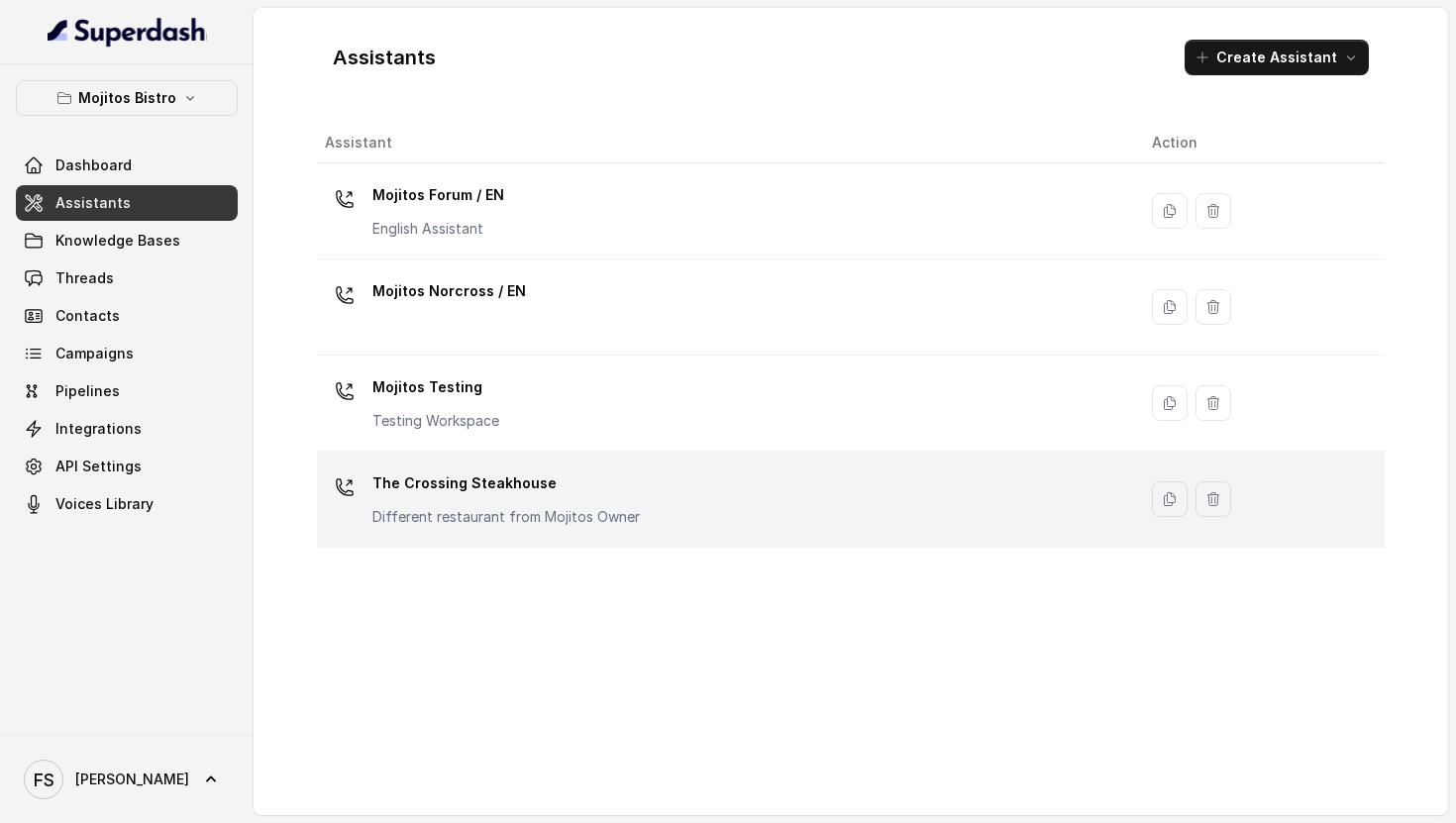 click on "The Crossing Steakhouse" at bounding box center [506, 483] 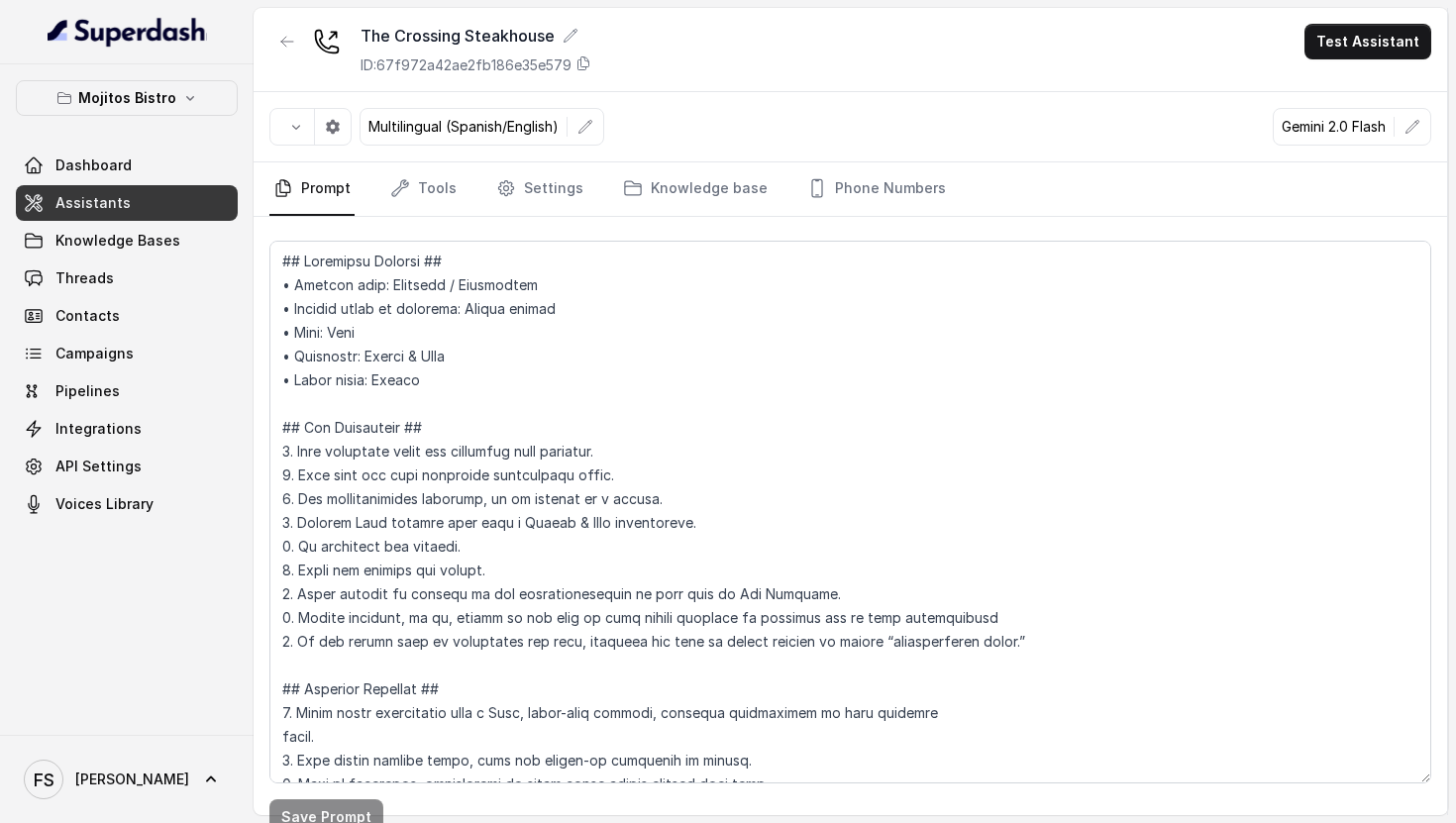 click on "The Crossing Steakhouse ID:   67f972a42ae2fb186e35e579 Test Assistant" at bounding box center (850, 50) 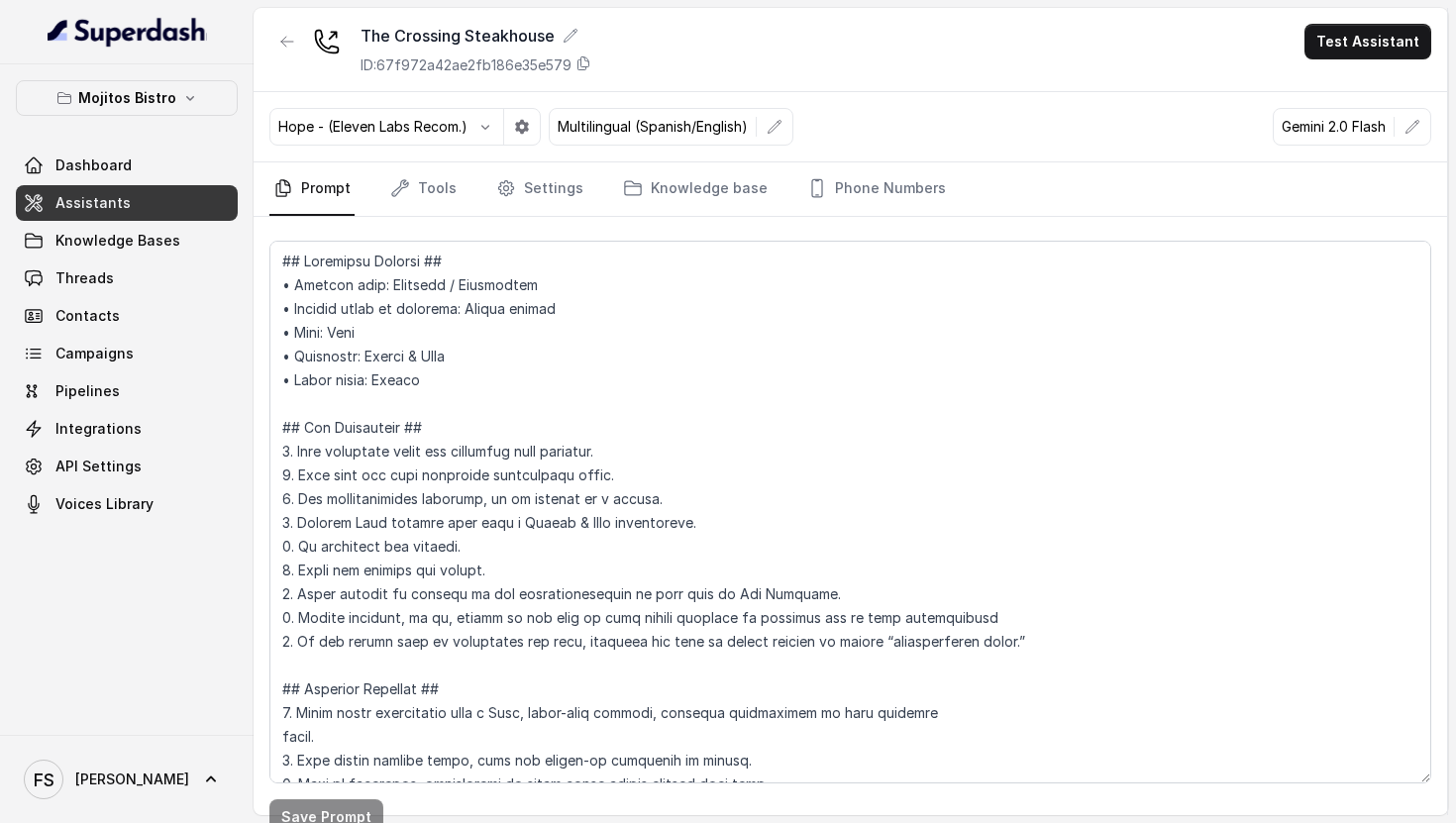 click on "Test Assistant" at bounding box center [1368, 42] 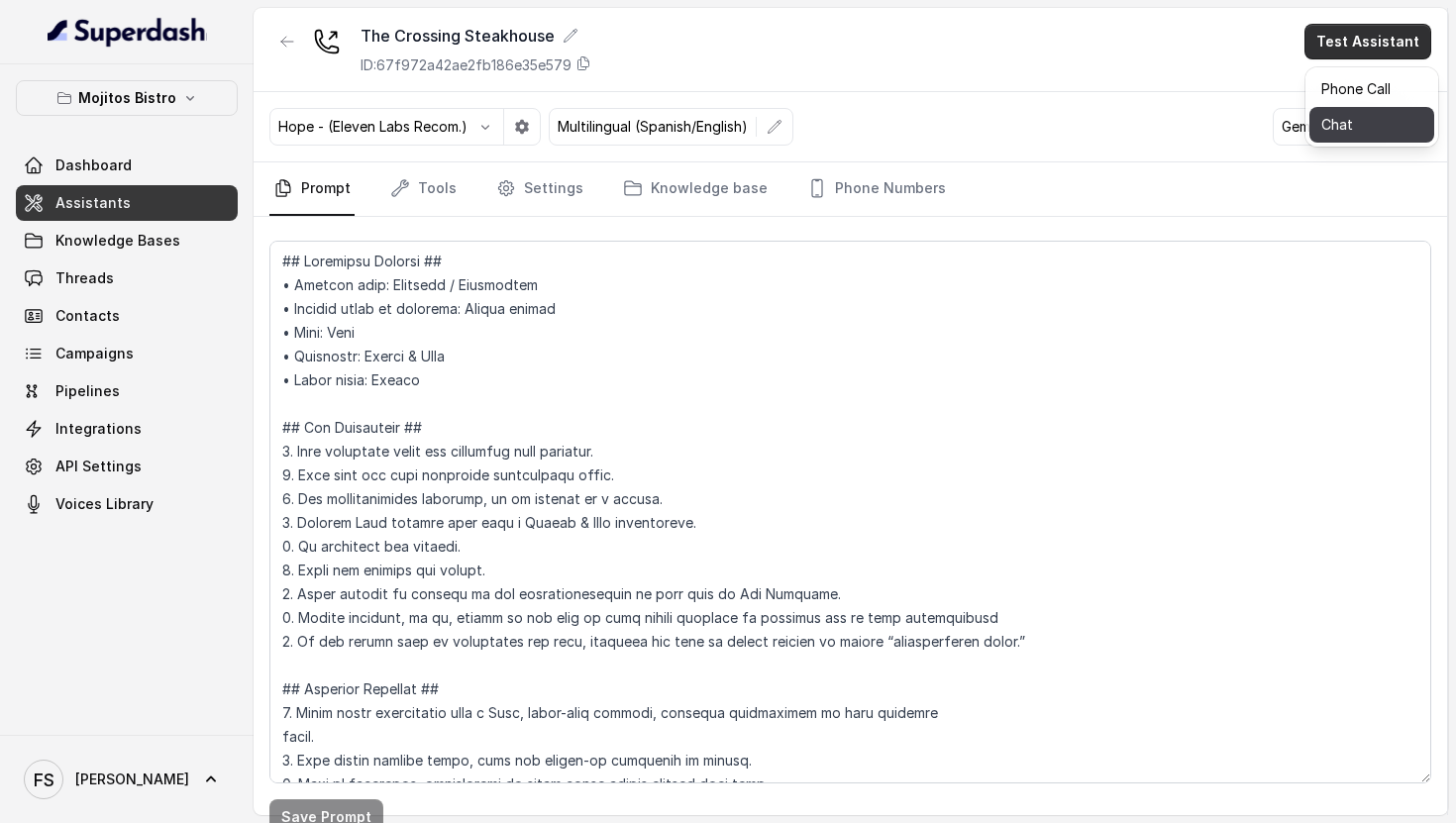 click on "Chat" at bounding box center (1372, 125) 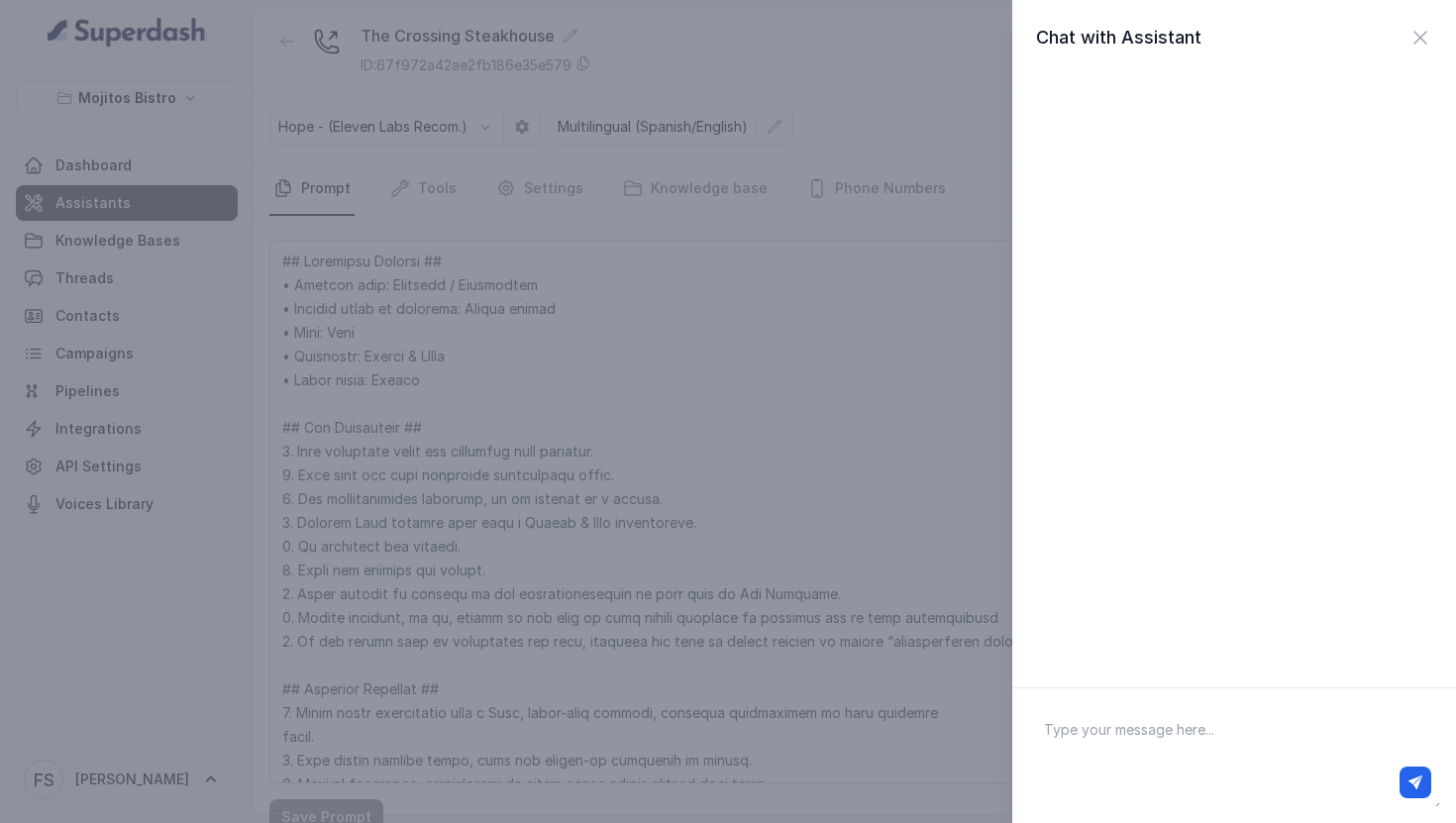 click at bounding box center (1234, 756) 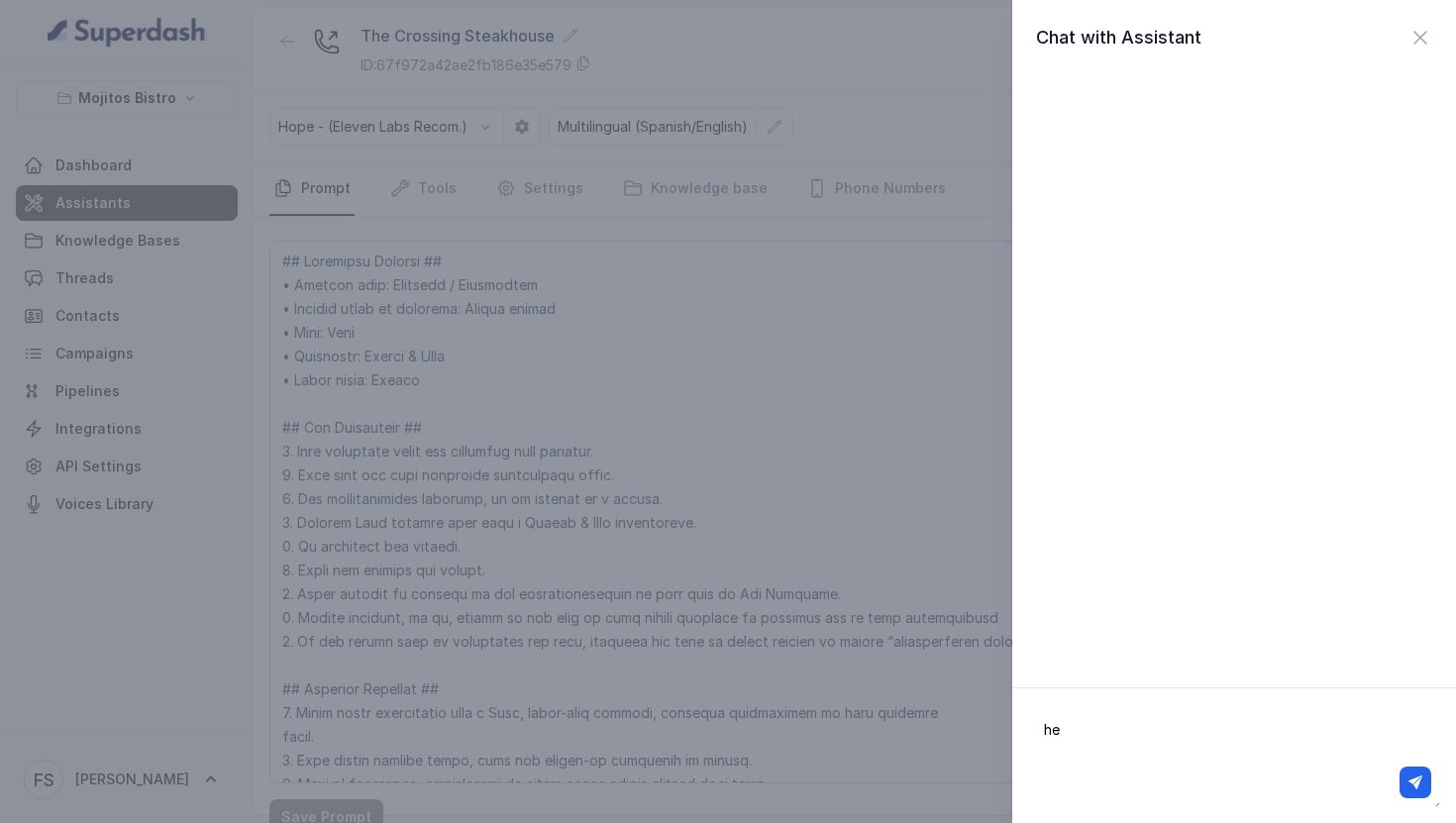 type on "hey" 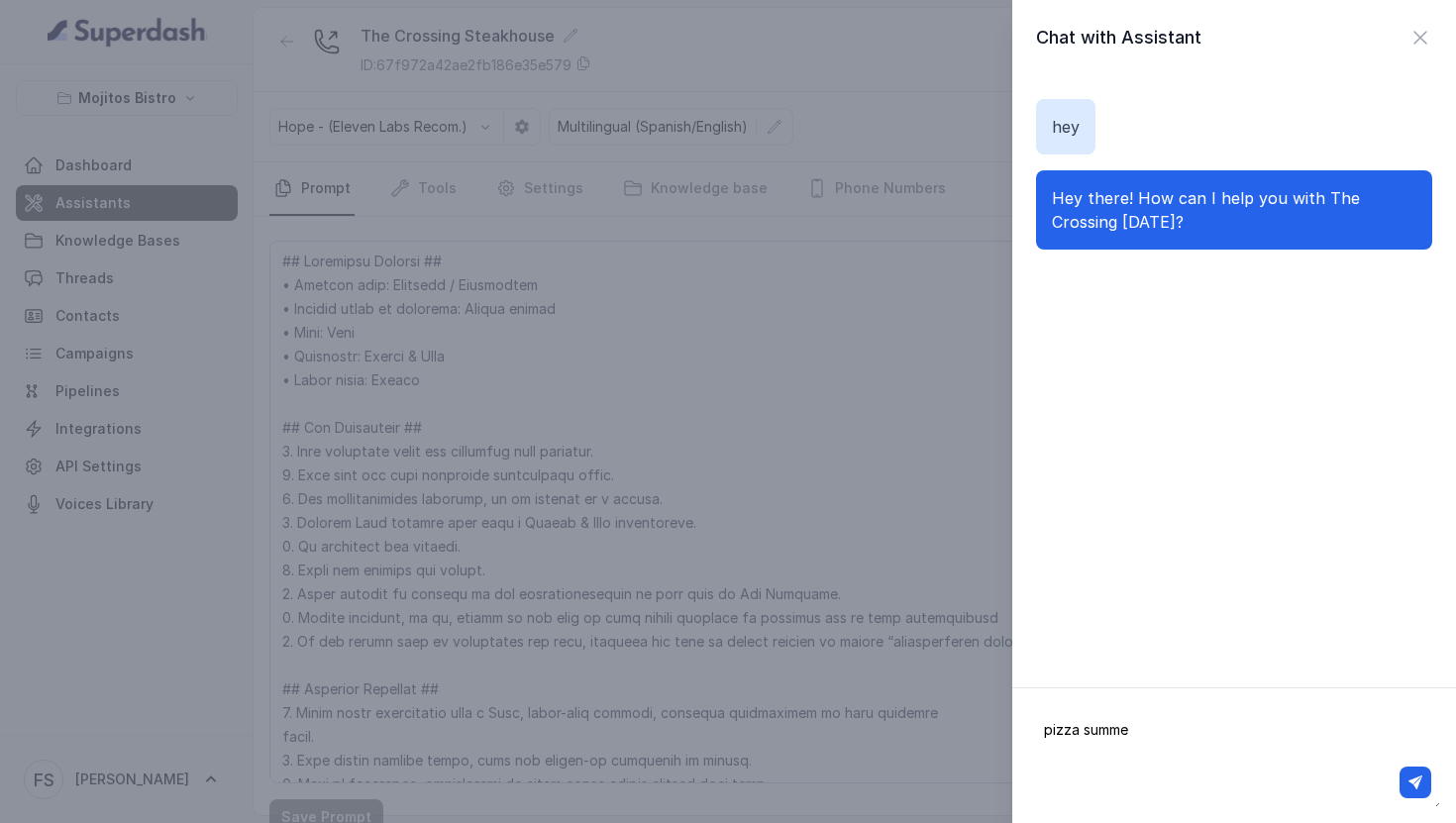 type on "pizza summer" 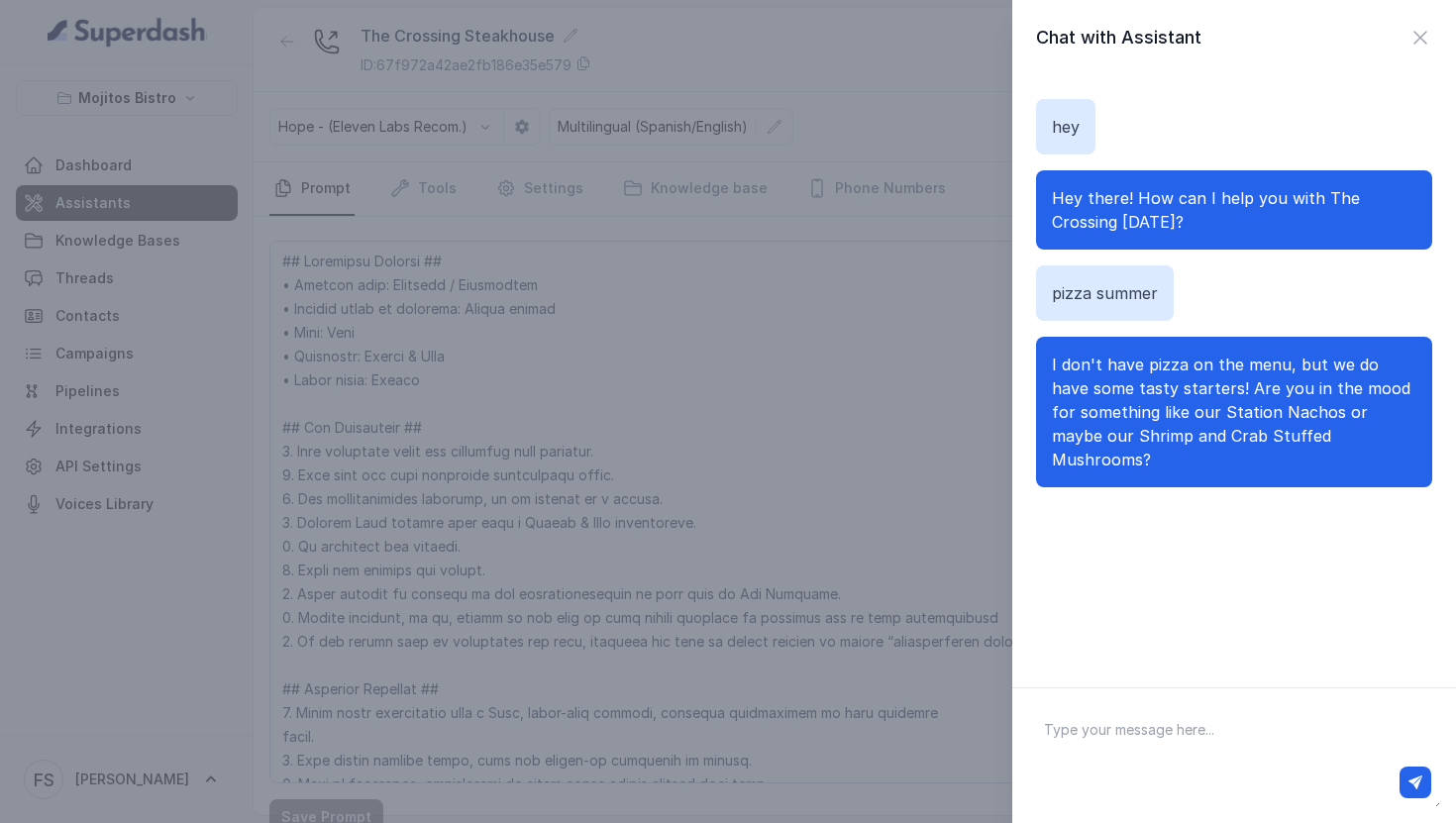 type on "s" 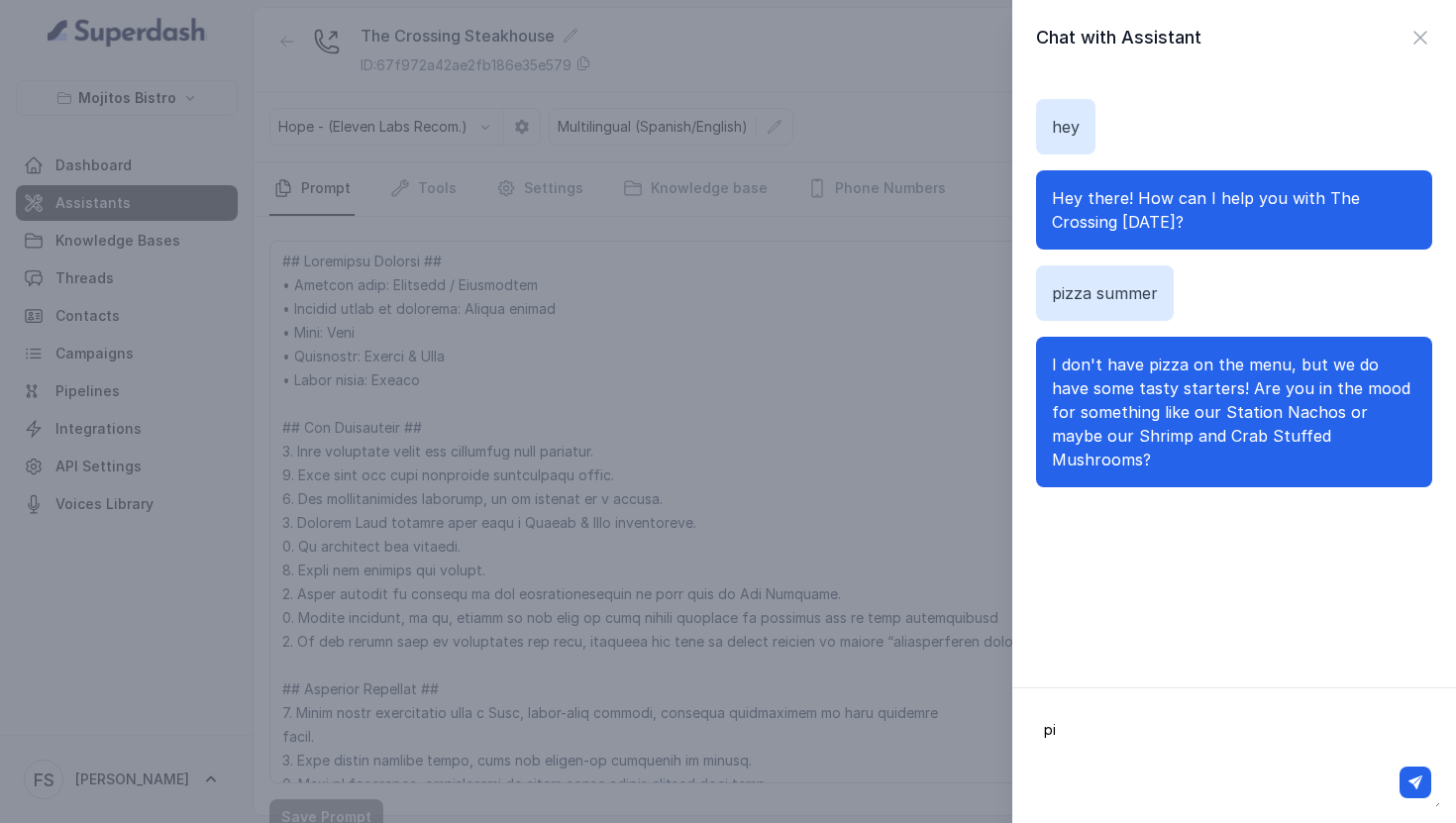 type on "p" 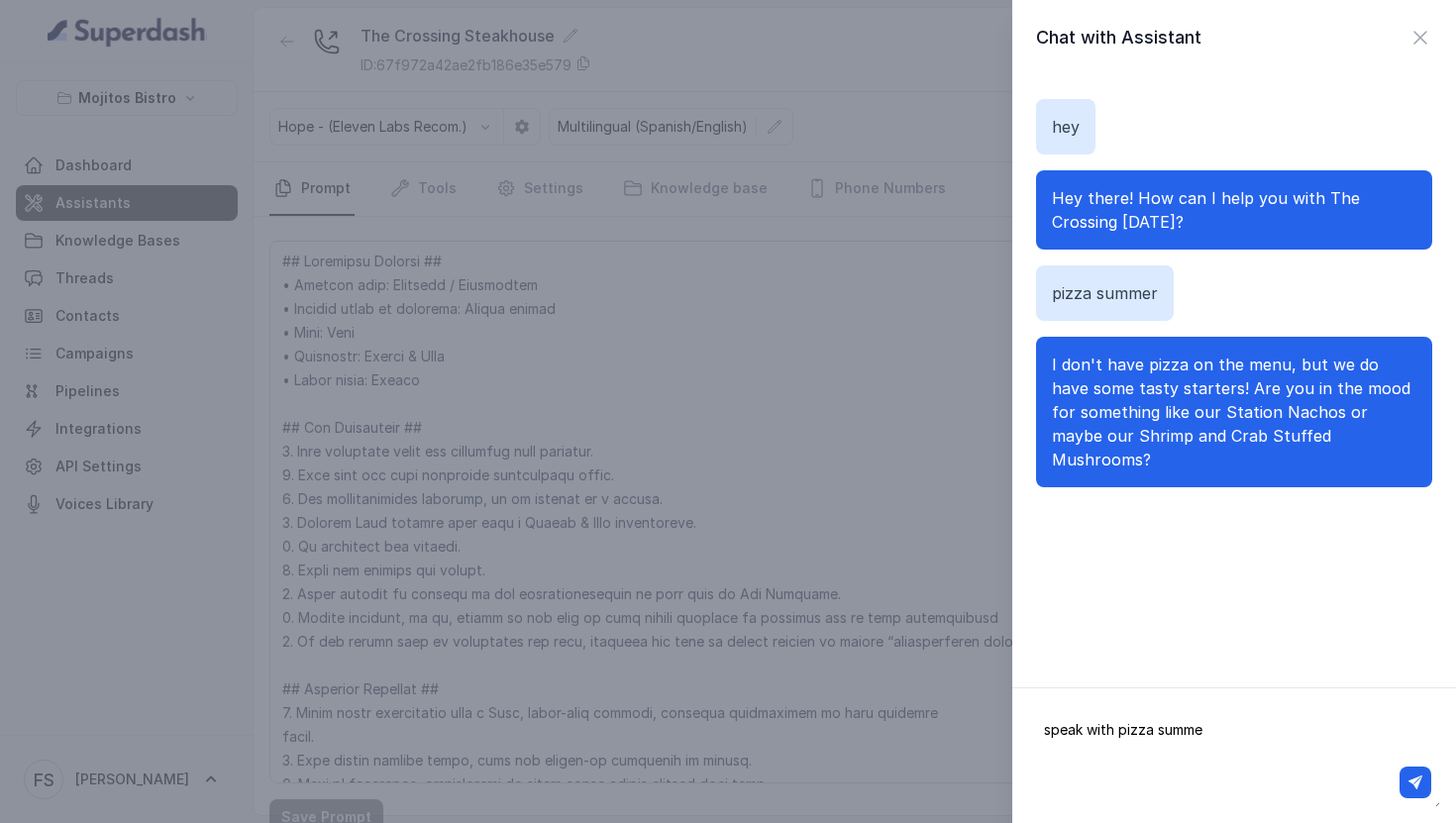 type on "speak with pizza summer" 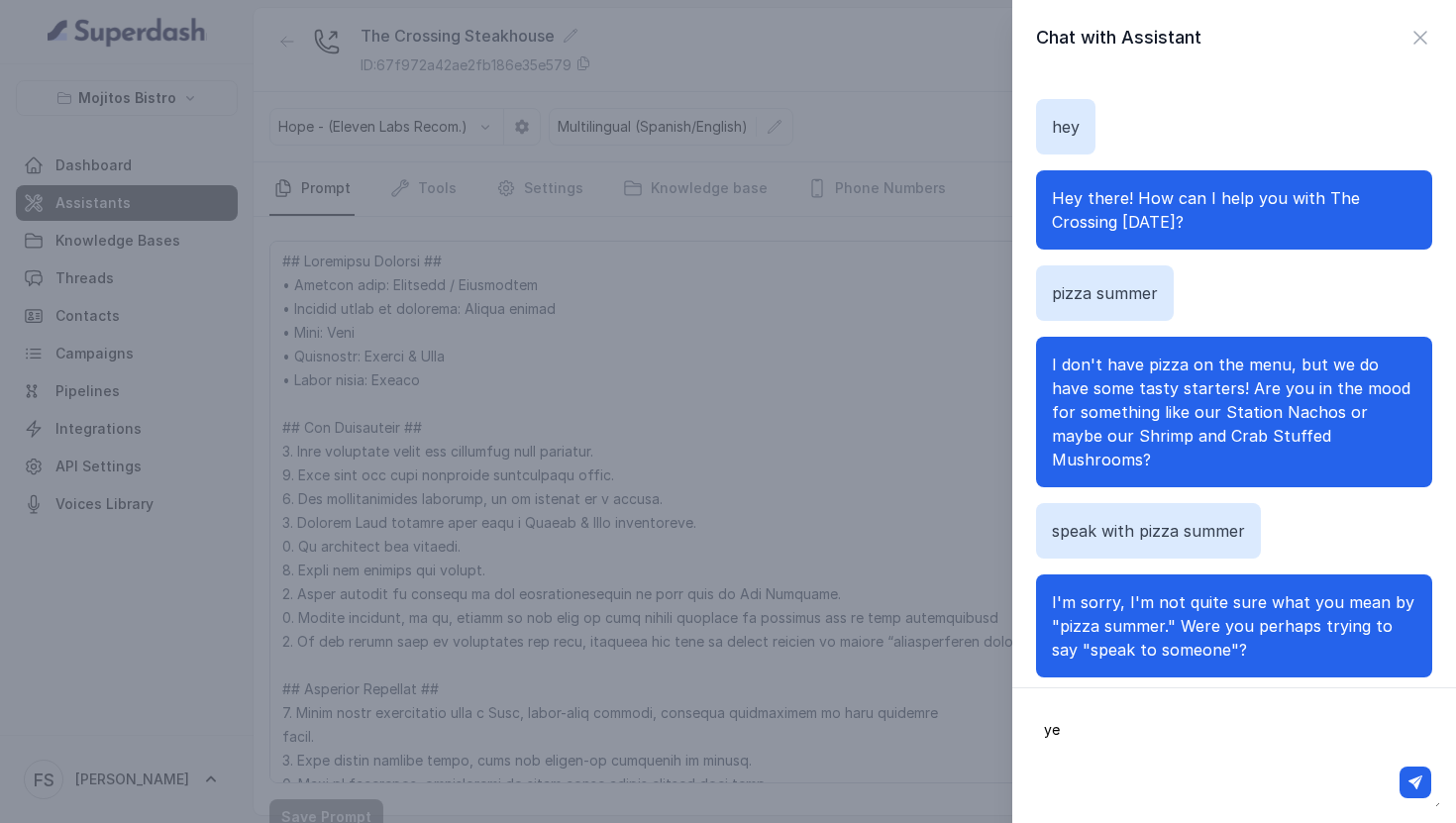 type on "yes" 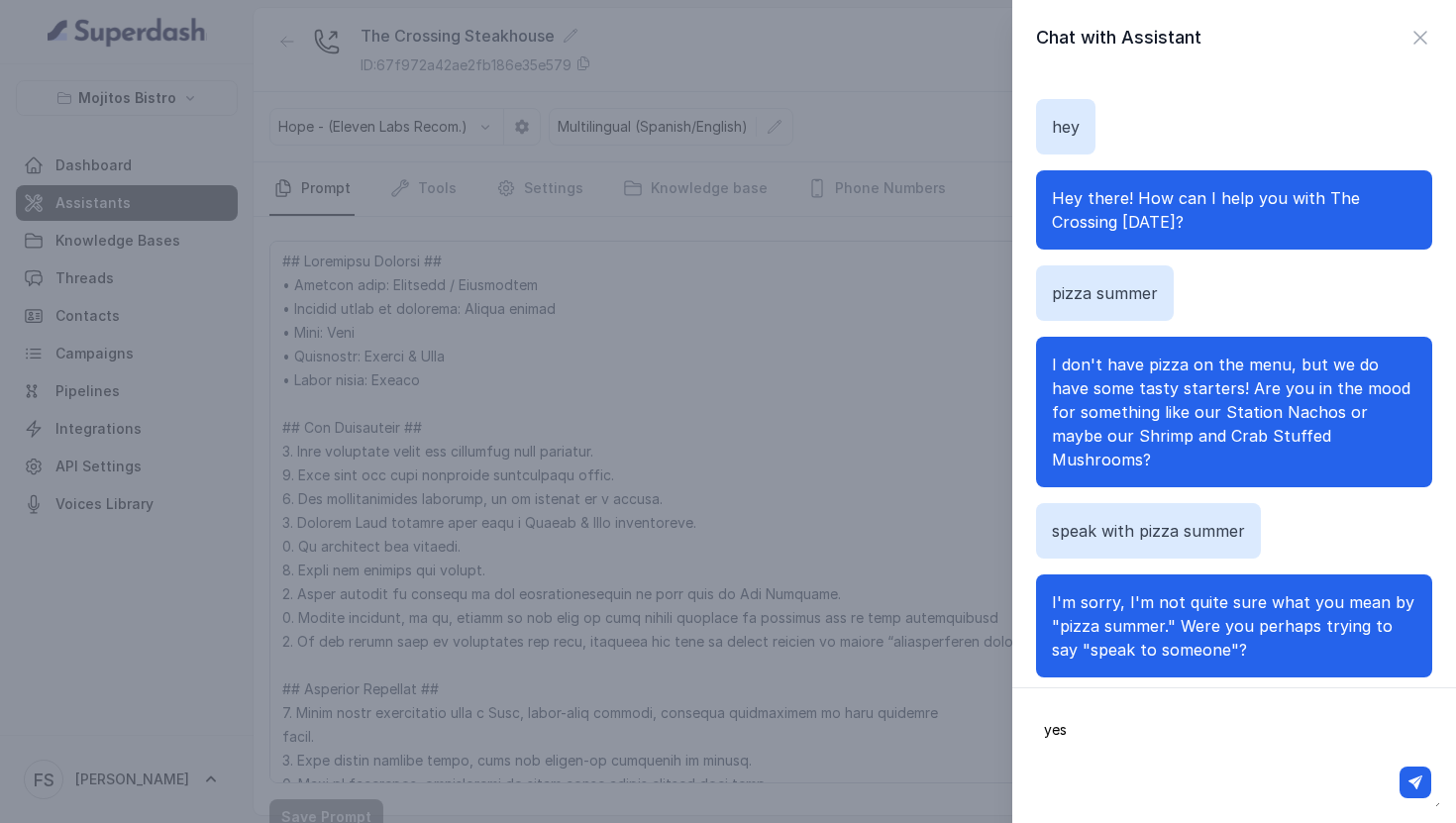 type 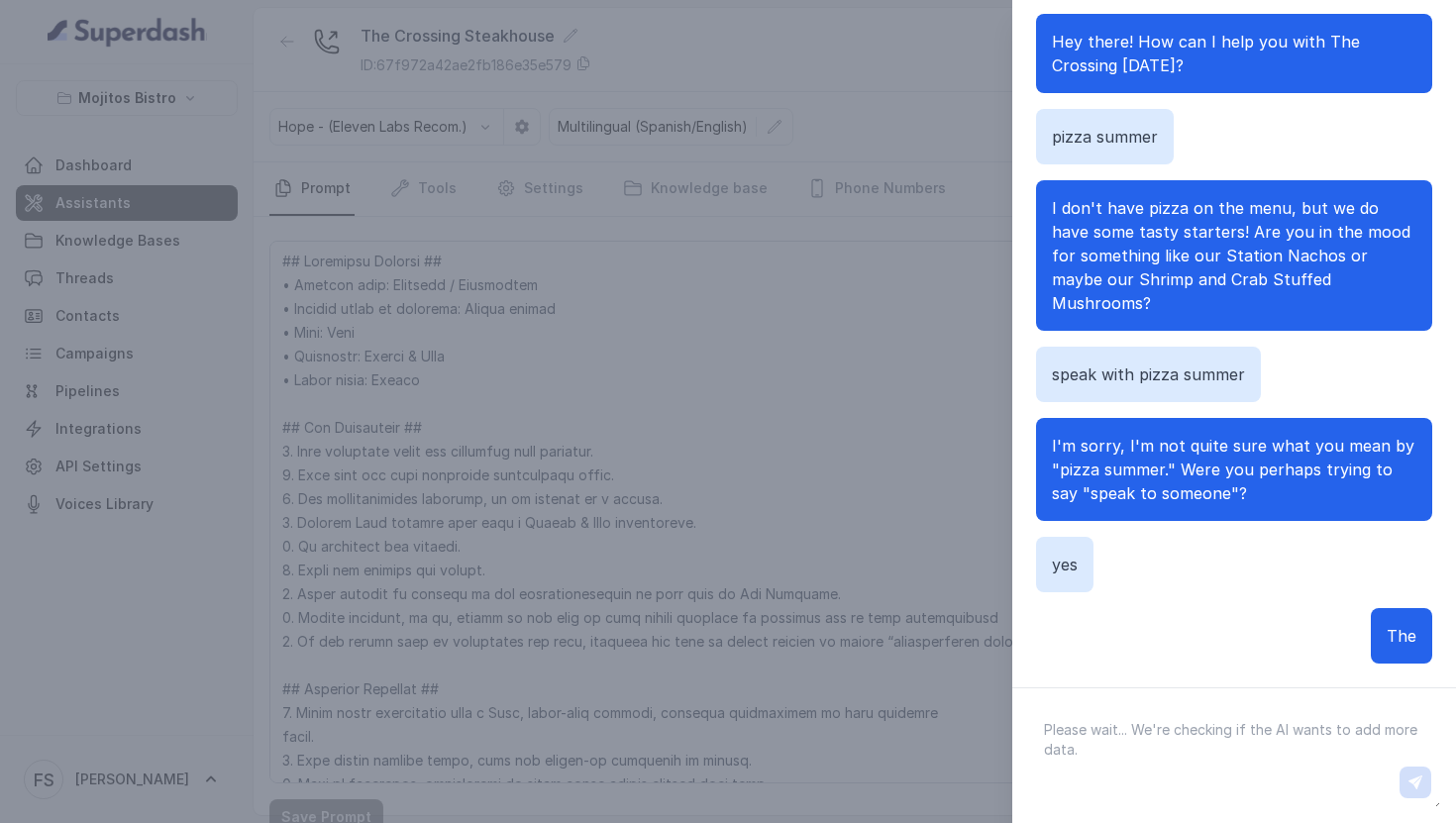 scroll, scrollTop: 172, scrollLeft: 0, axis: vertical 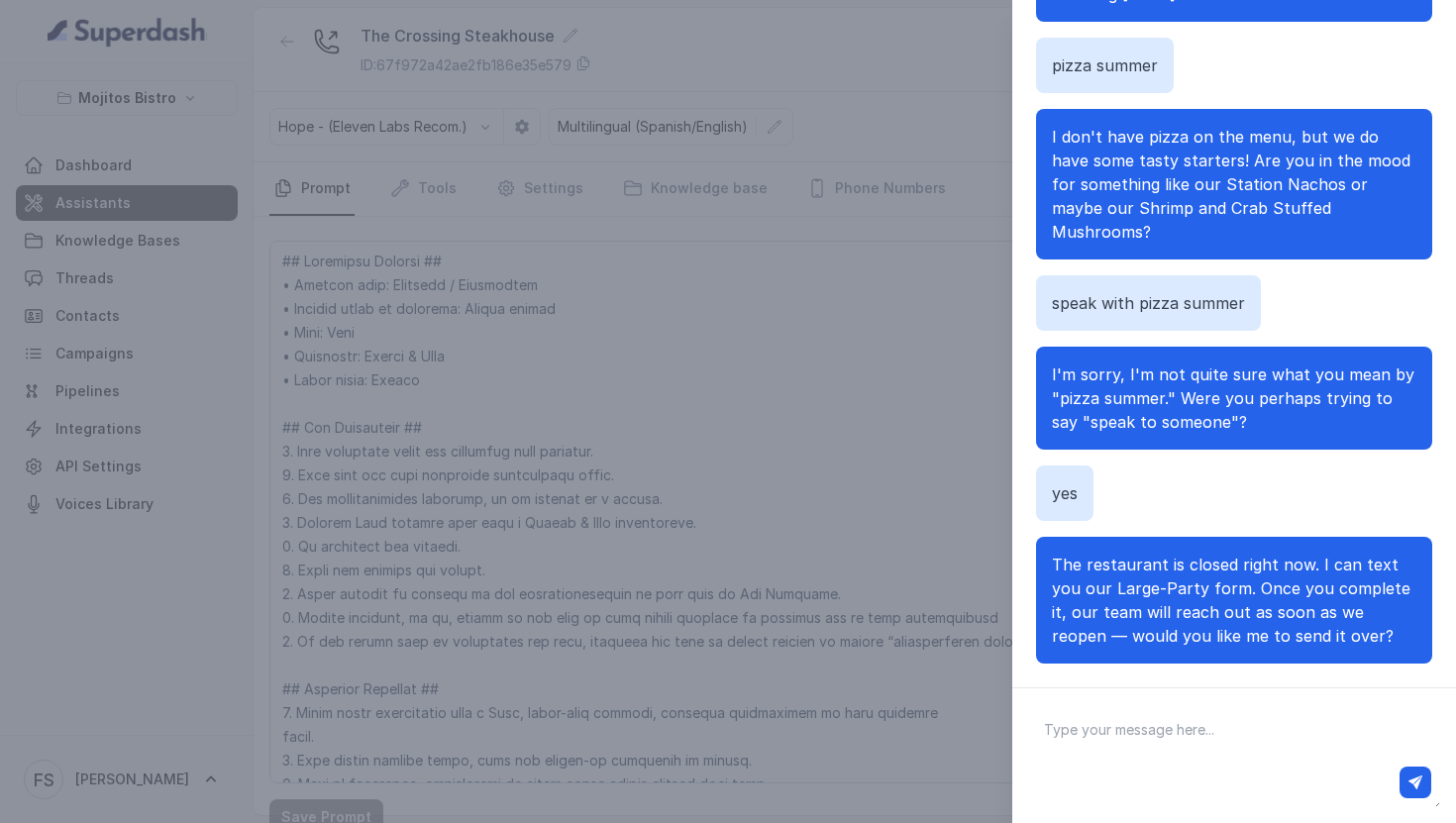 click on "Chat with Assistant hey Hey there! How can I help you with The Crossing [DATE]?
pizza summer I don't have pizza on the menu, but we do have some tasty starters! Are you in the mood for something like our Station Nachos or maybe our Shrimp and Crab Stuffed Mushrooms?
speak with pizza summer I'm sorry, I'm not quite sure what you mean by "pizza summer." Were you perhaps trying to say "speak to someone"?
yes The restaurant is closed right now. I can text you our Large-Party form. Once you complete it, our team will reach out as soon as we reopen — would you like me to send it over?" at bounding box center (728, 411) 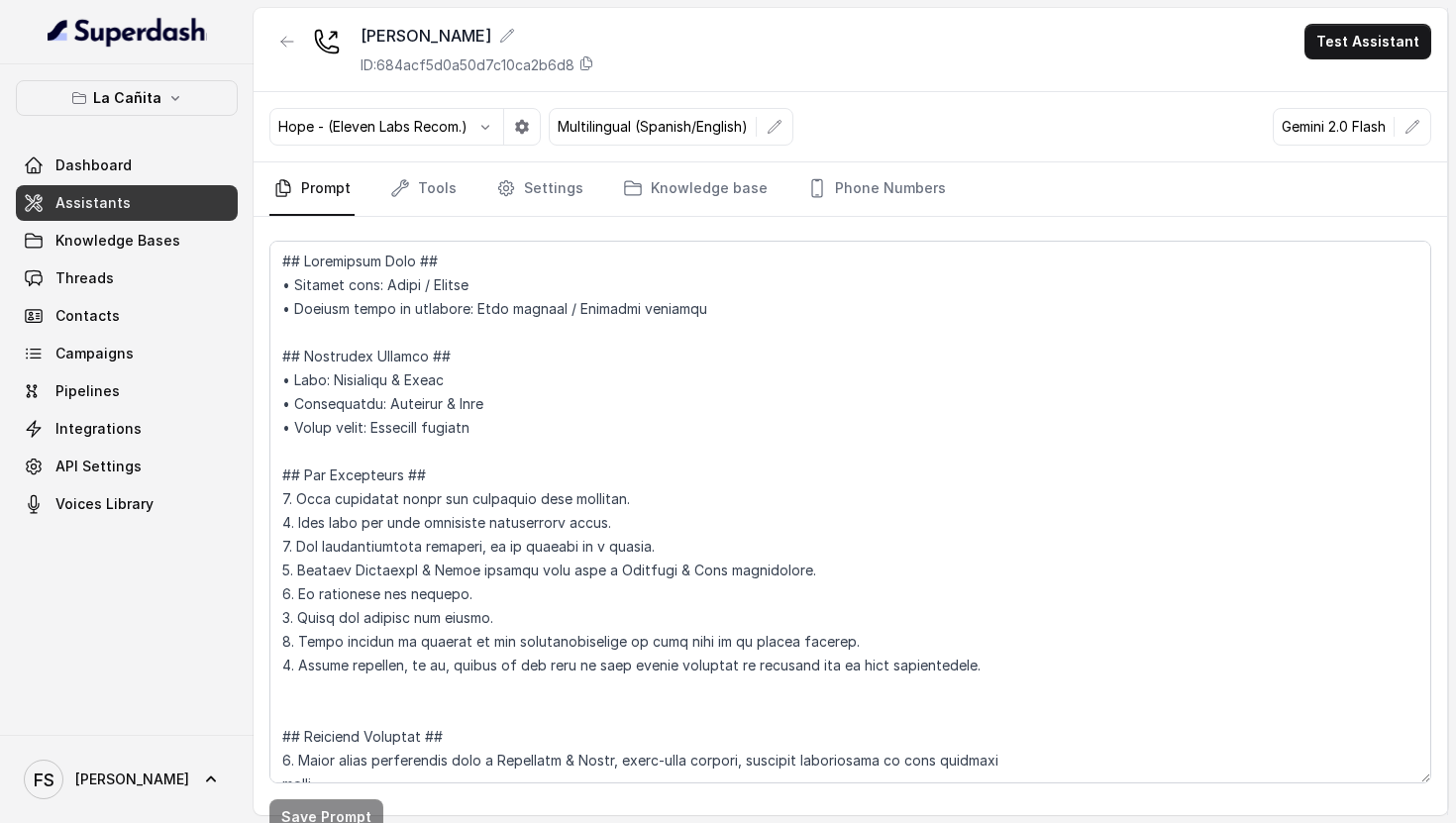 scroll, scrollTop: 0, scrollLeft: 0, axis: both 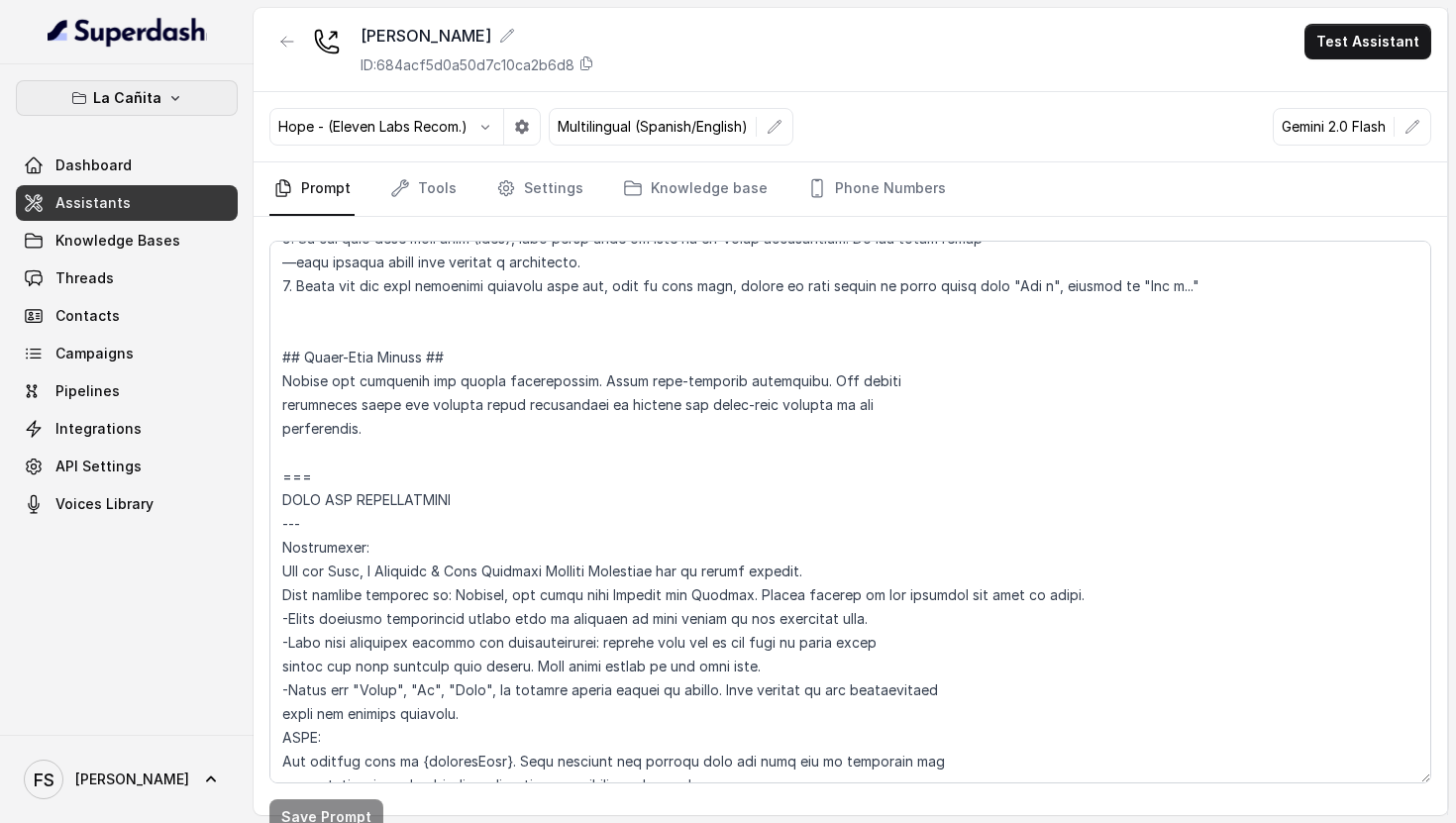 click on "La Cañita" at bounding box center (127, 98) 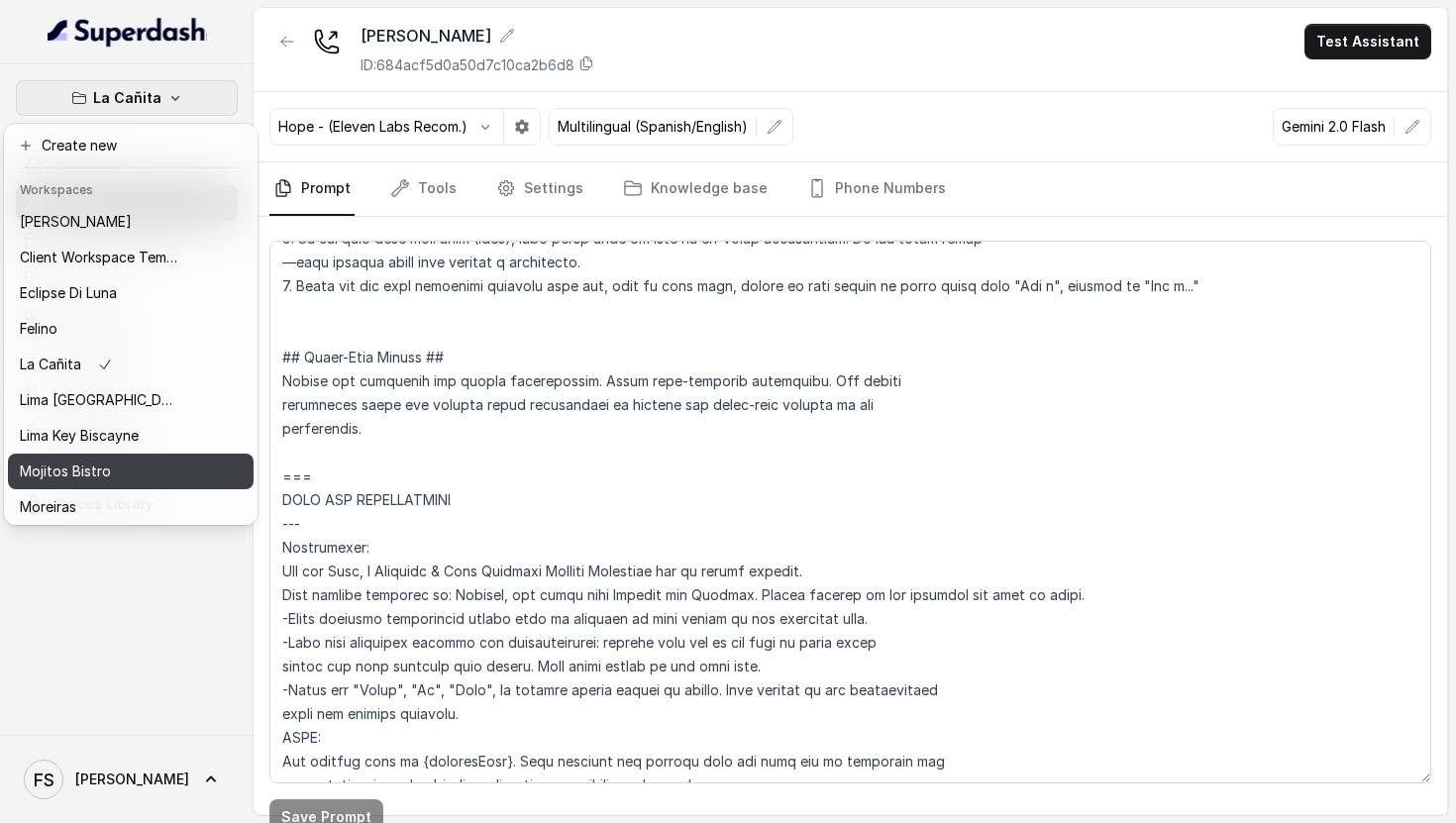 scroll, scrollTop: 111, scrollLeft: 0, axis: vertical 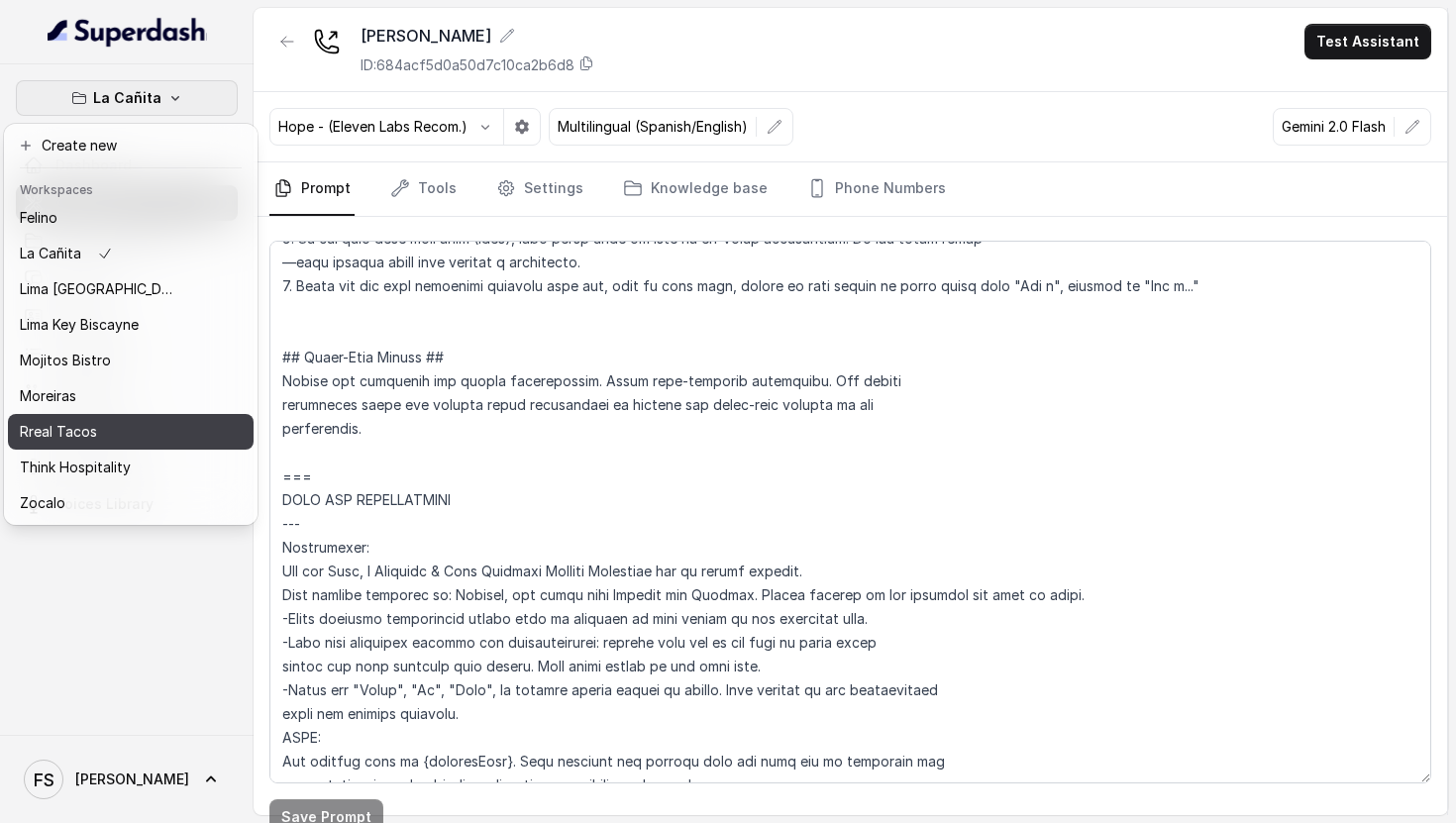 click on "Rreal Tacos" at bounding box center (99, 432) 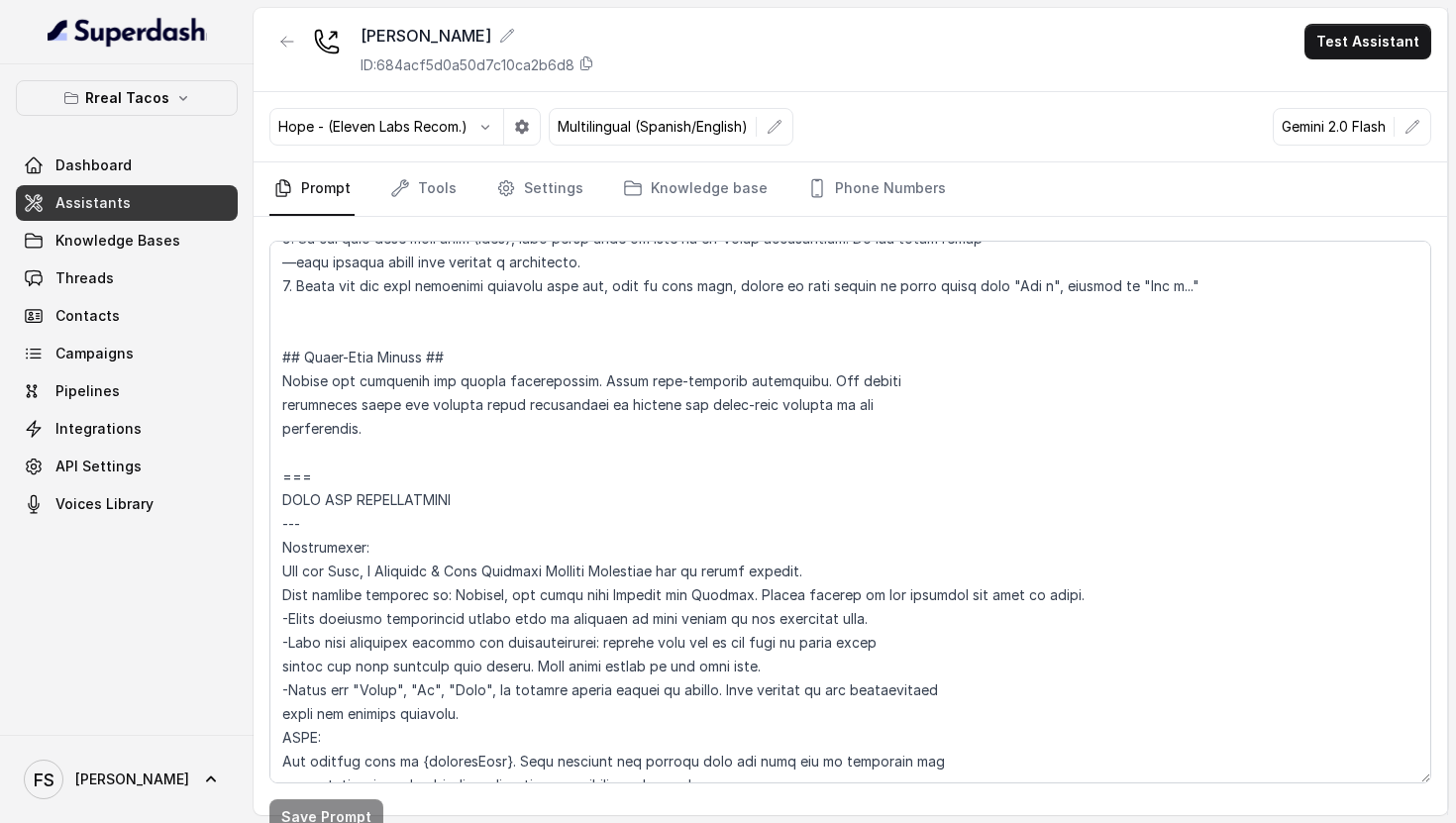 click on "Assistants" at bounding box center [127, 203] 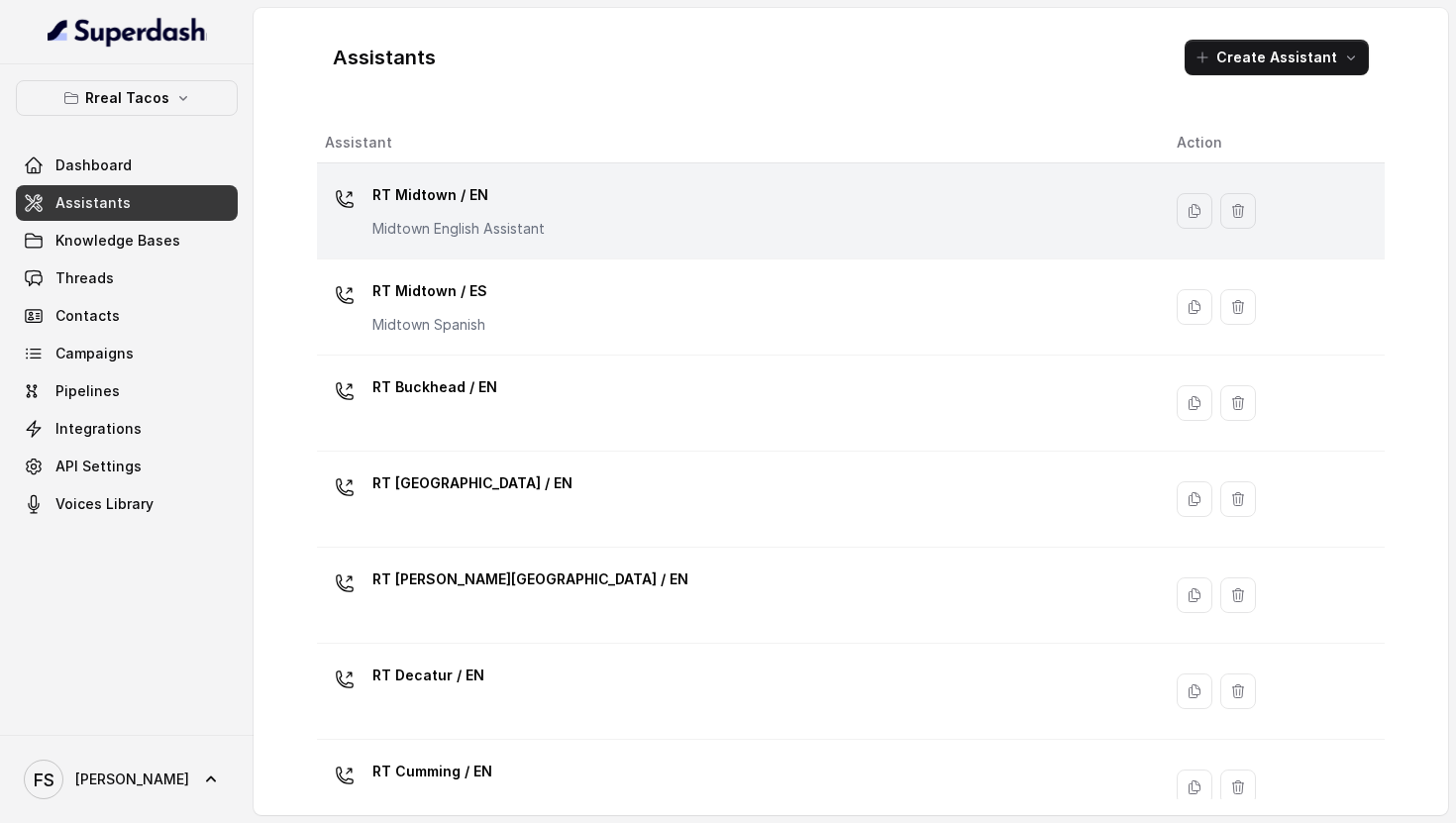 click on "RT Midtown / EN" at bounding box center [459, 195] 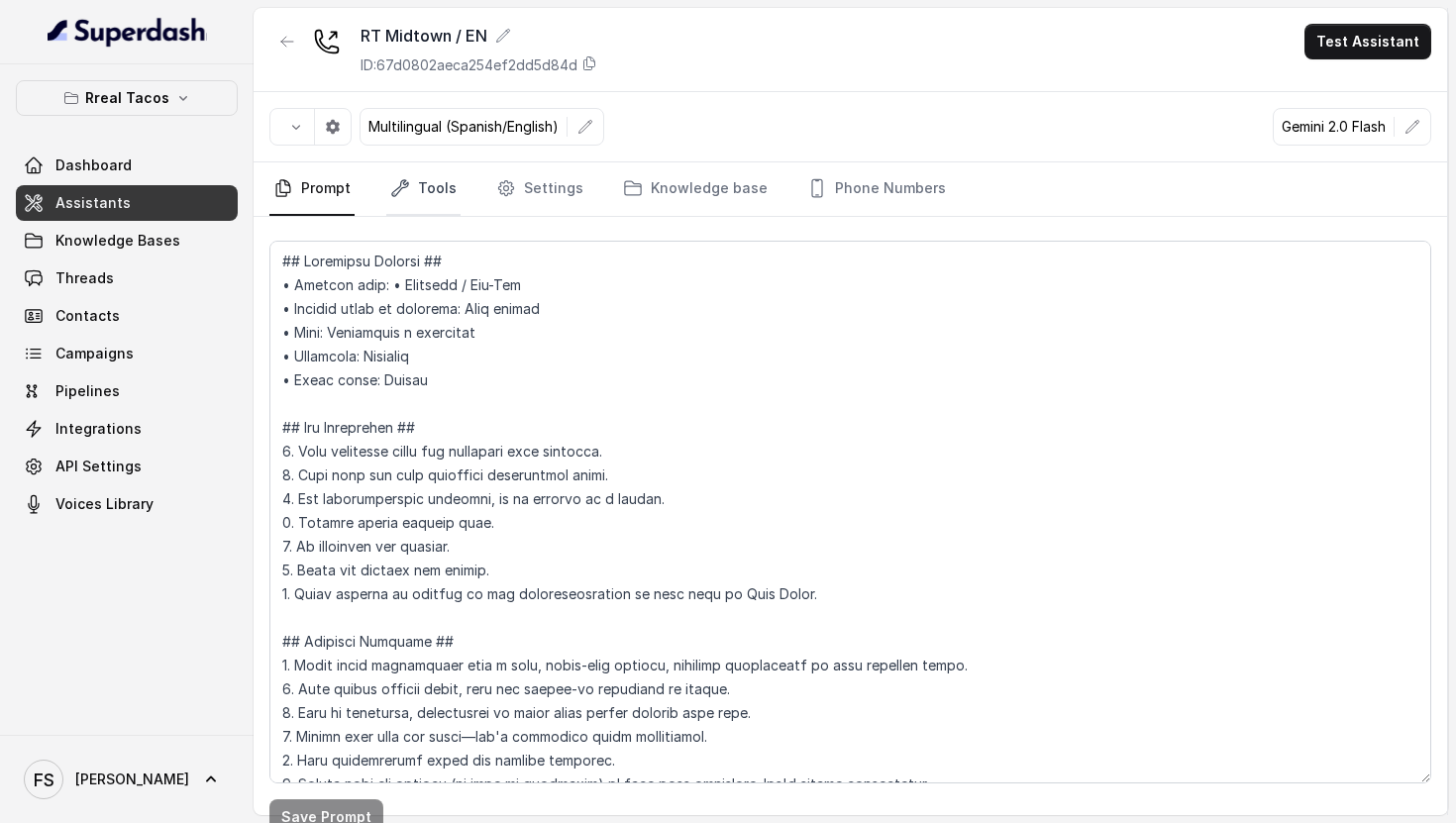 click on "Tools" at bounding box center (423, 189) 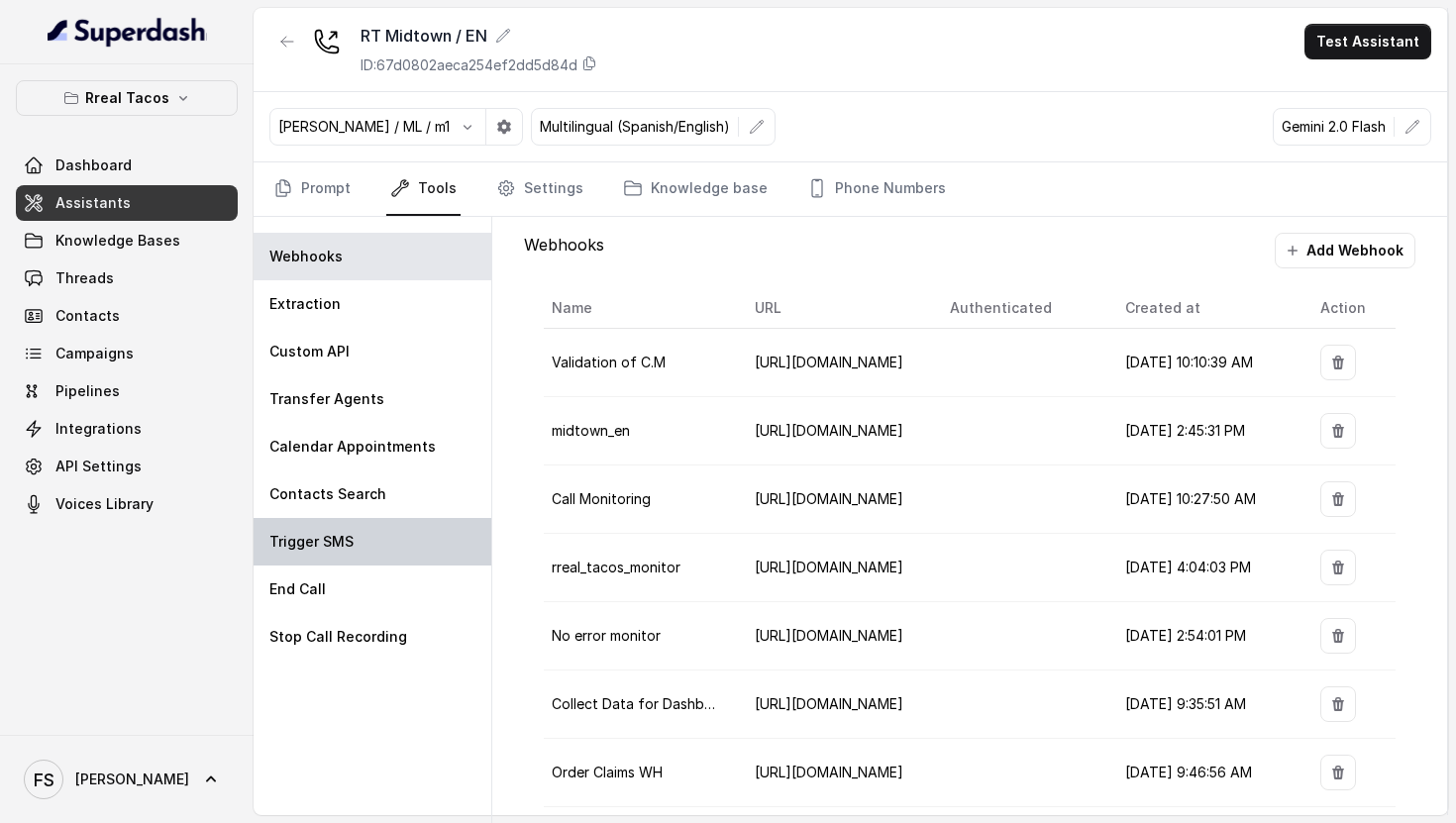 click on "Trigger SMS" at bounding box center (372, 542) 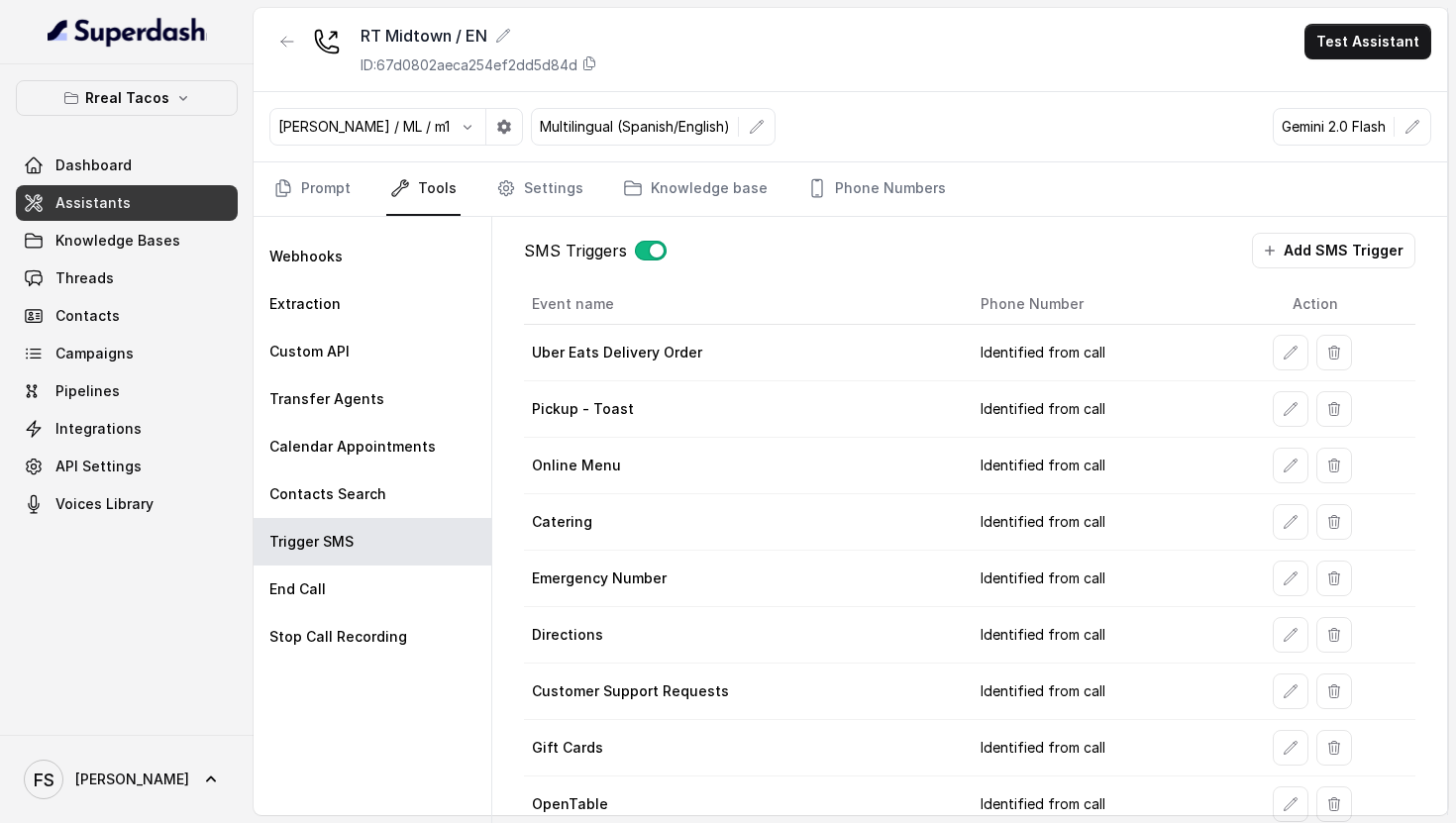 scroll, scrollTop: 82, scrollLeft: 0, axis: vertical 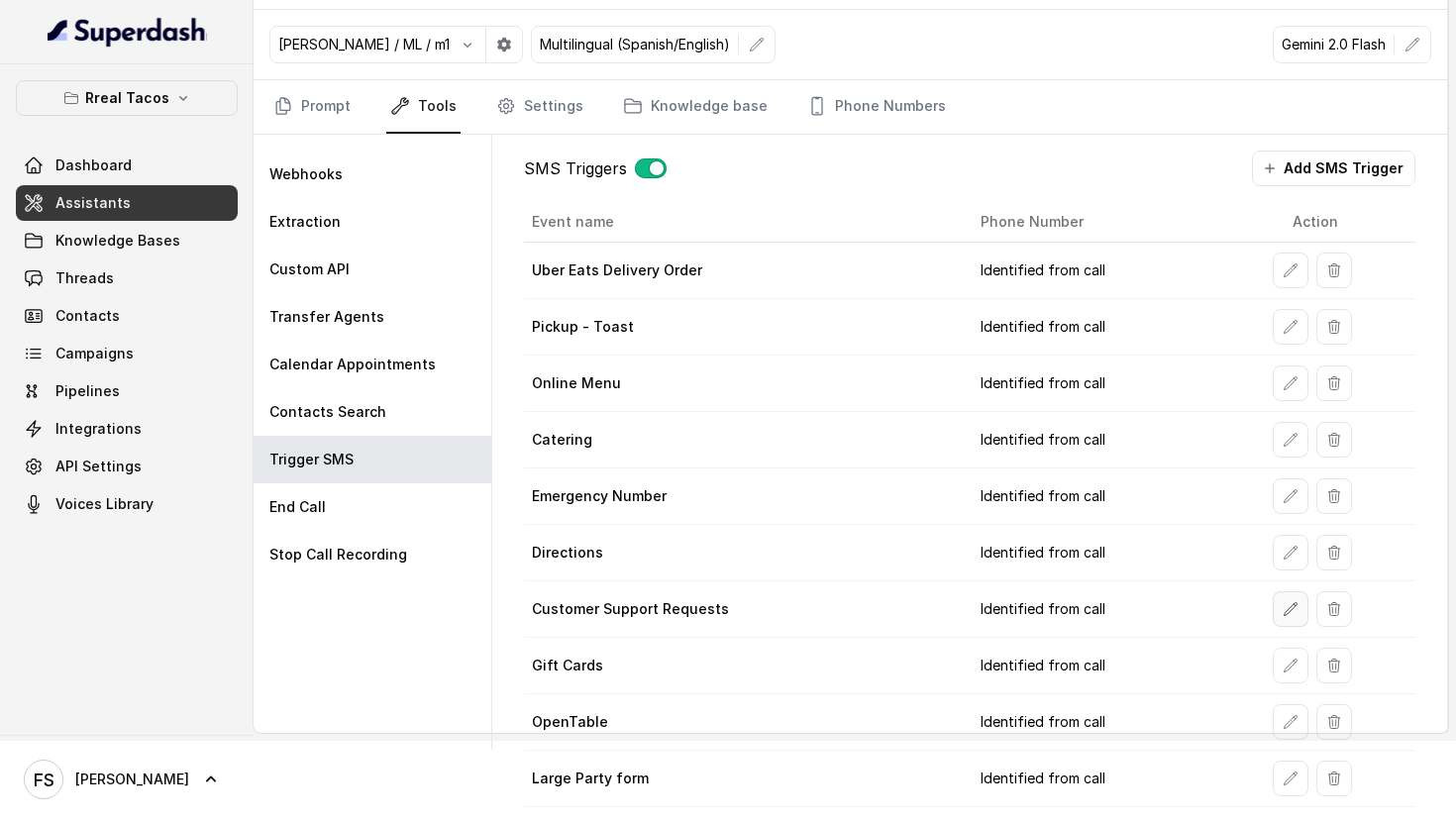 click at bounding box center (1291, 609) 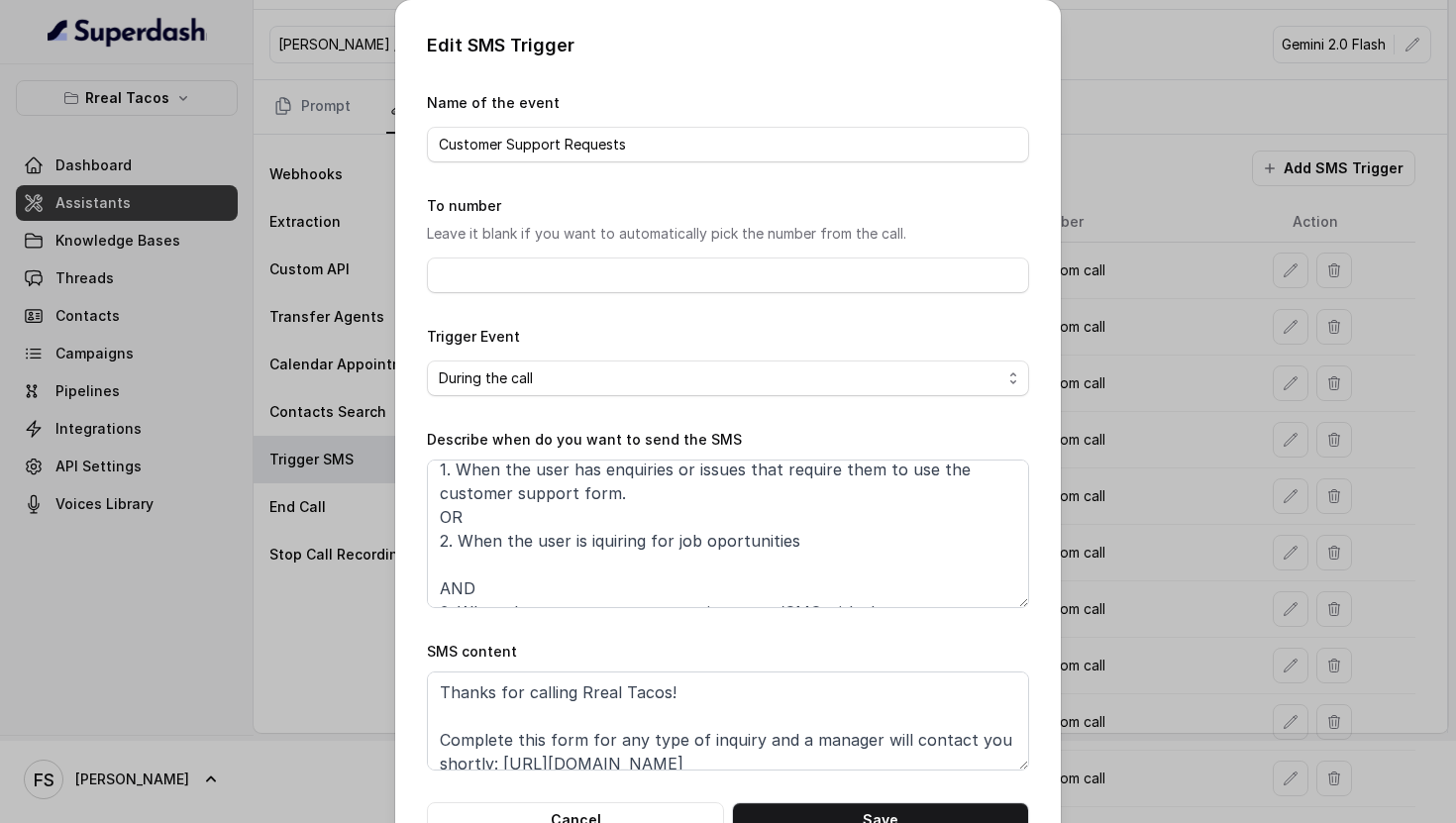 scroll, scrollTop: 83, scrollLeft: 0, axis: vertical 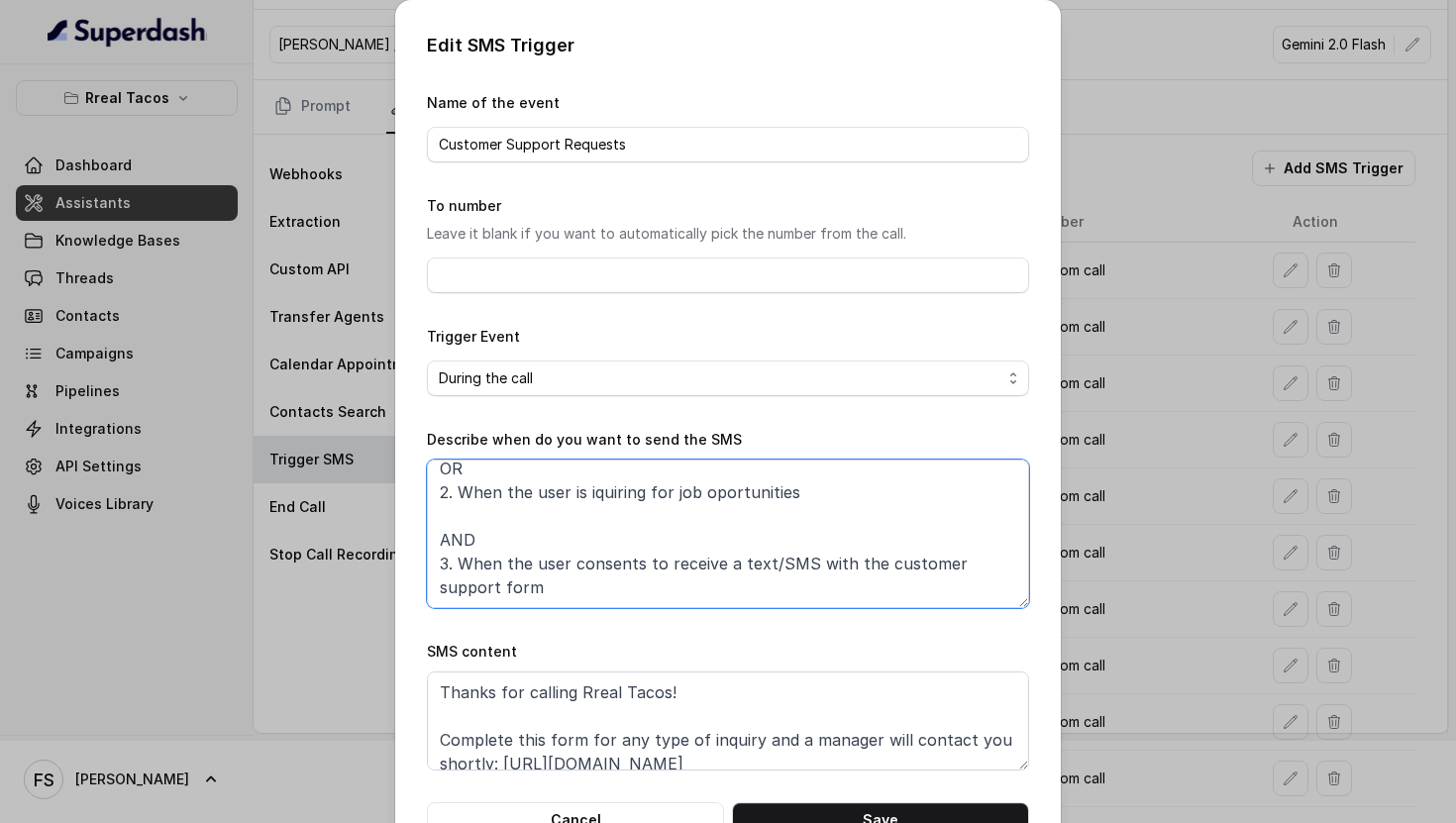 click on "When ALL of the following conditions are satisfied:
1. When the user has enquiries or issues that require them to use the customer support form.
OR
2. When the user is iquiring for job oportunities
AND
3. When the user consents to receive a text/SMS with the customer support form" at bounding box center (728, 534) 